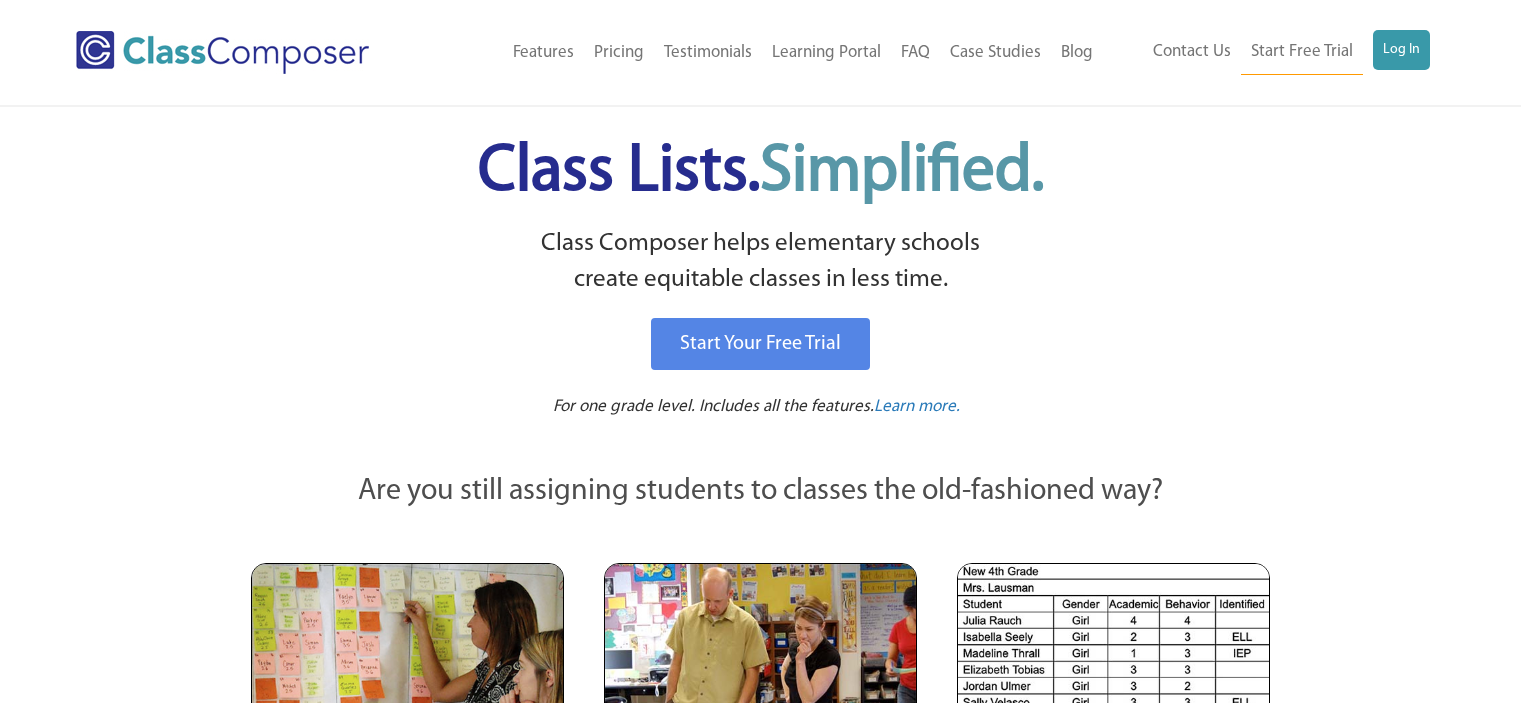 scroll, scrollTop: 0, scrollLeft: 0, axis: both 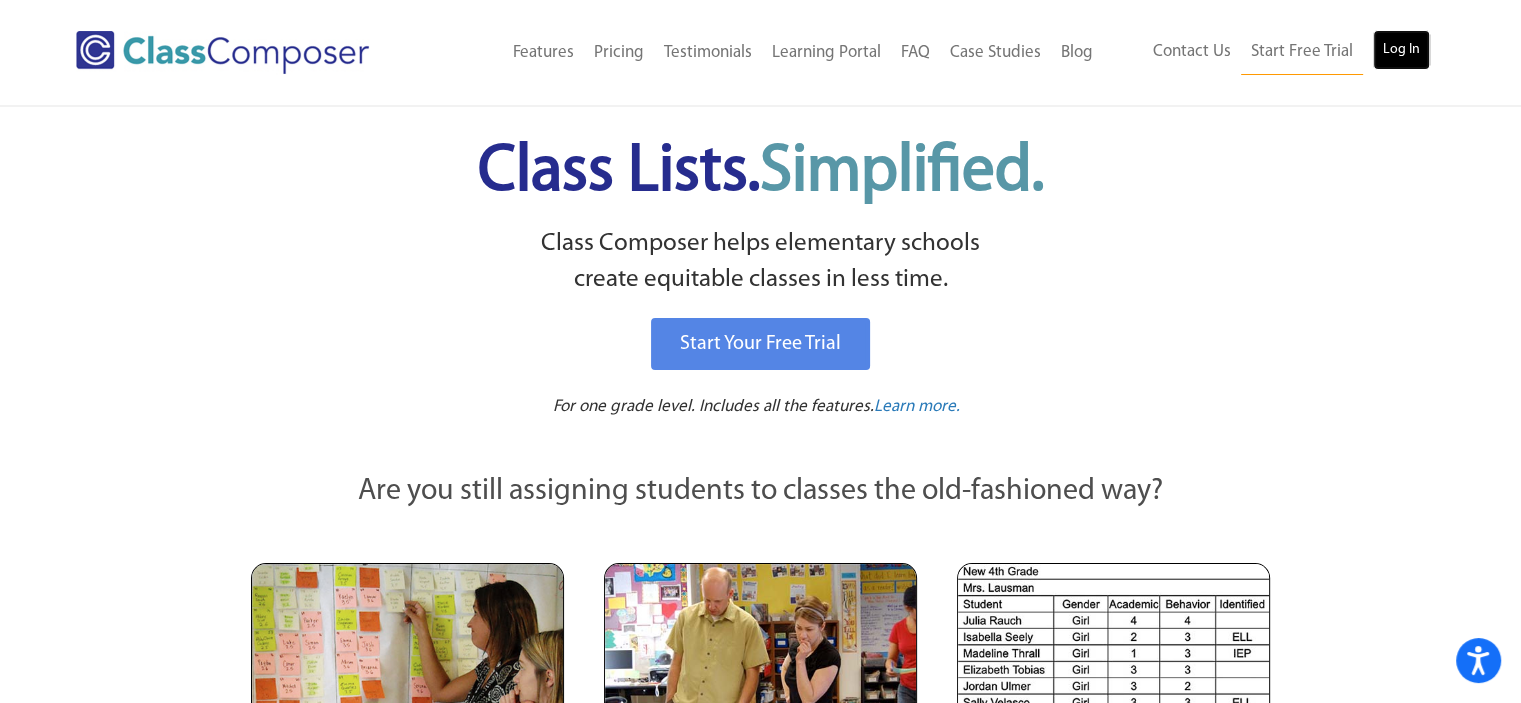 click on "Log In" at bounding box center [1401, 50] 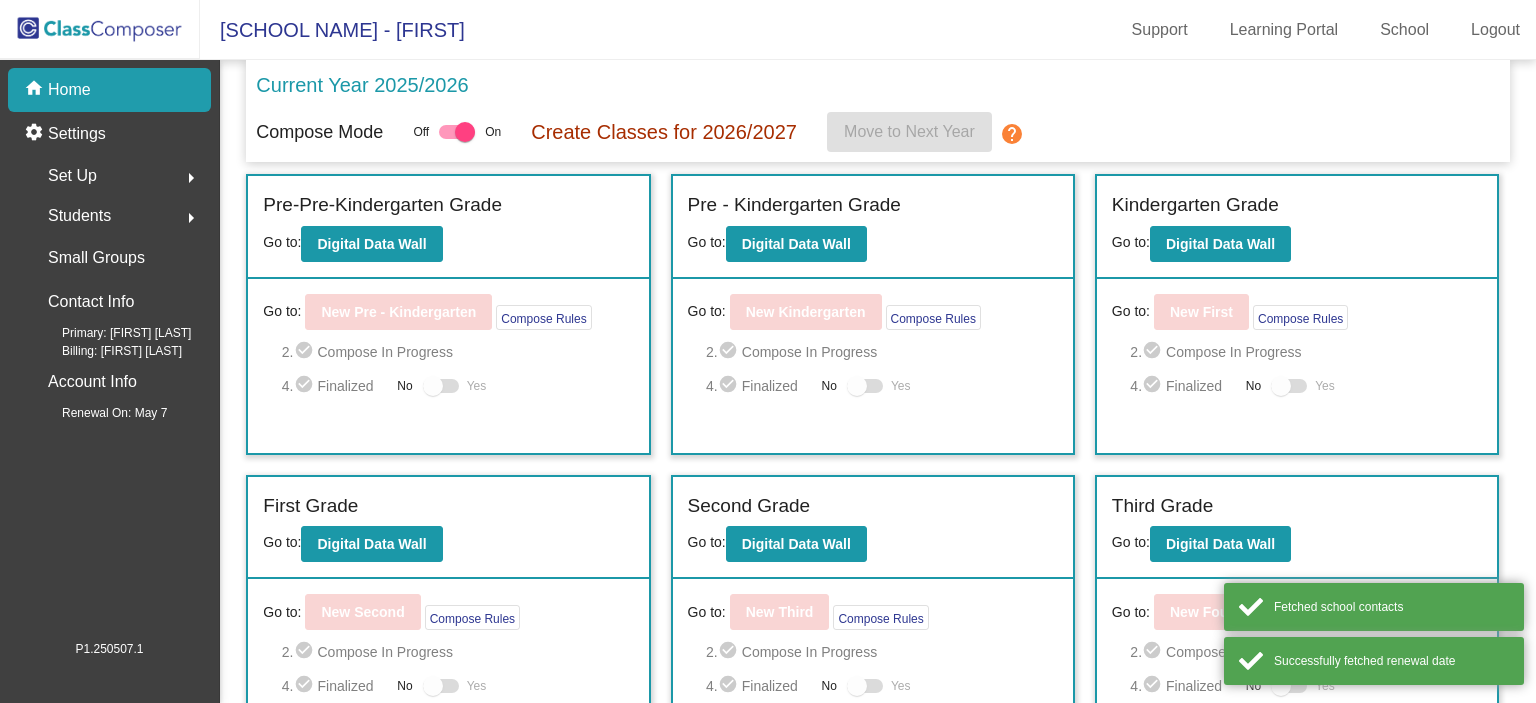 scroll, scrollTop: 0, scrollLeft: 0, axis: both 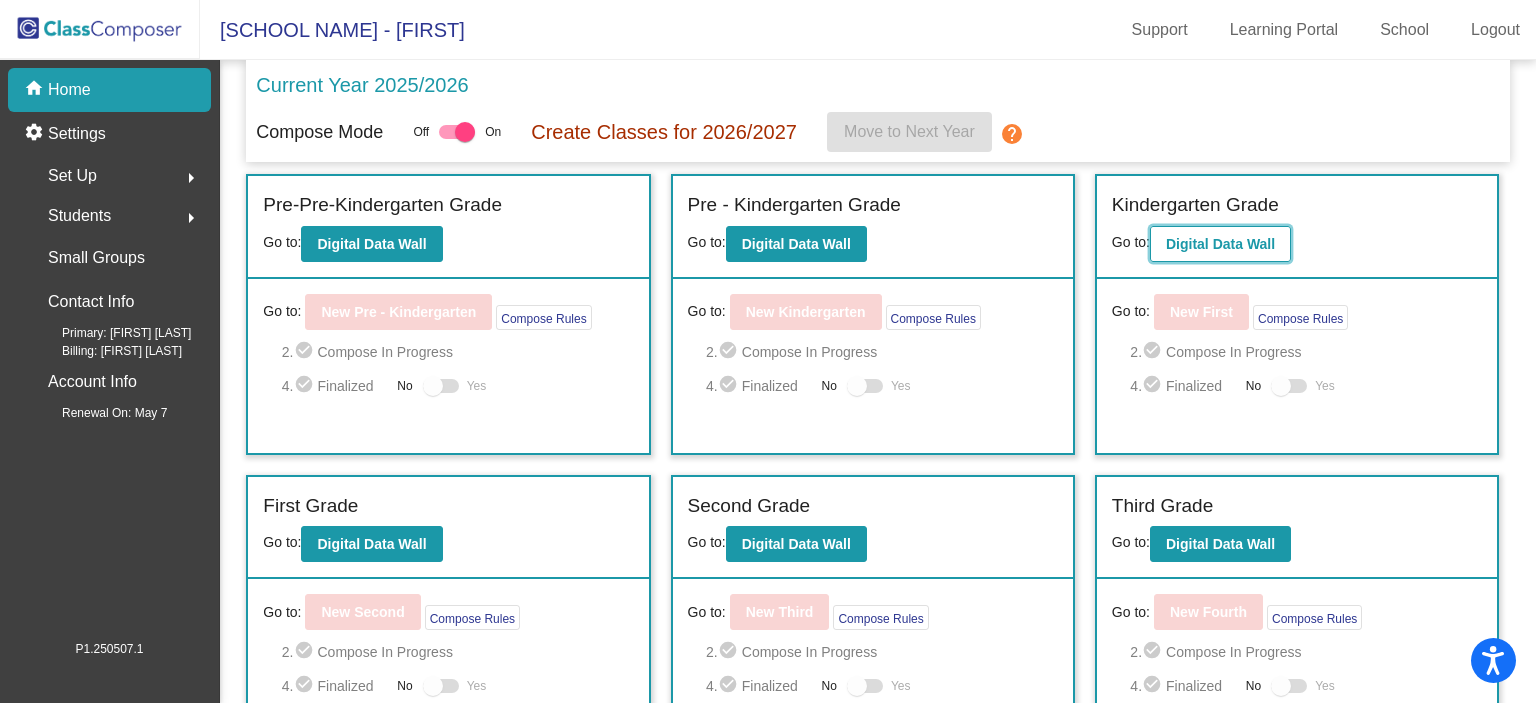 click on "Digital Data Wall" 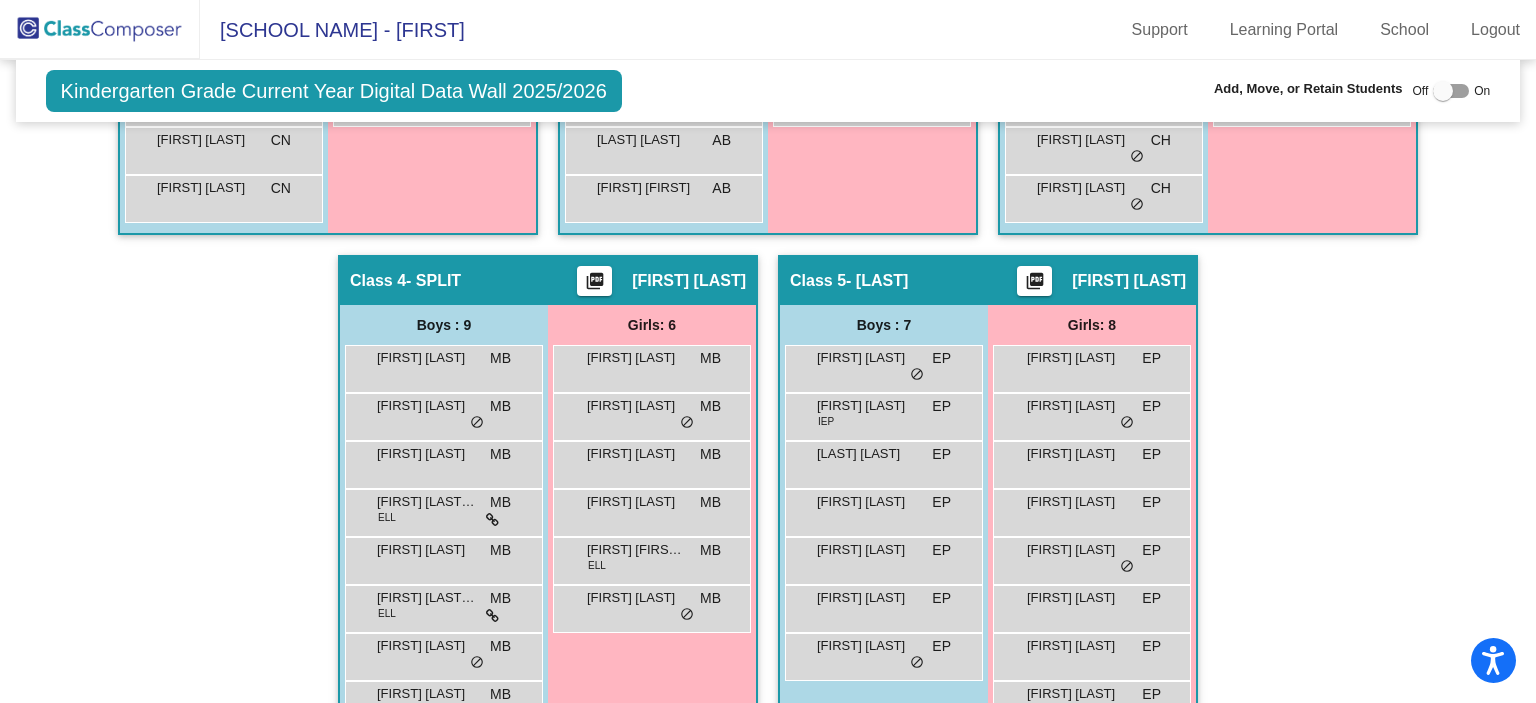 scroll, scrollTop: 947, scrollLeft: 0, axis: vertical 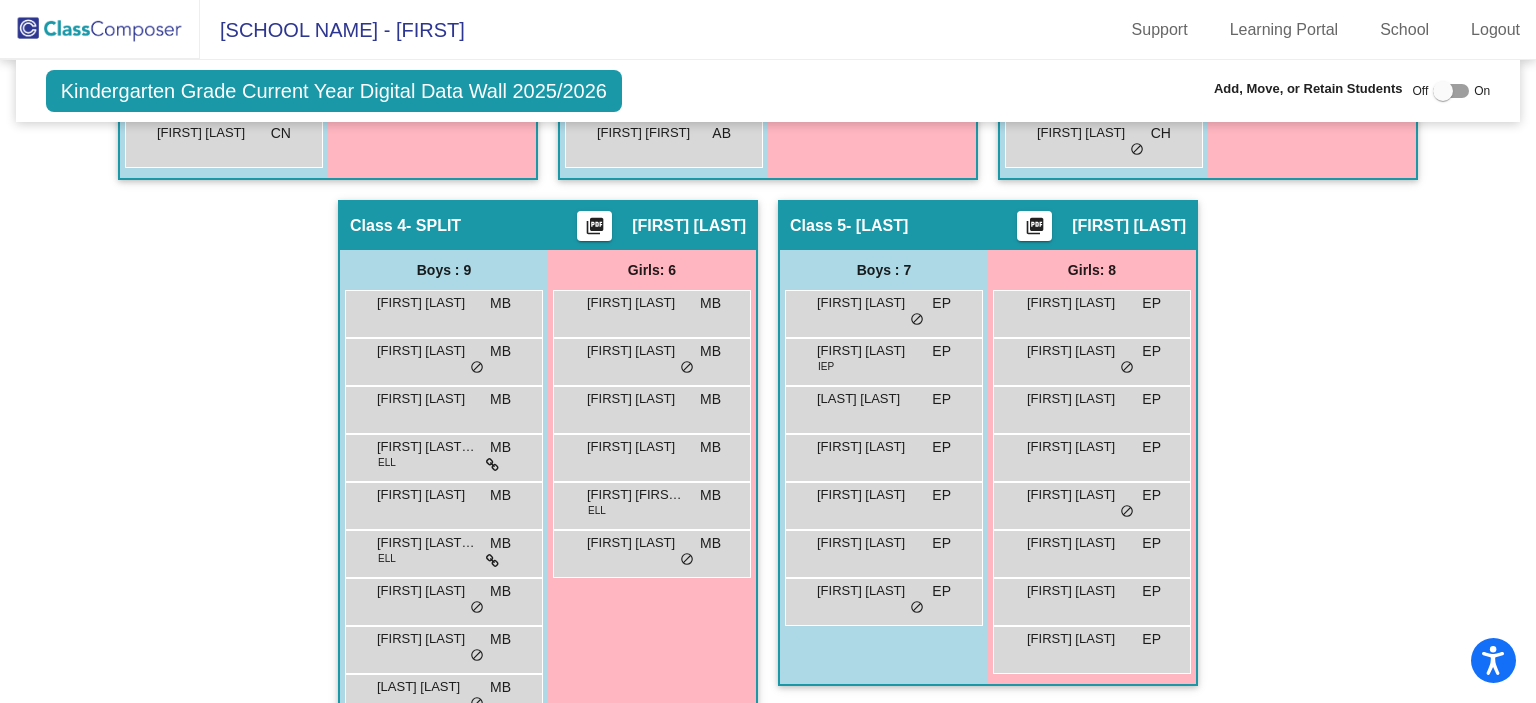 click at bounding box center (1451, 91) 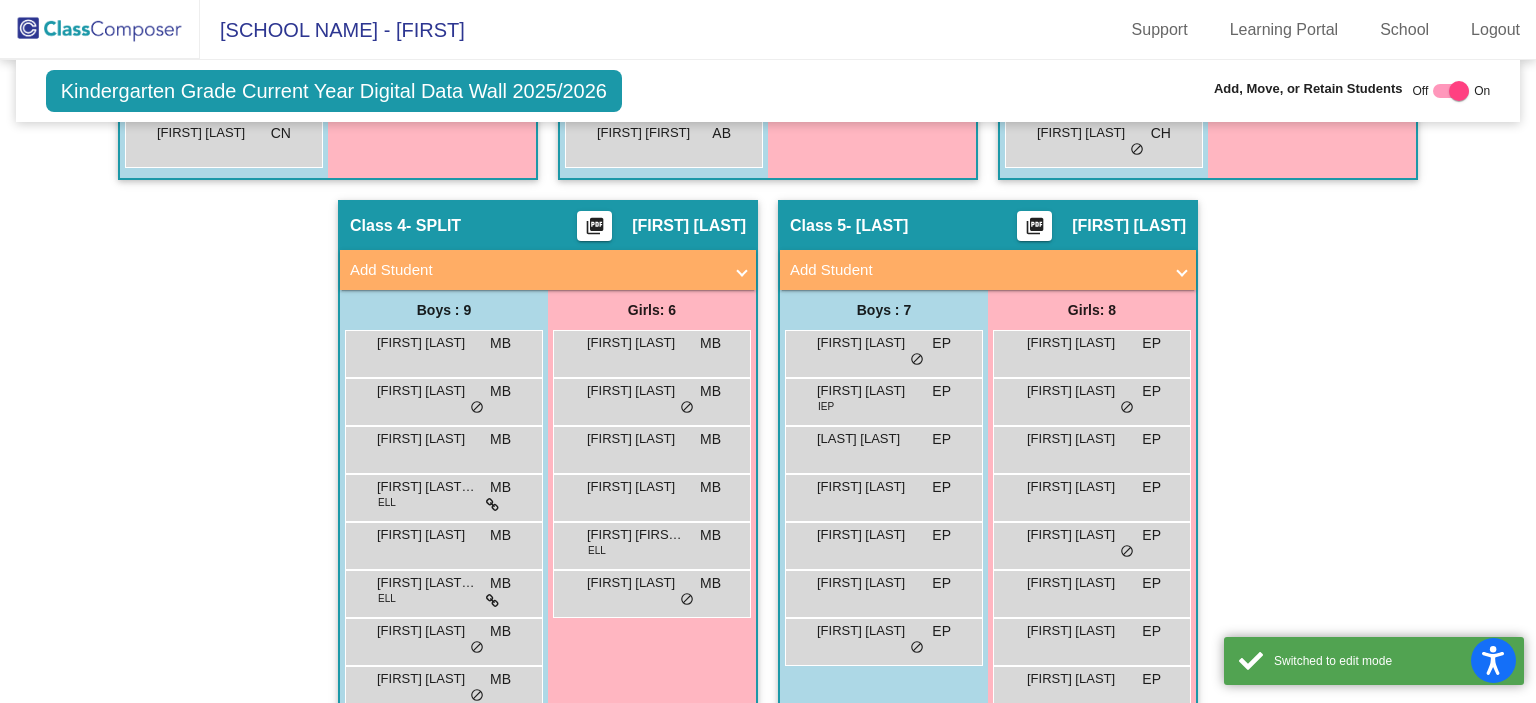 click on "[FIRST] [LAST]" 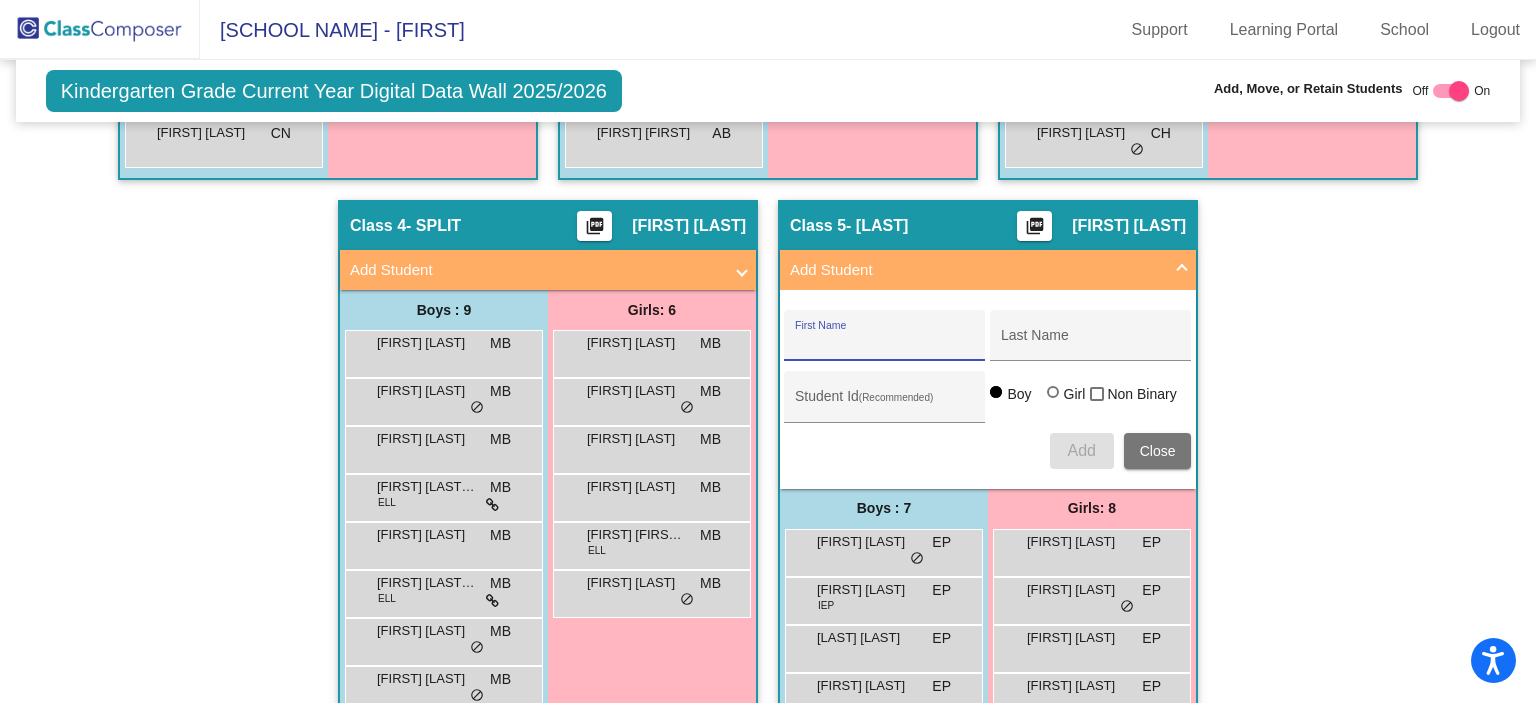 click on "First Name" at bounding box center (885, 343) 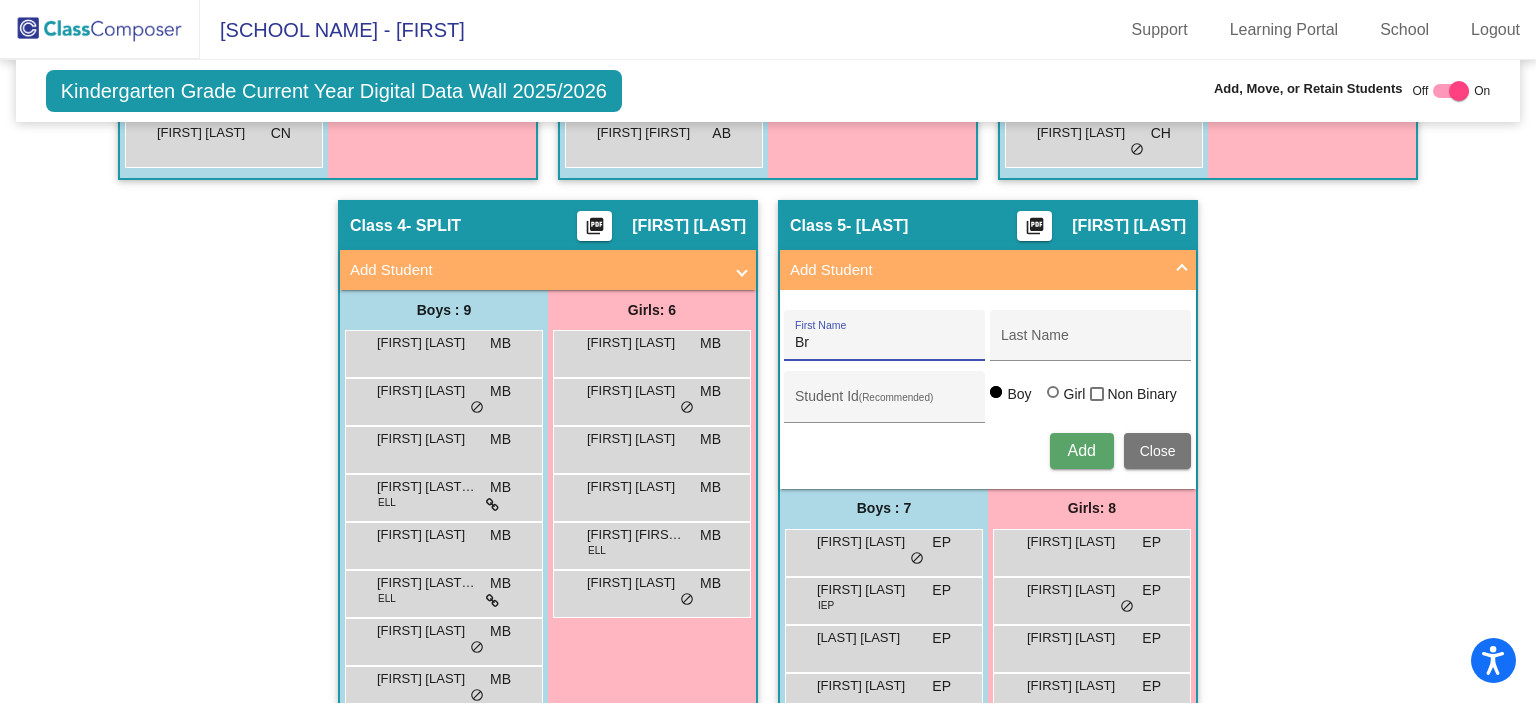 type on "B" 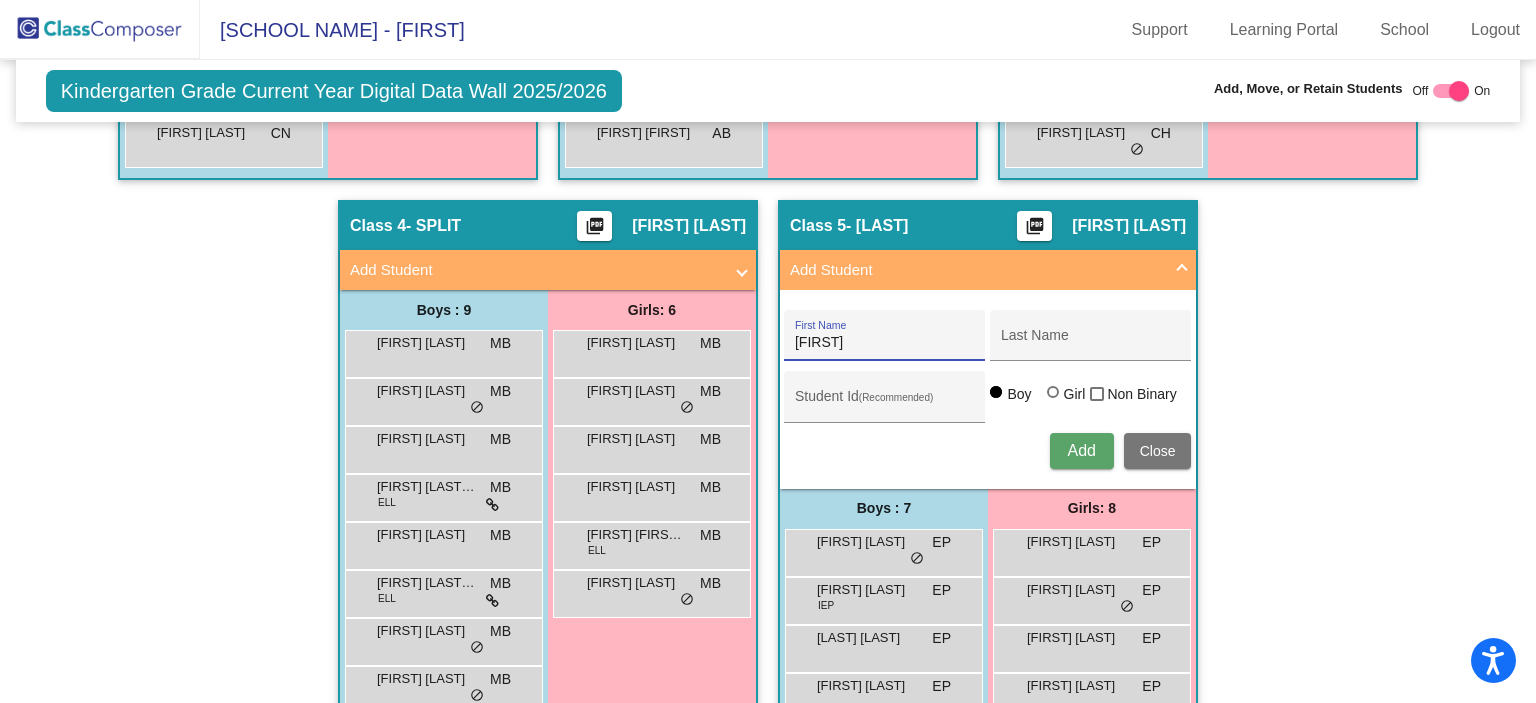 type on "[FIRST]" 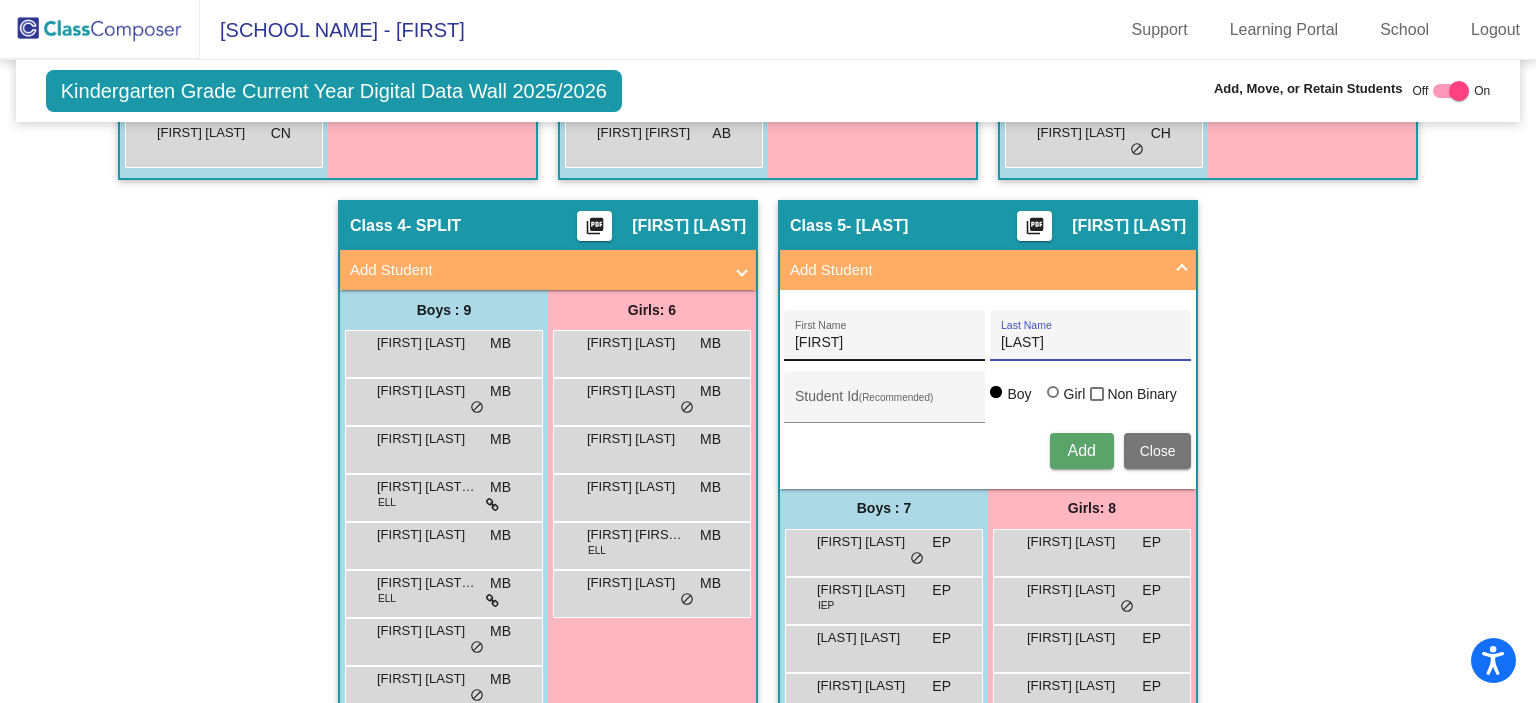 type on "[LAST]" 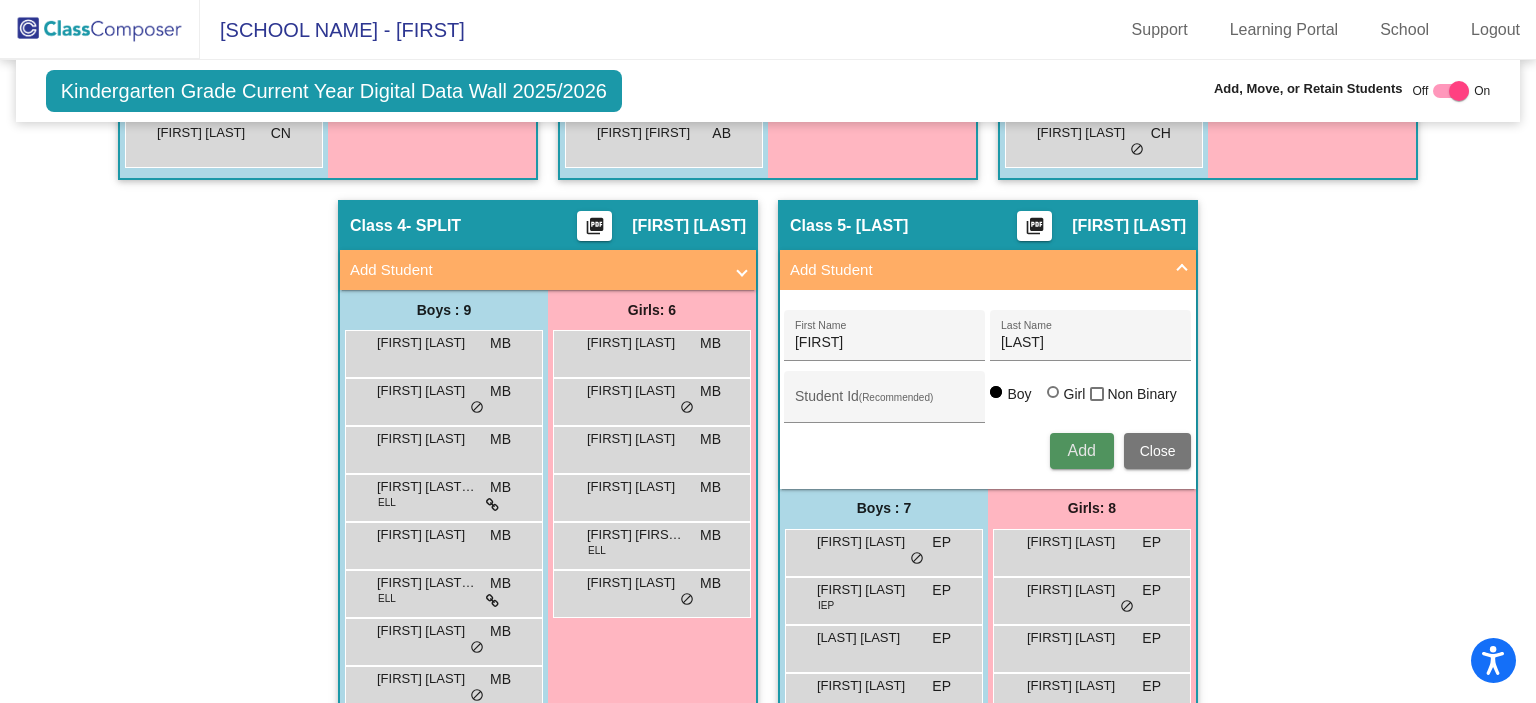 click on "Add" at bounding box center (1082, 451) 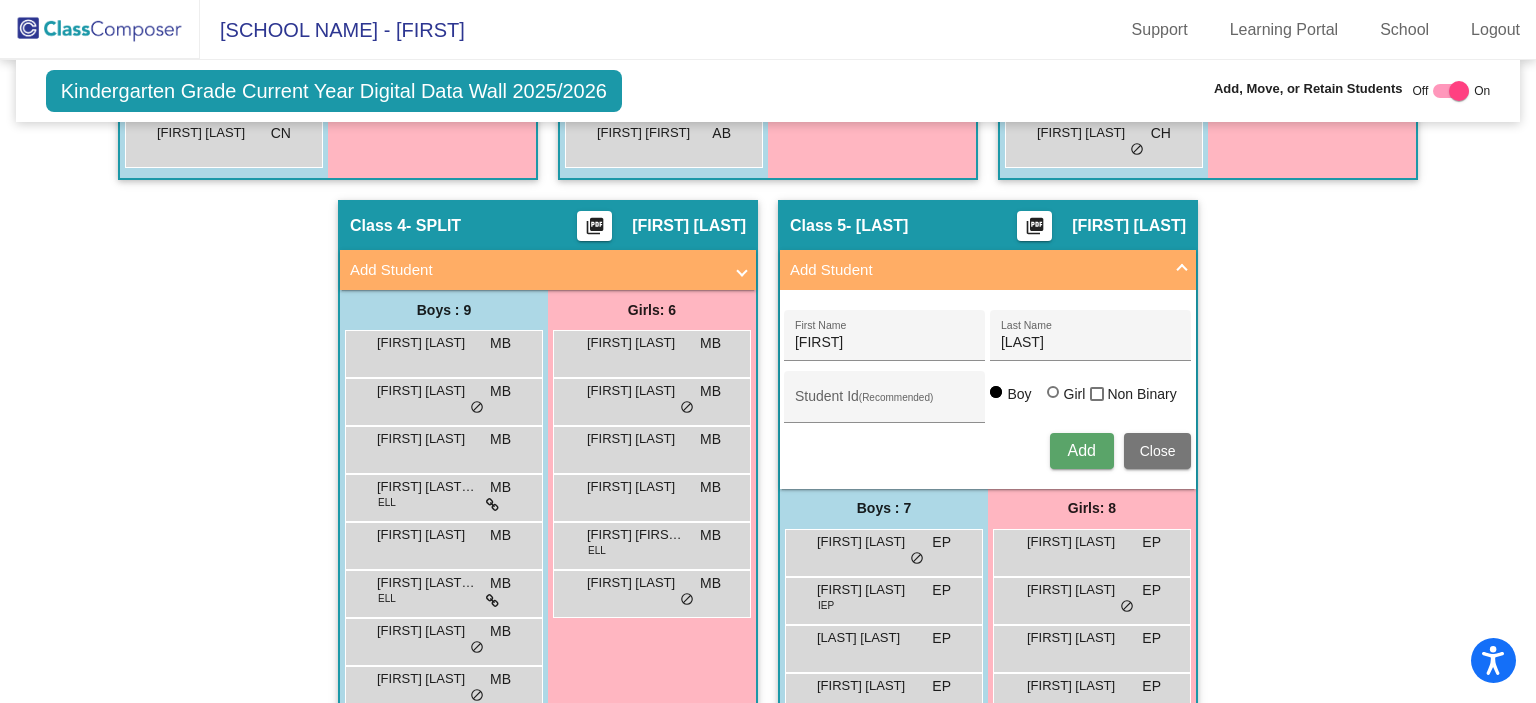 type 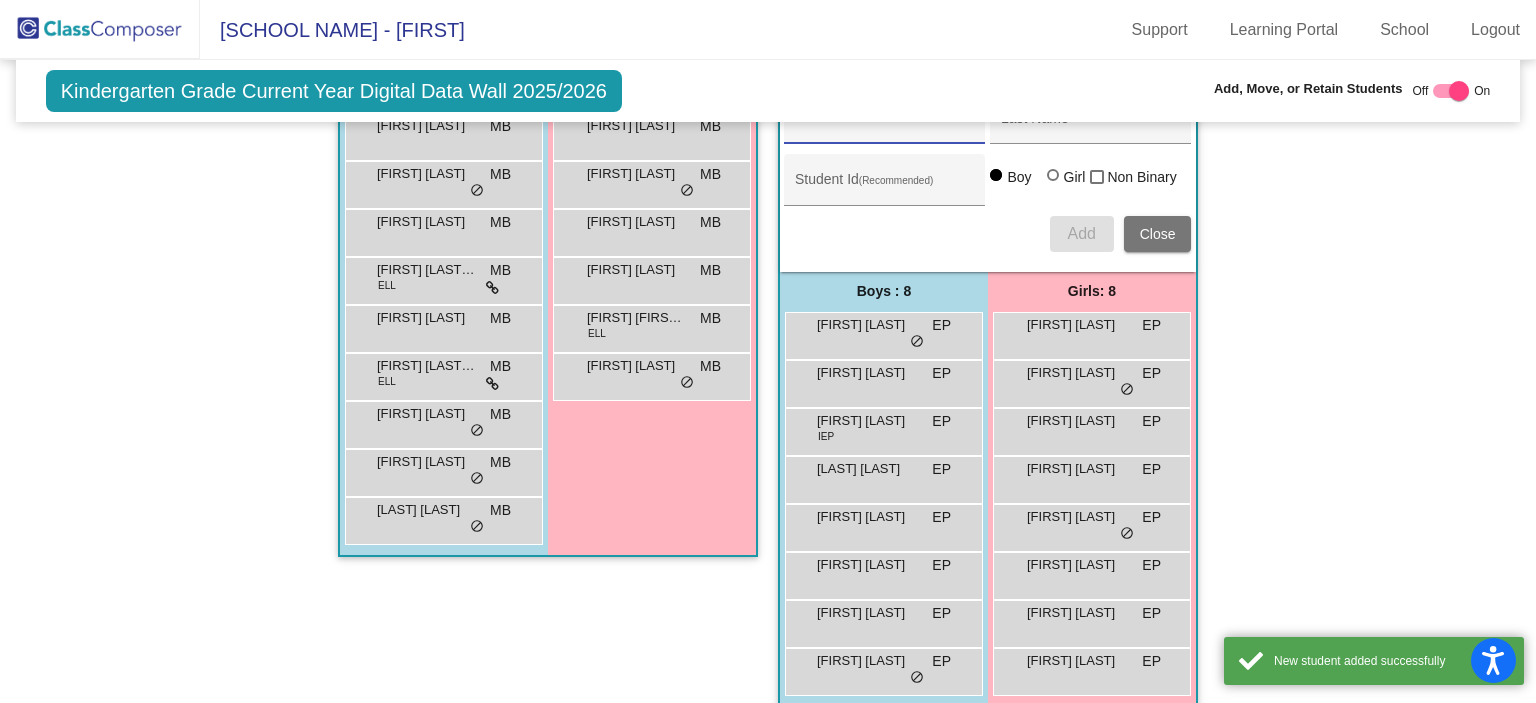 scroll, scrollTop: 1224, scrollLeft: 0, axis: vertical 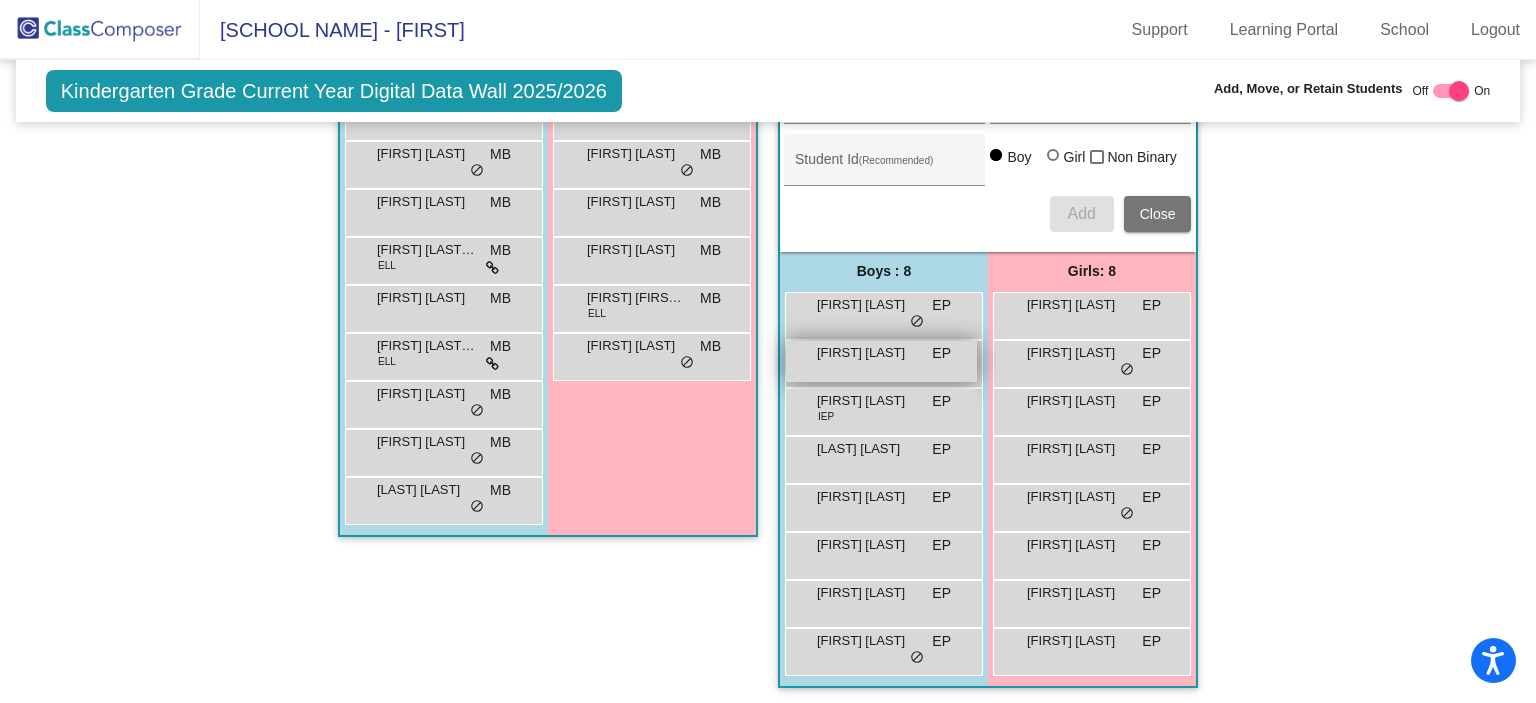 click on "[FIRST] [LAST]" at bounding box center (867, 353) 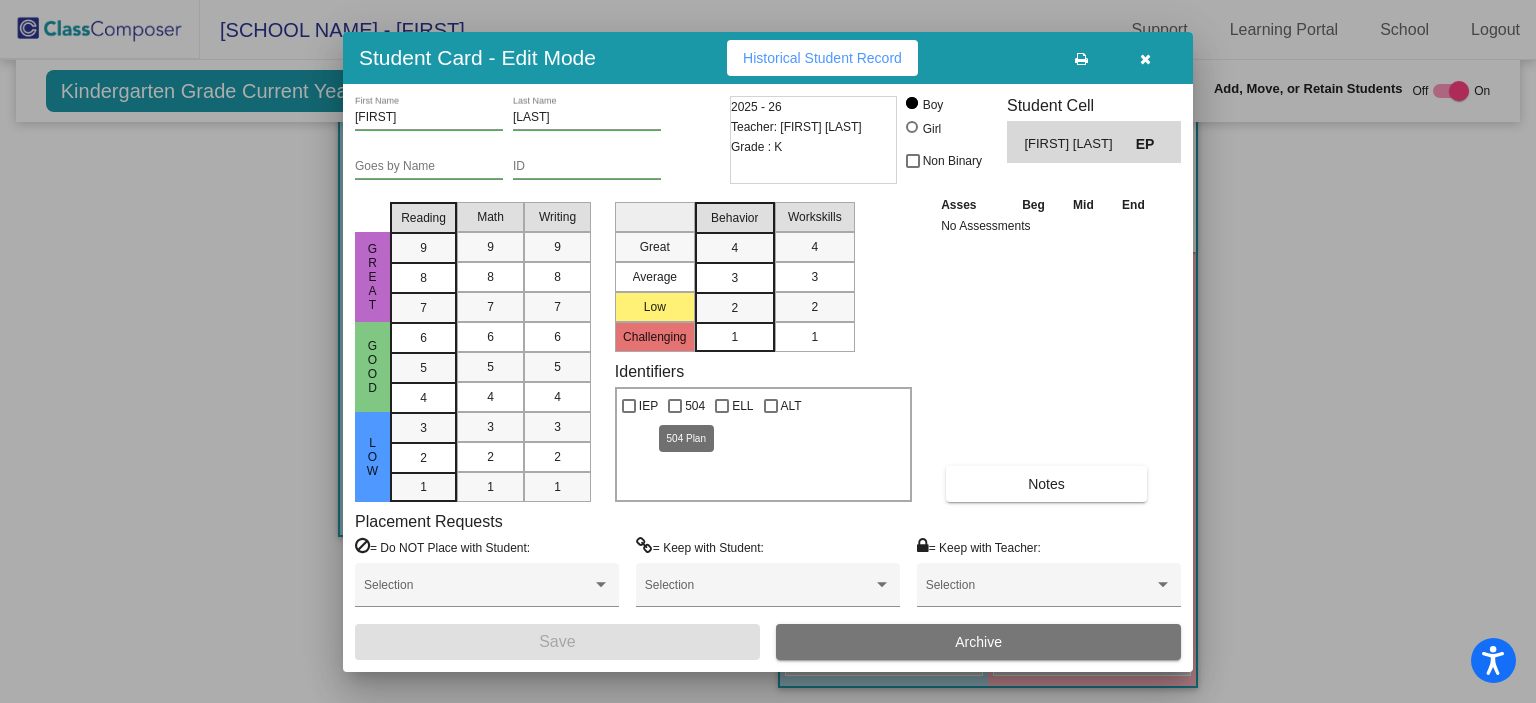 click at bounding box center (675, 406) 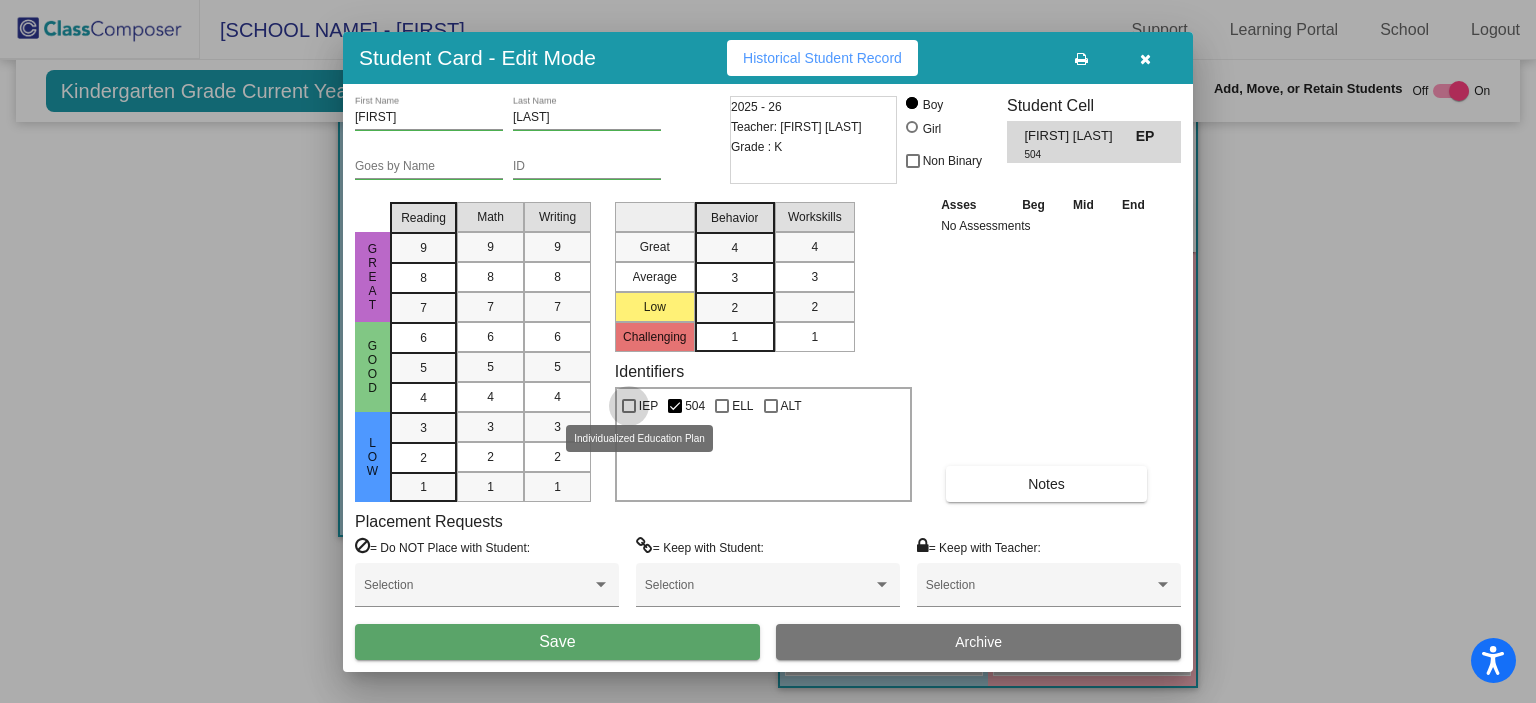 click at bounding box center [629, 406] 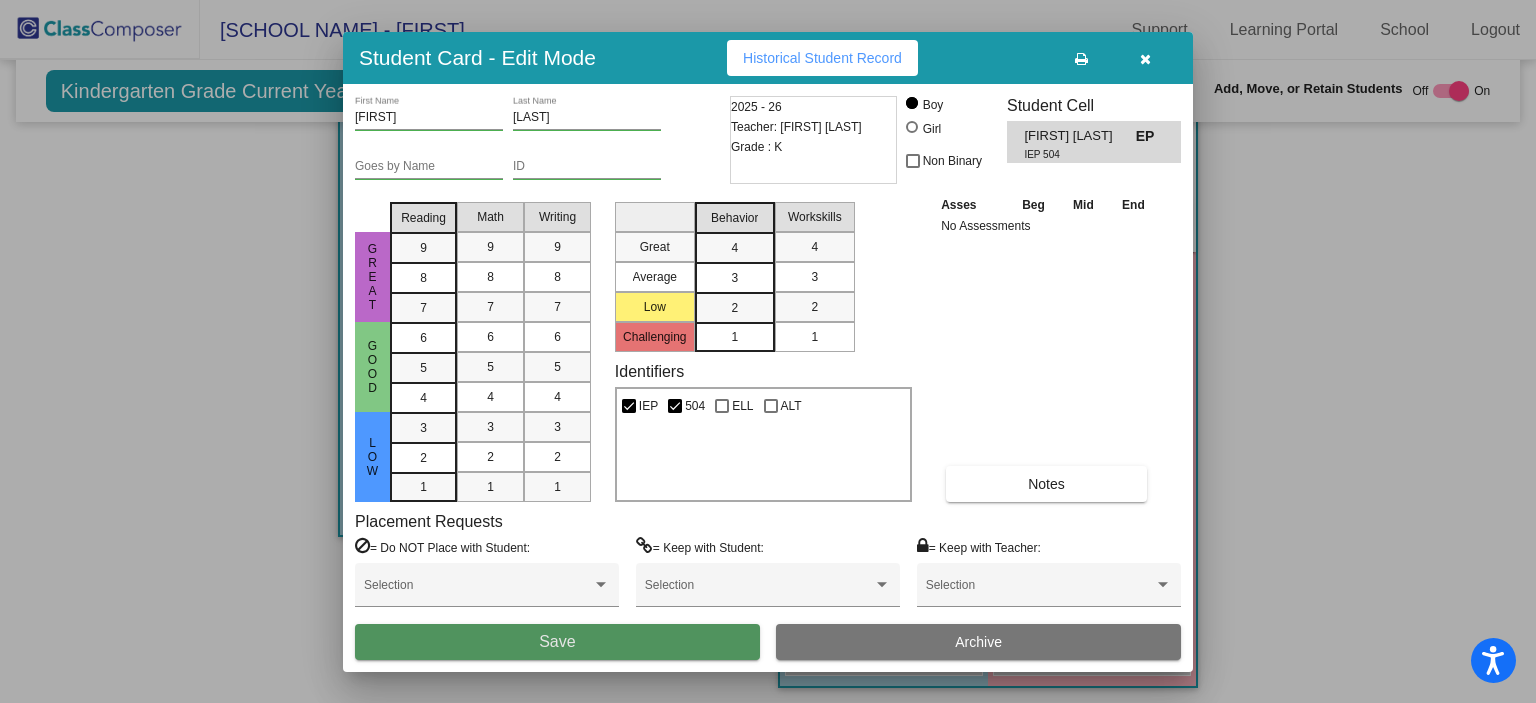 click on "Save" at bounding box center (557, 642) 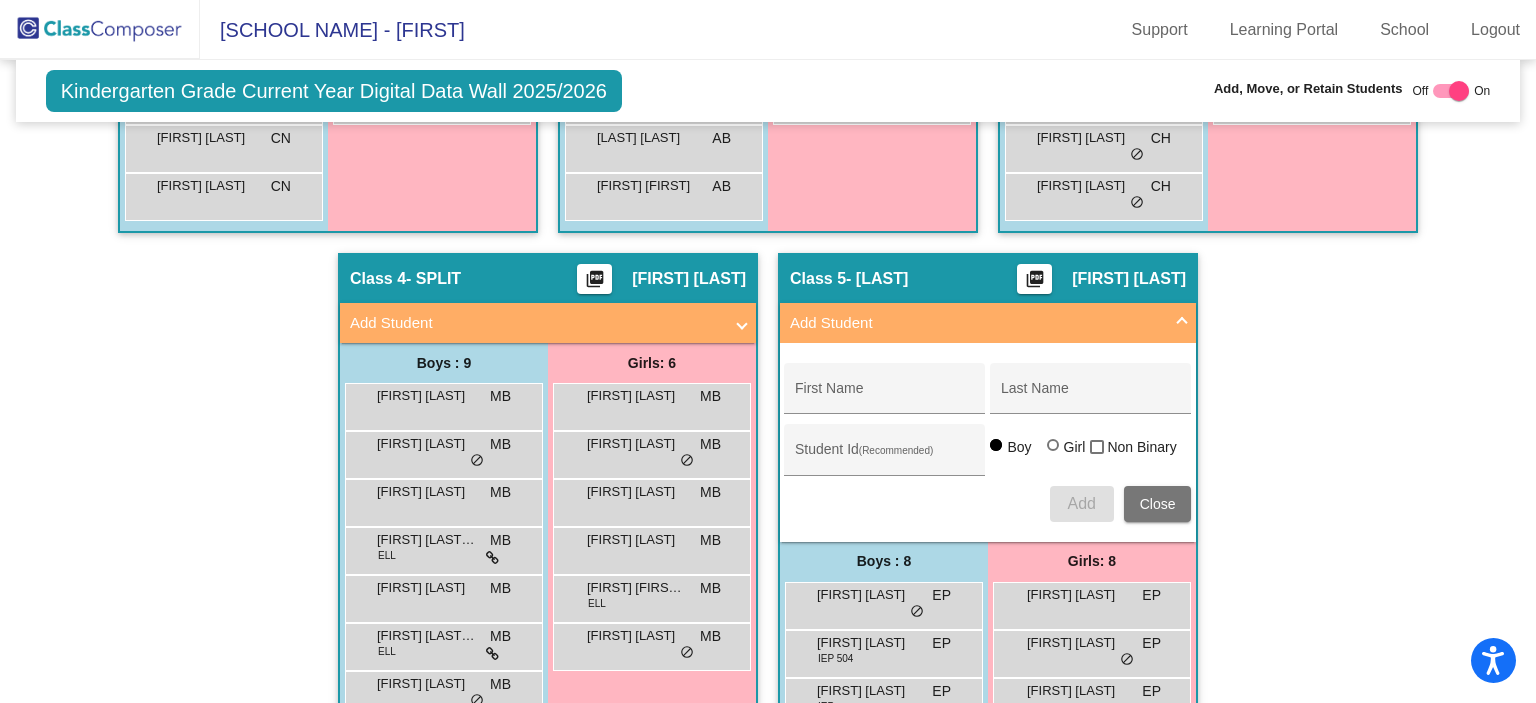 scroll, scrollTop: 931, scrollLeft: 0, axis: vertical 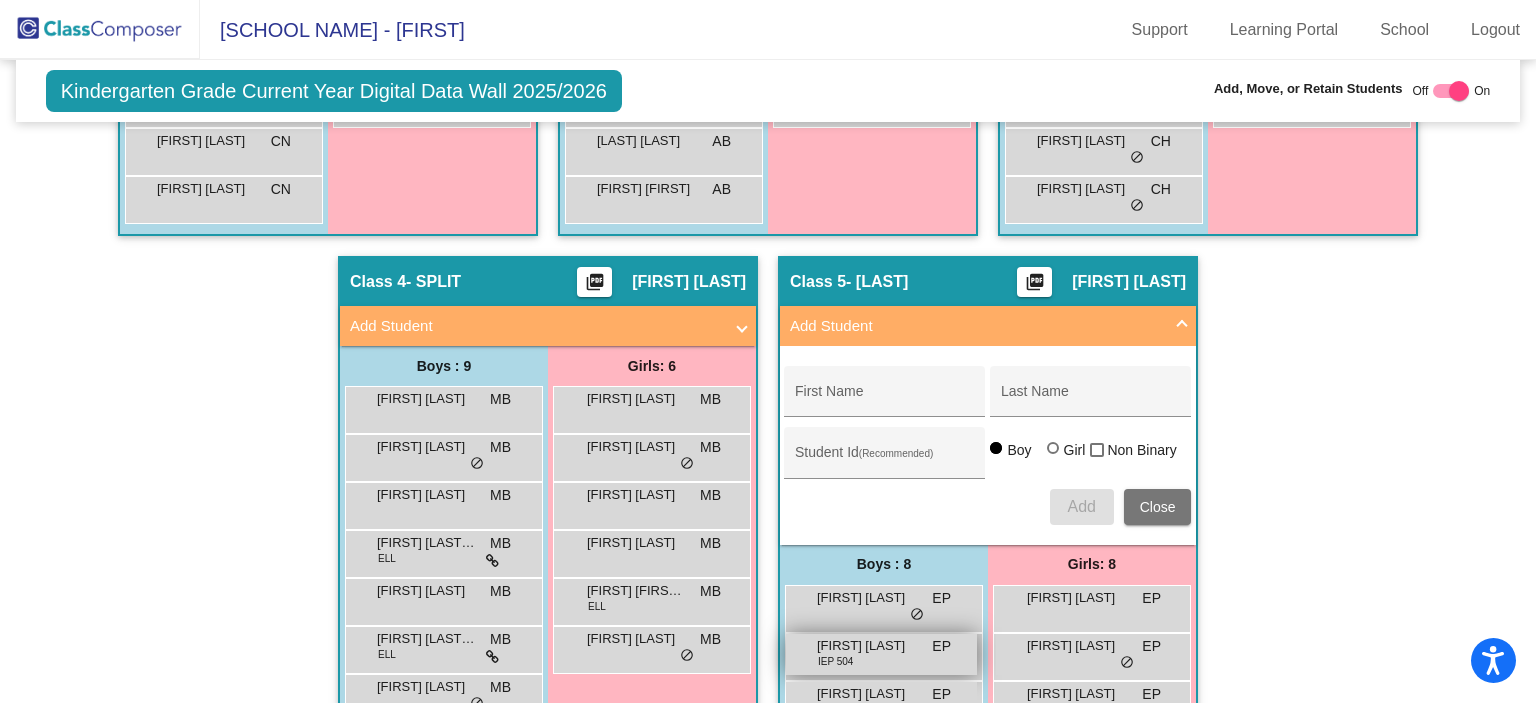 click on "[FIRST] [LAST]" at bounding box center [867, 646] 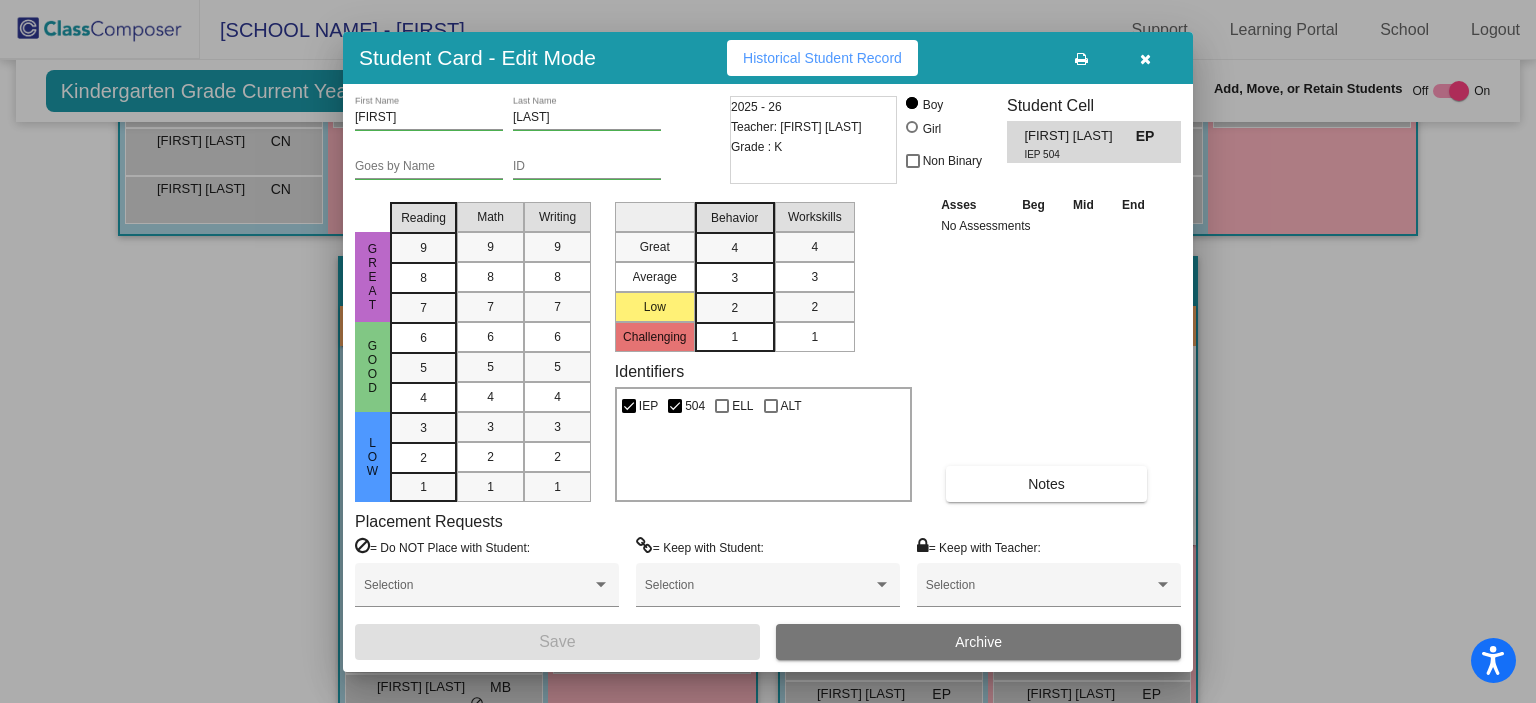 click at bounding box center [1081, 58] 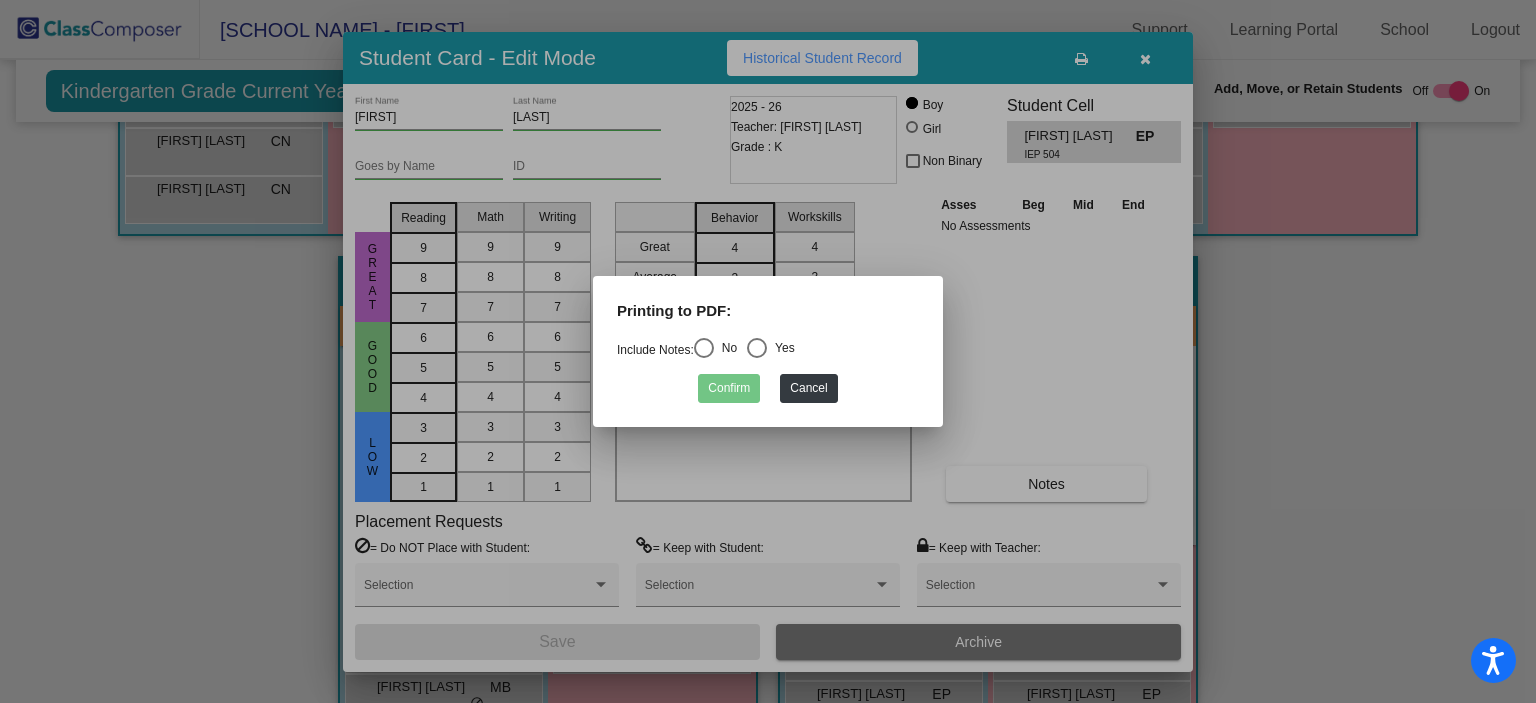 click at bounding box center (704, 348) 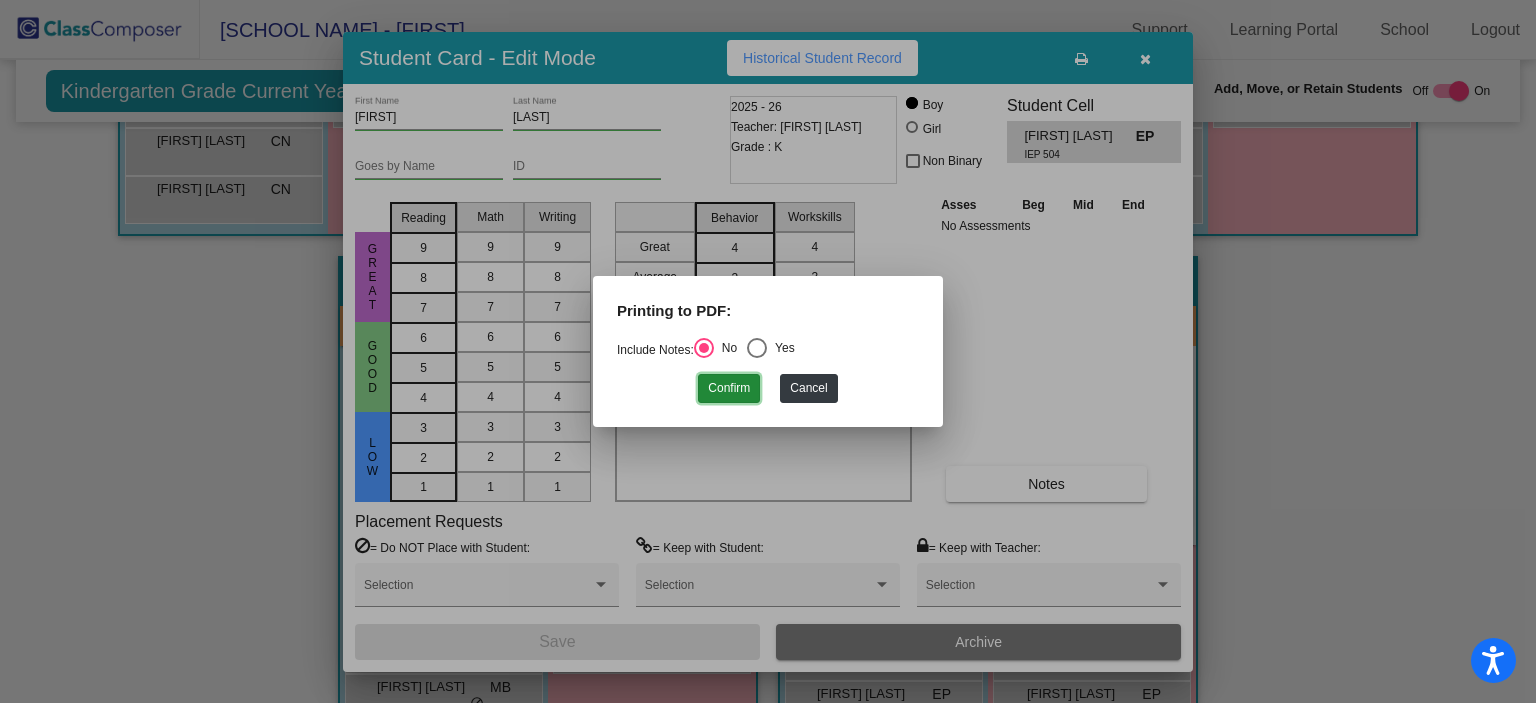 click on "Confirm" at bounding box center (729, 388) 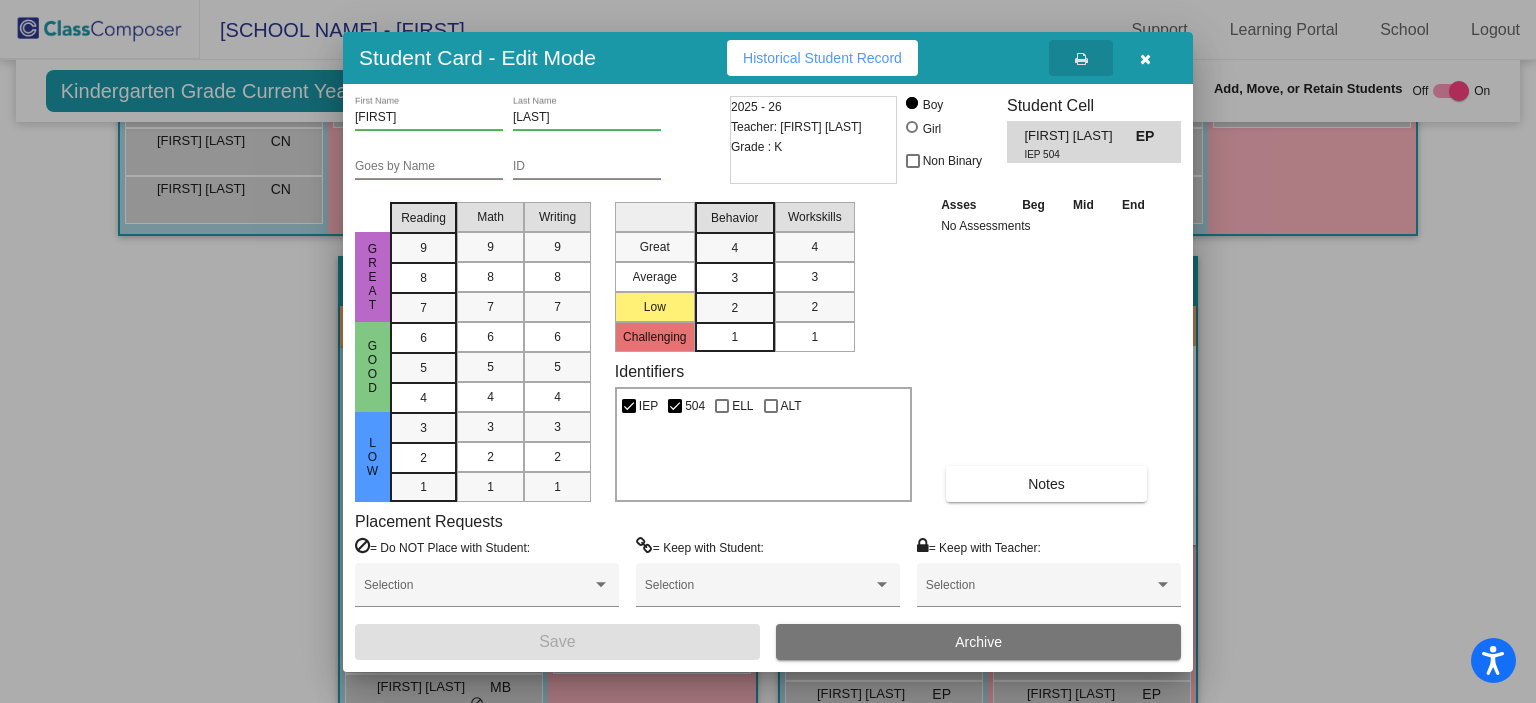 click at bounding box center [1145, 58] 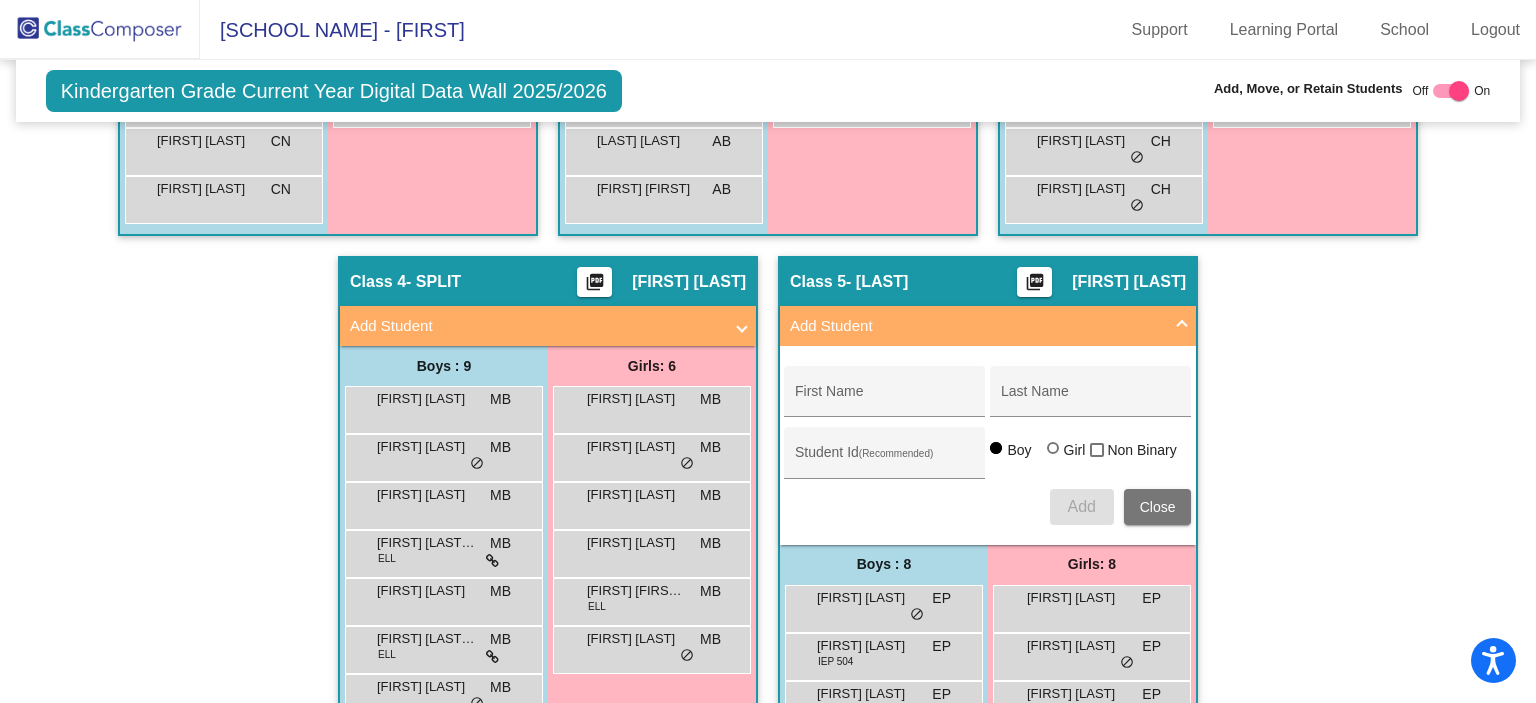 click on "Add Student" at bounding box center (536, 326) 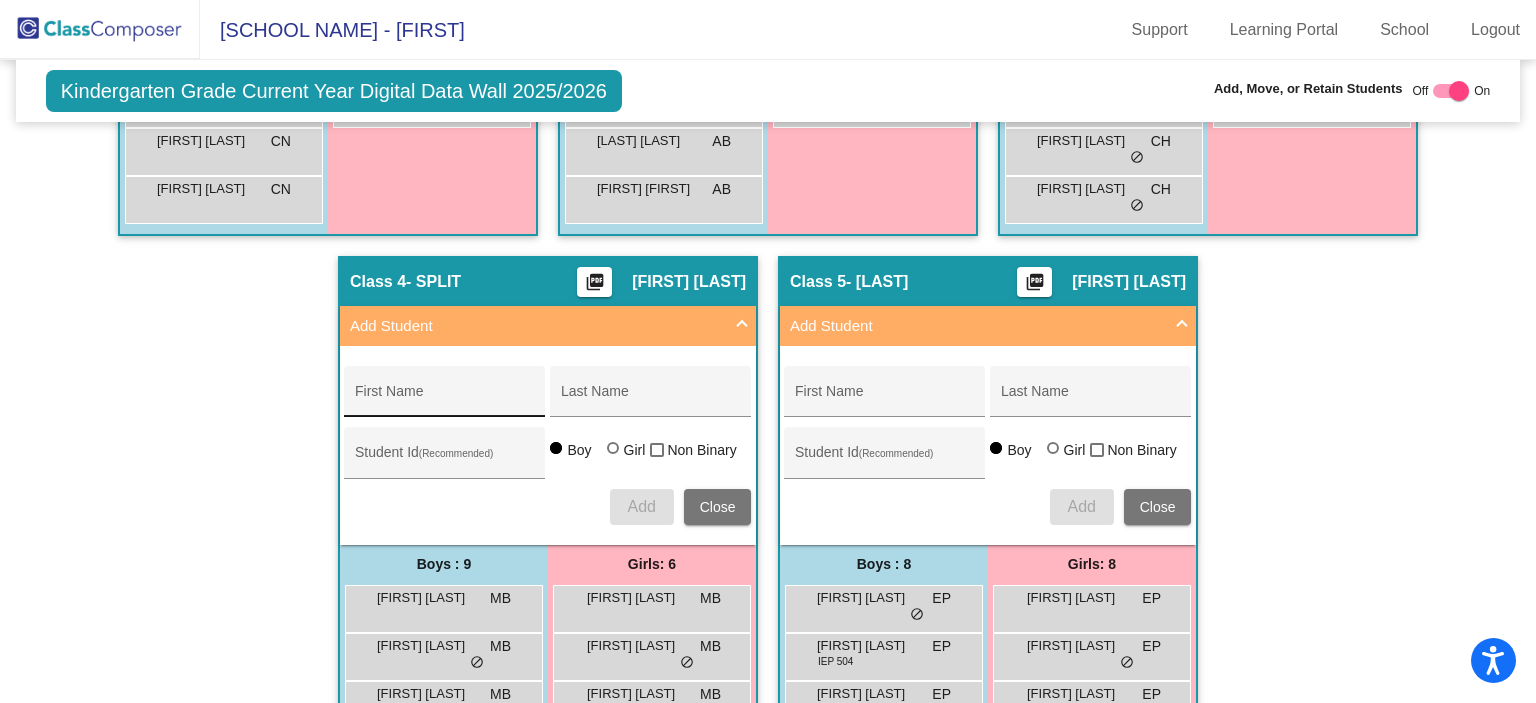 click on "First Name" at bounding box center (445, 397) 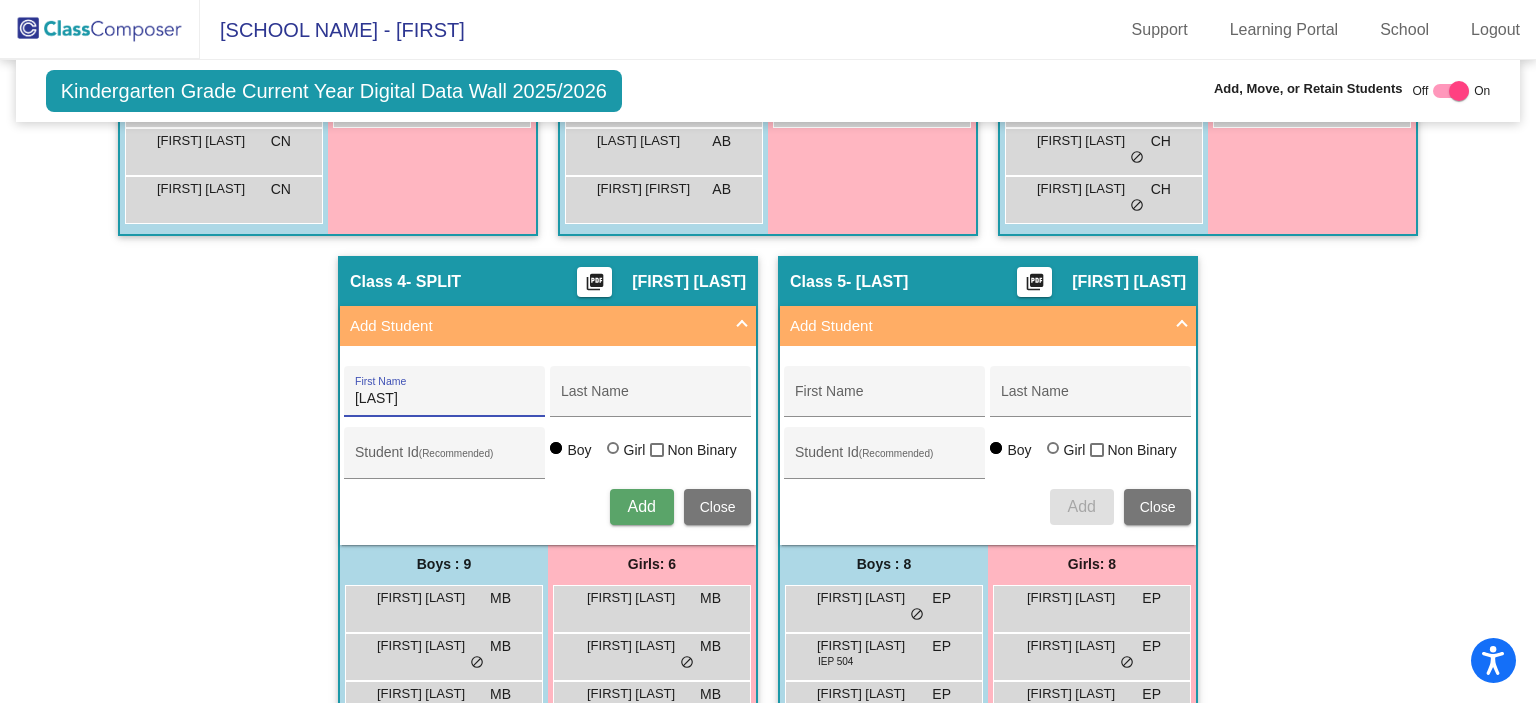 type on "[LAST]" 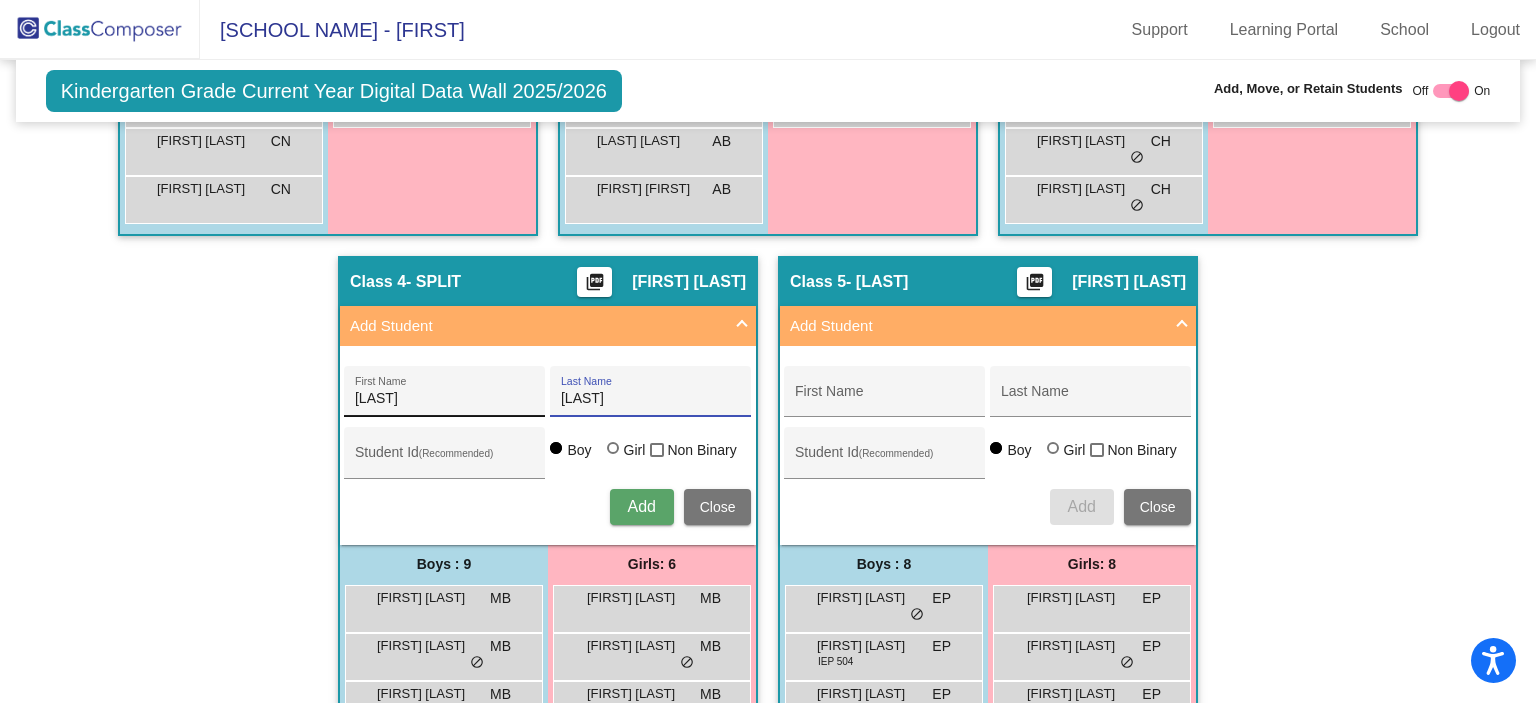 type on "[LAST]" 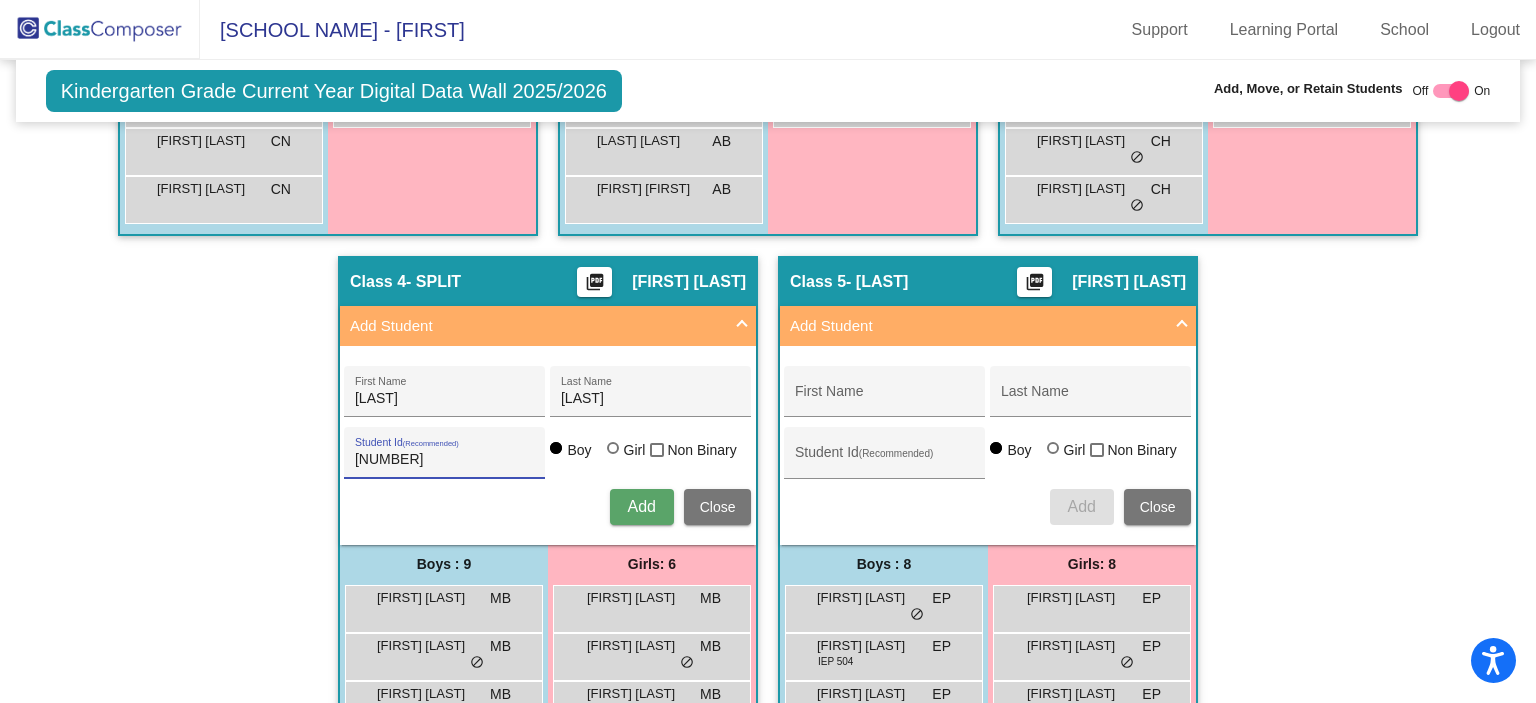 type on "[NUMBER]" 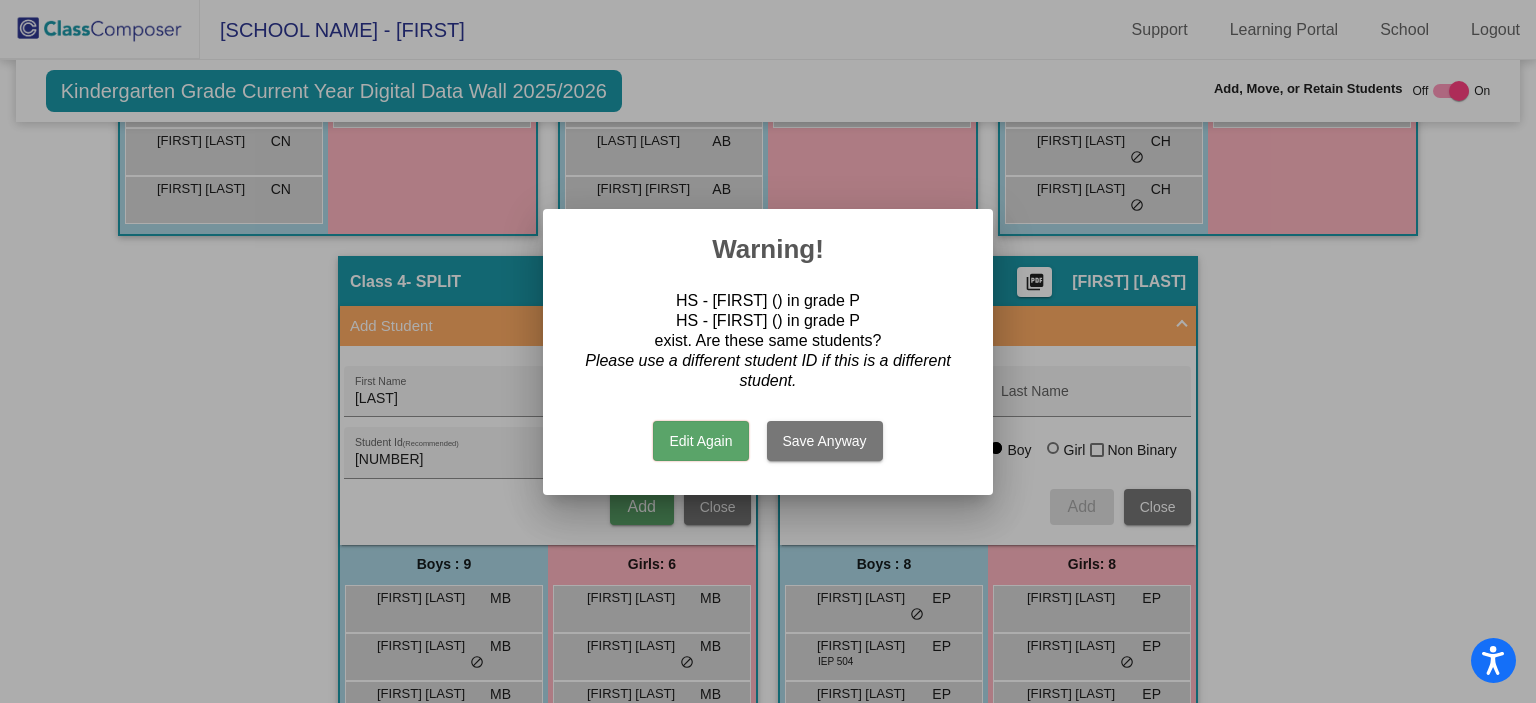 click on "Save Anyway" at bounding box center [825, 441] 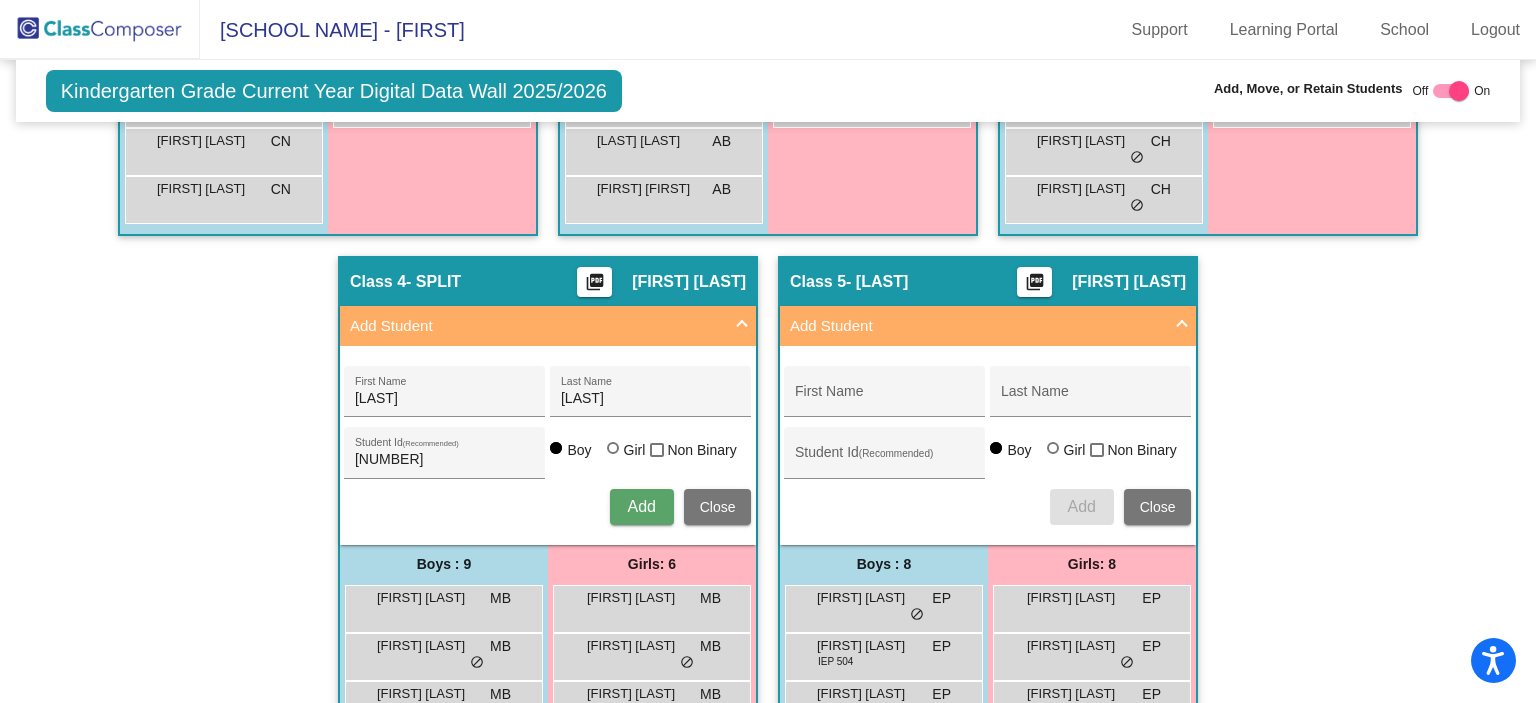 type 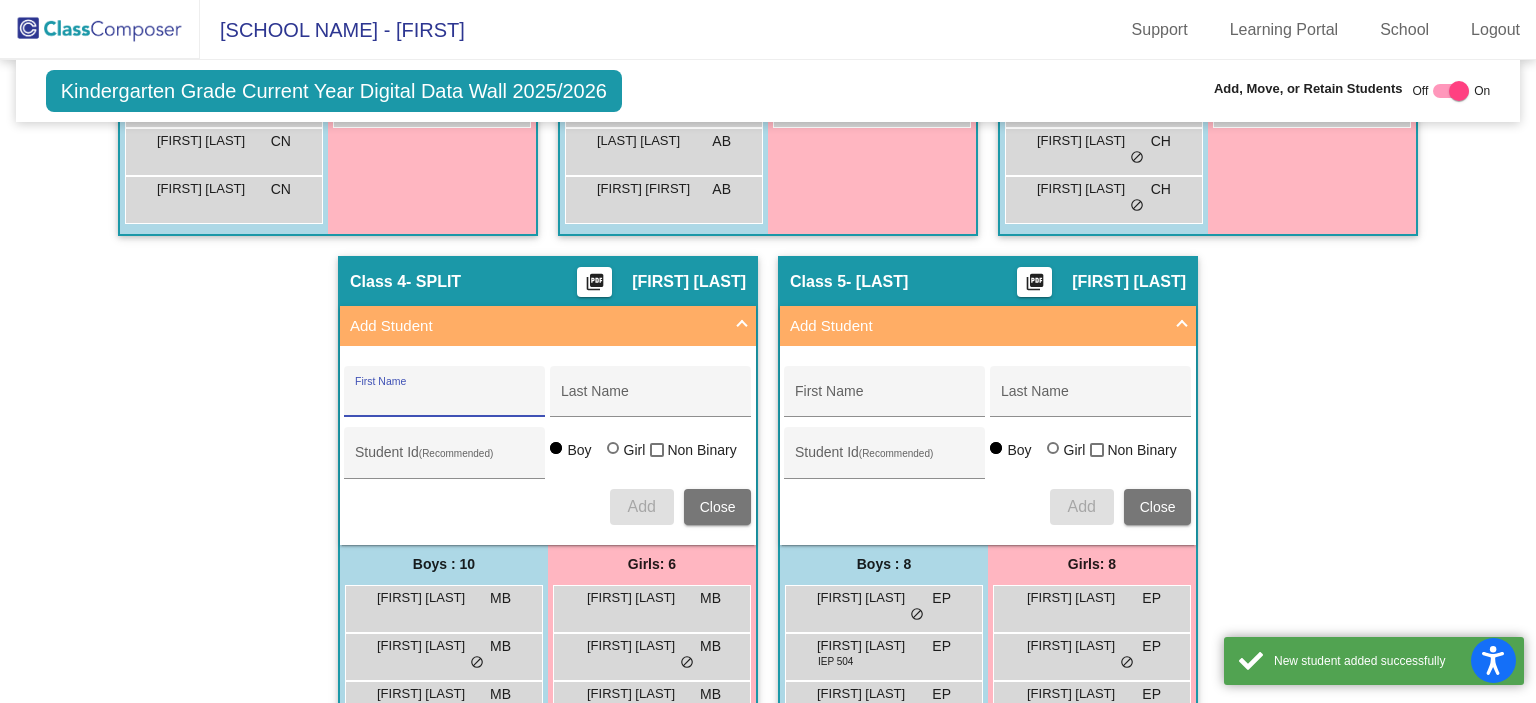 scroll, scrollTop: 0, scrollLeft: 0, axis: both 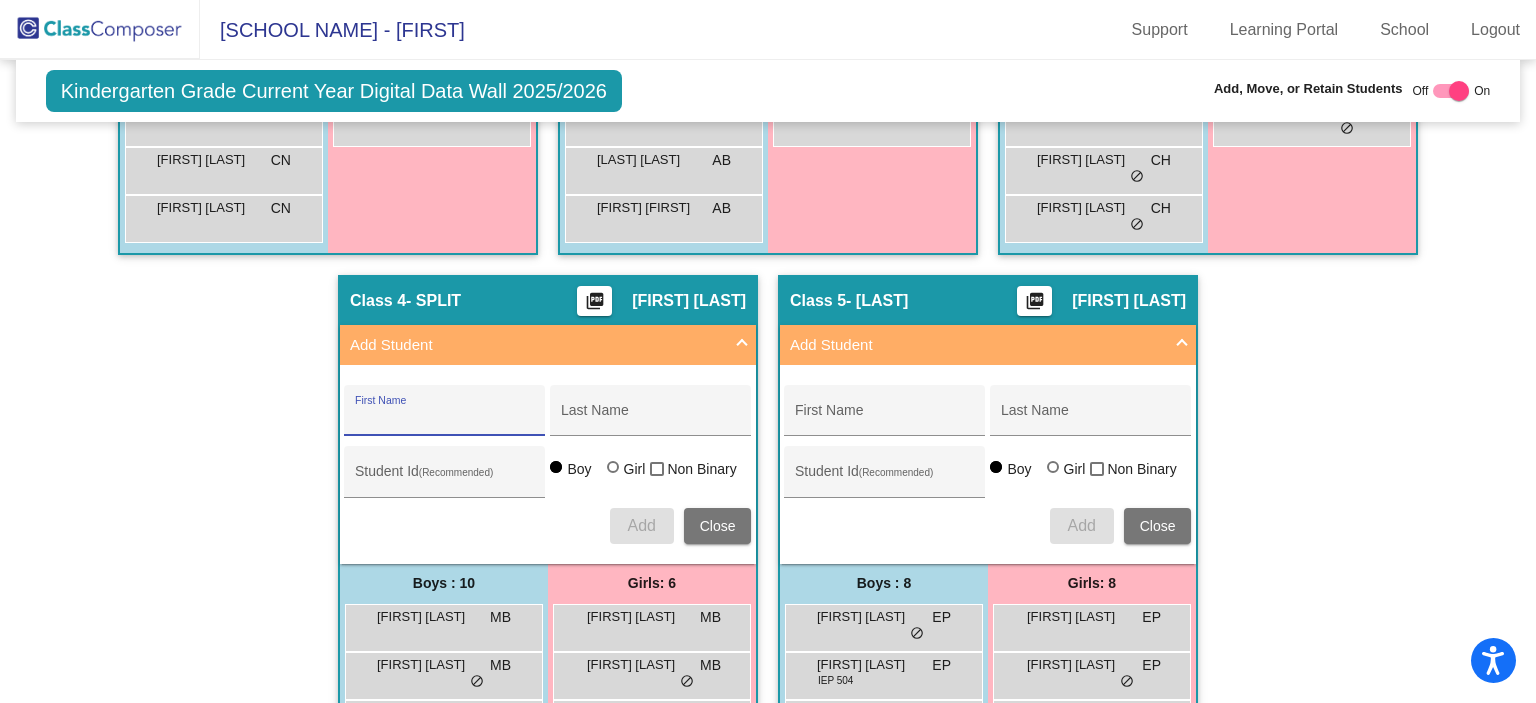 drag, startPoint x: 1157, startPoint y: 525, endPoint x: 1142, endPoint y: 523, distance: 15.132746 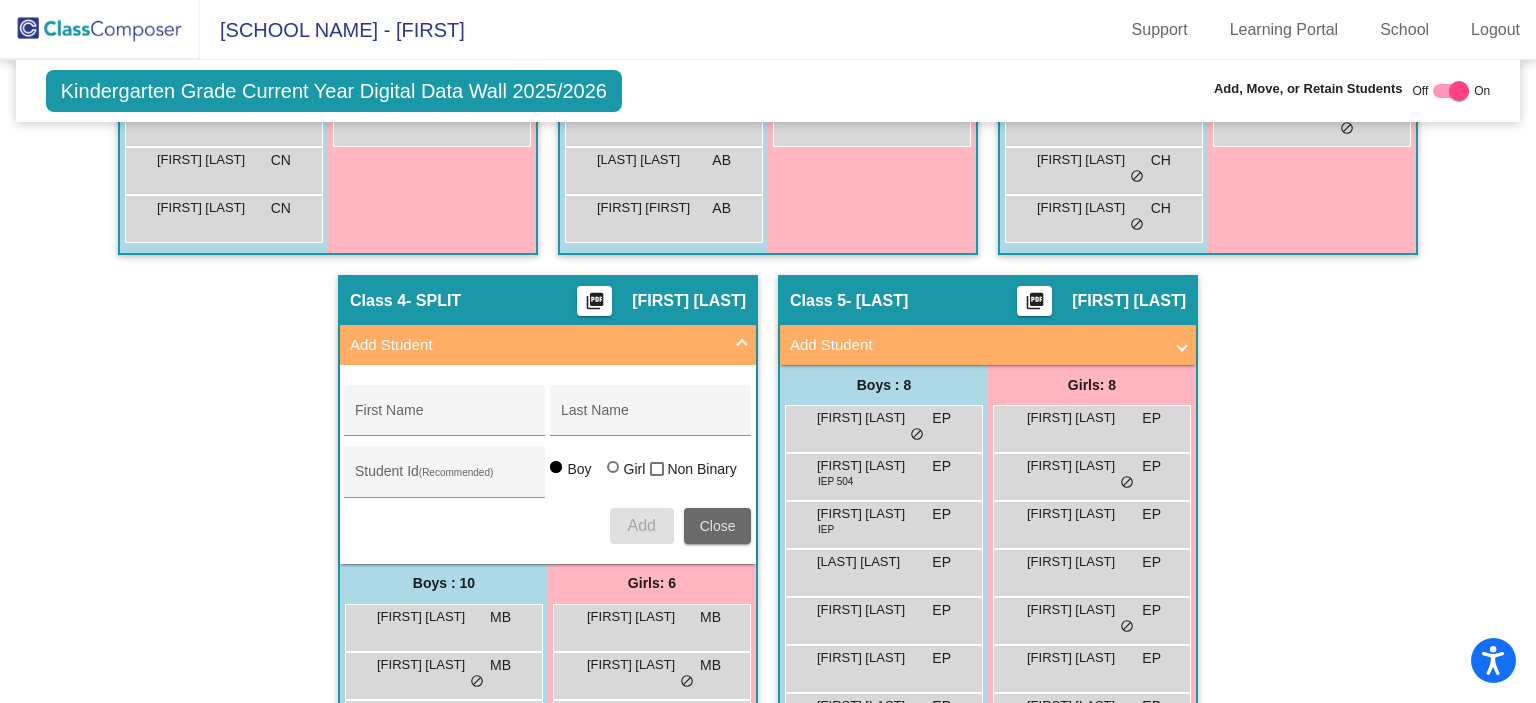 drag, startPoint x: 706, startPoint y: 516, endPoint x: 696, endPoint y: 540, distance: 26 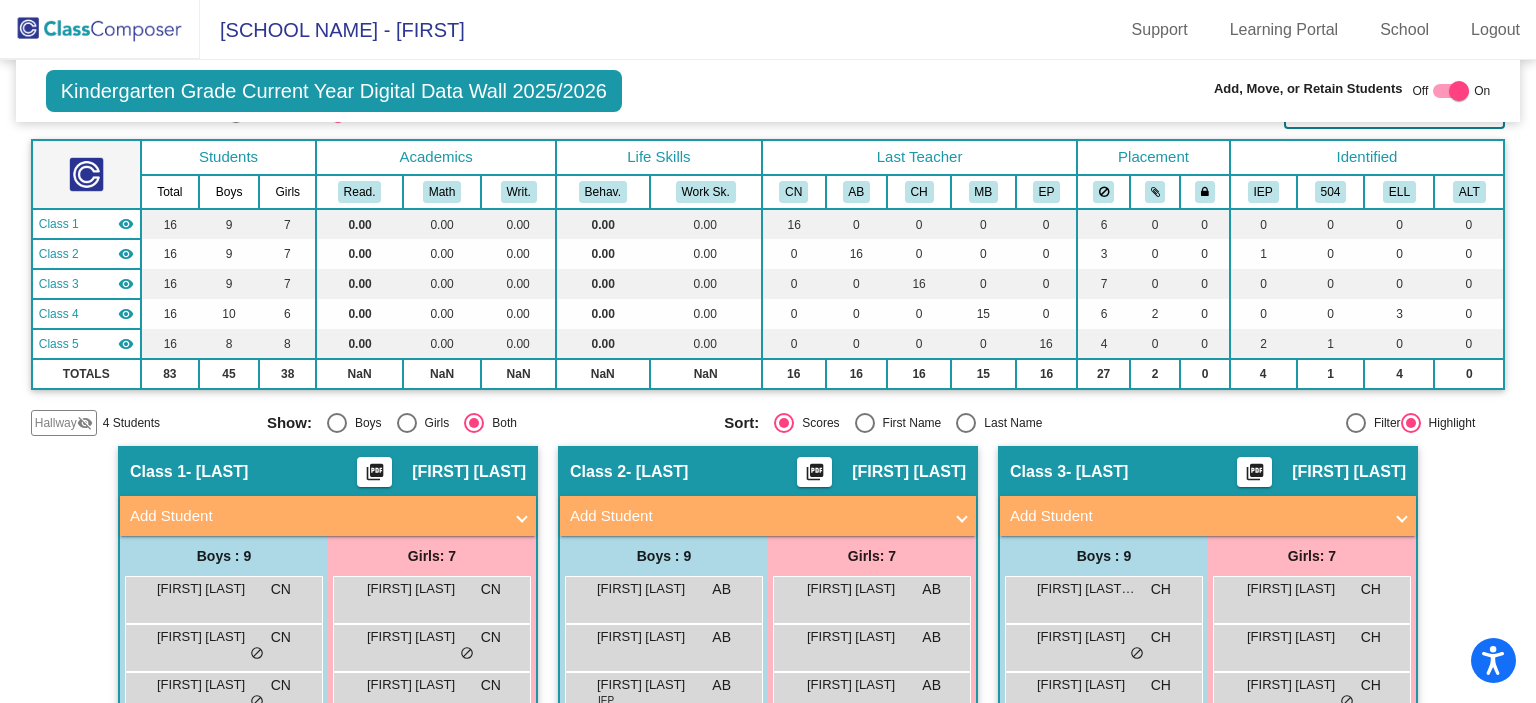 scroll, scrollTop: 0, scrollLeft: 0, axis: both 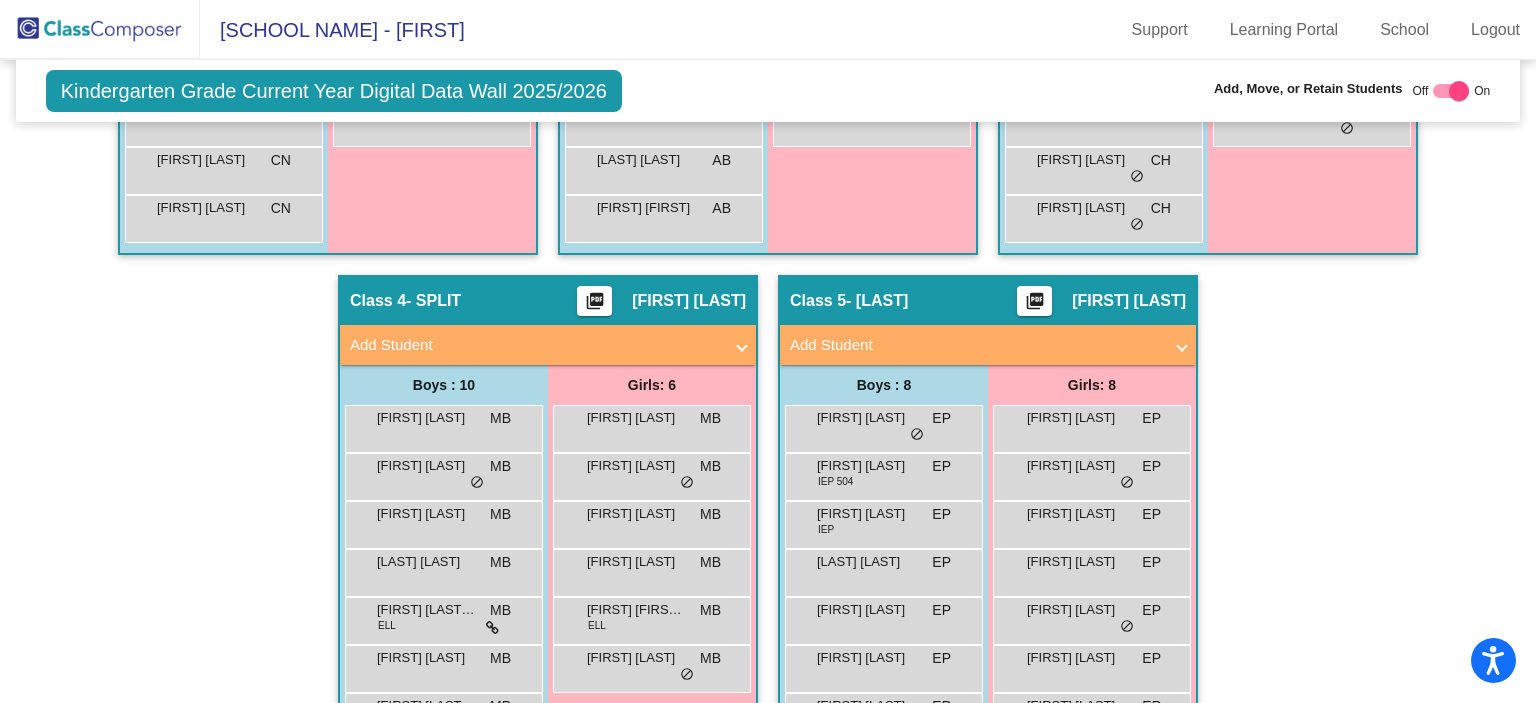 click 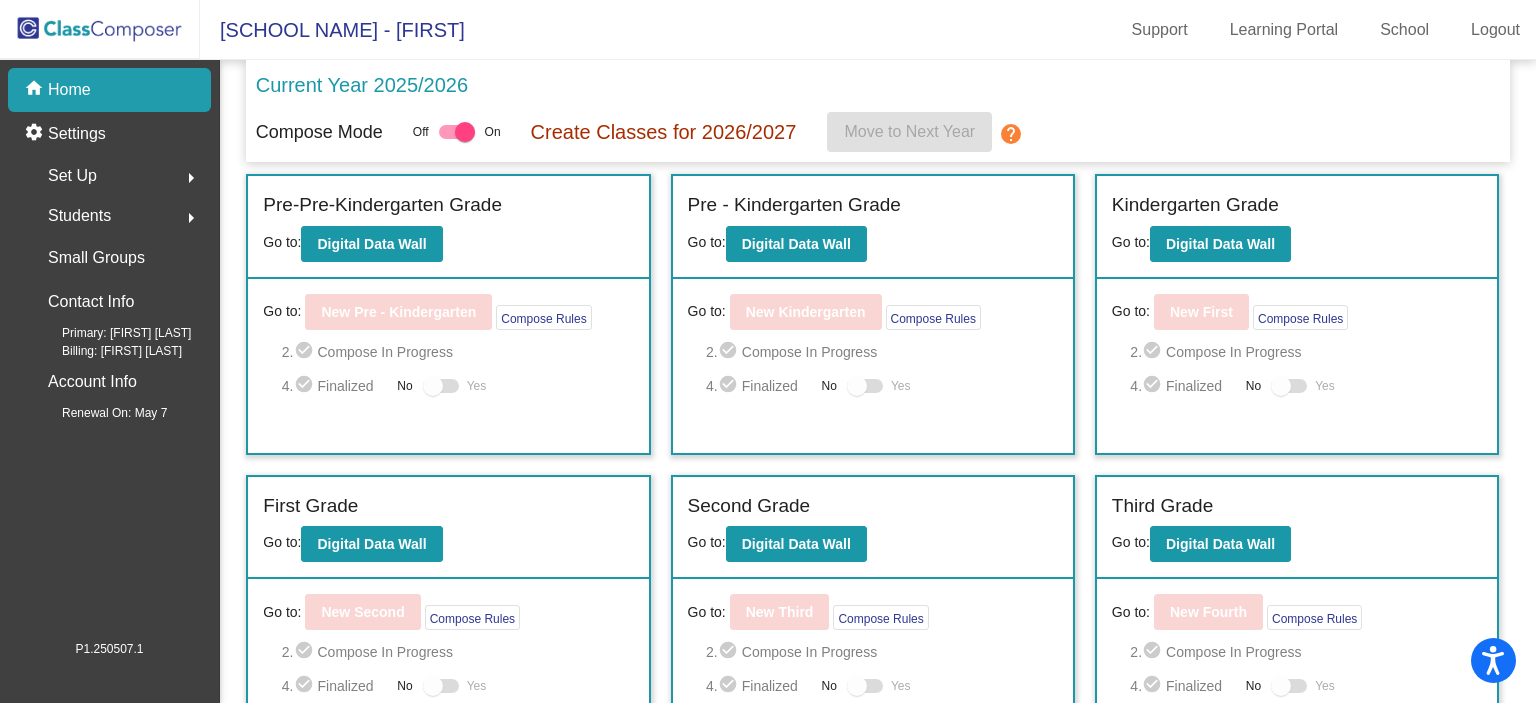 click on "Students  arrow_right" 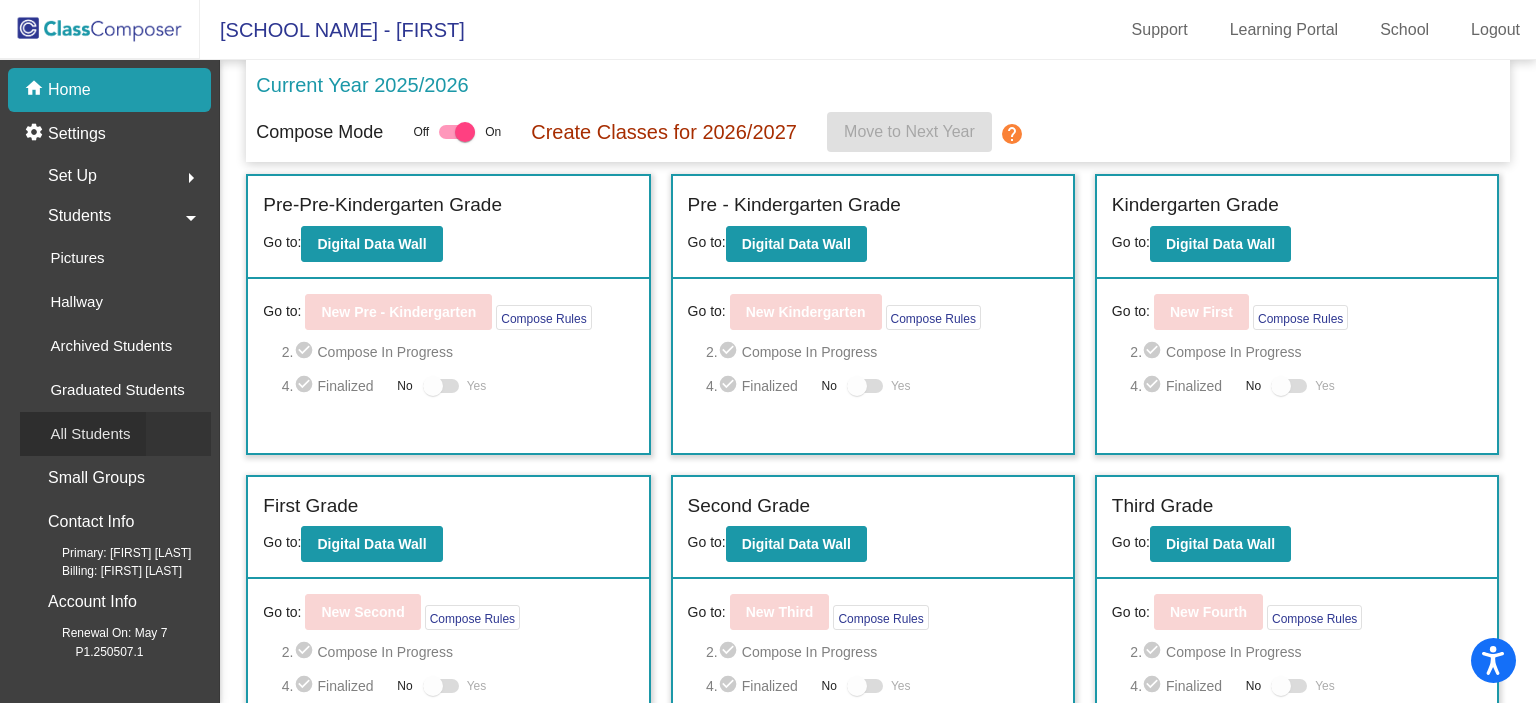 click on "All Students" 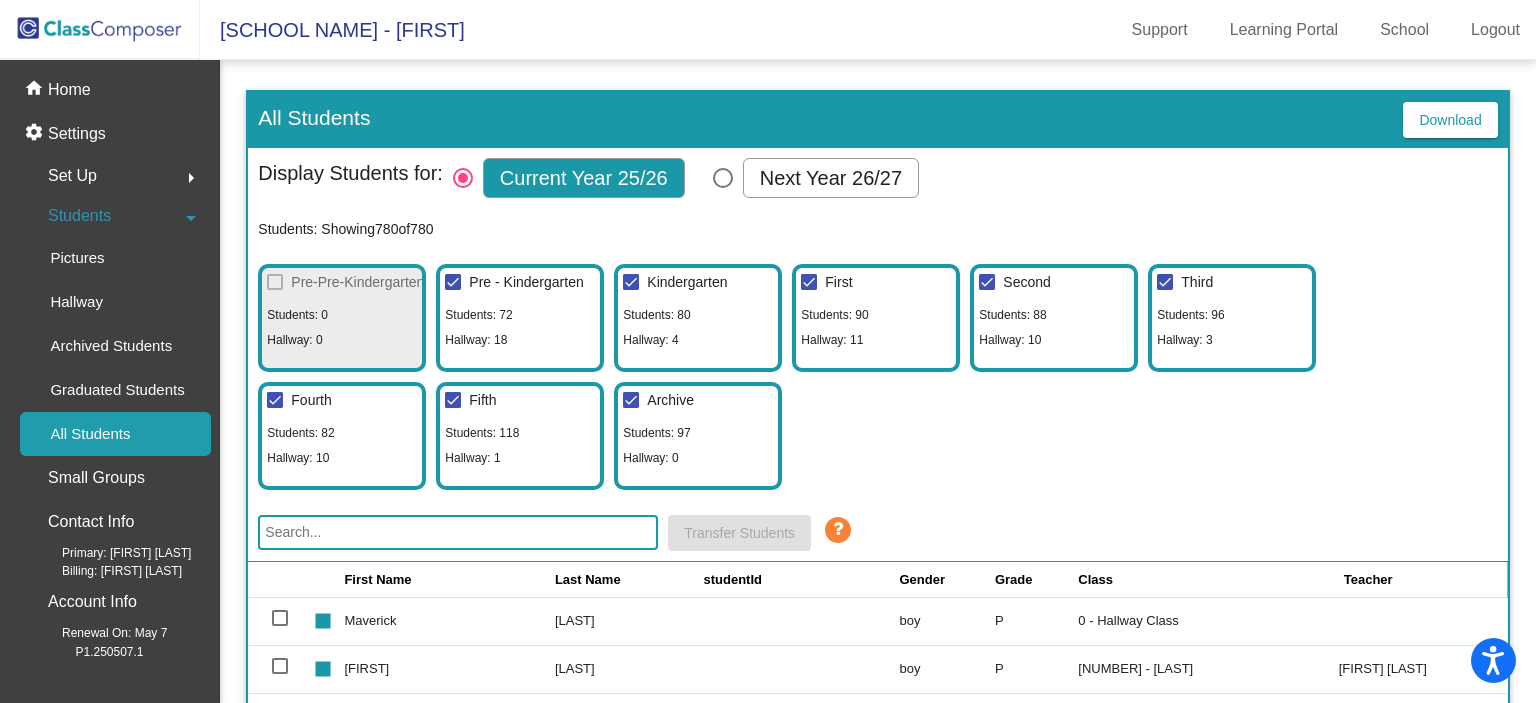 click at bounding box center [453, 400] 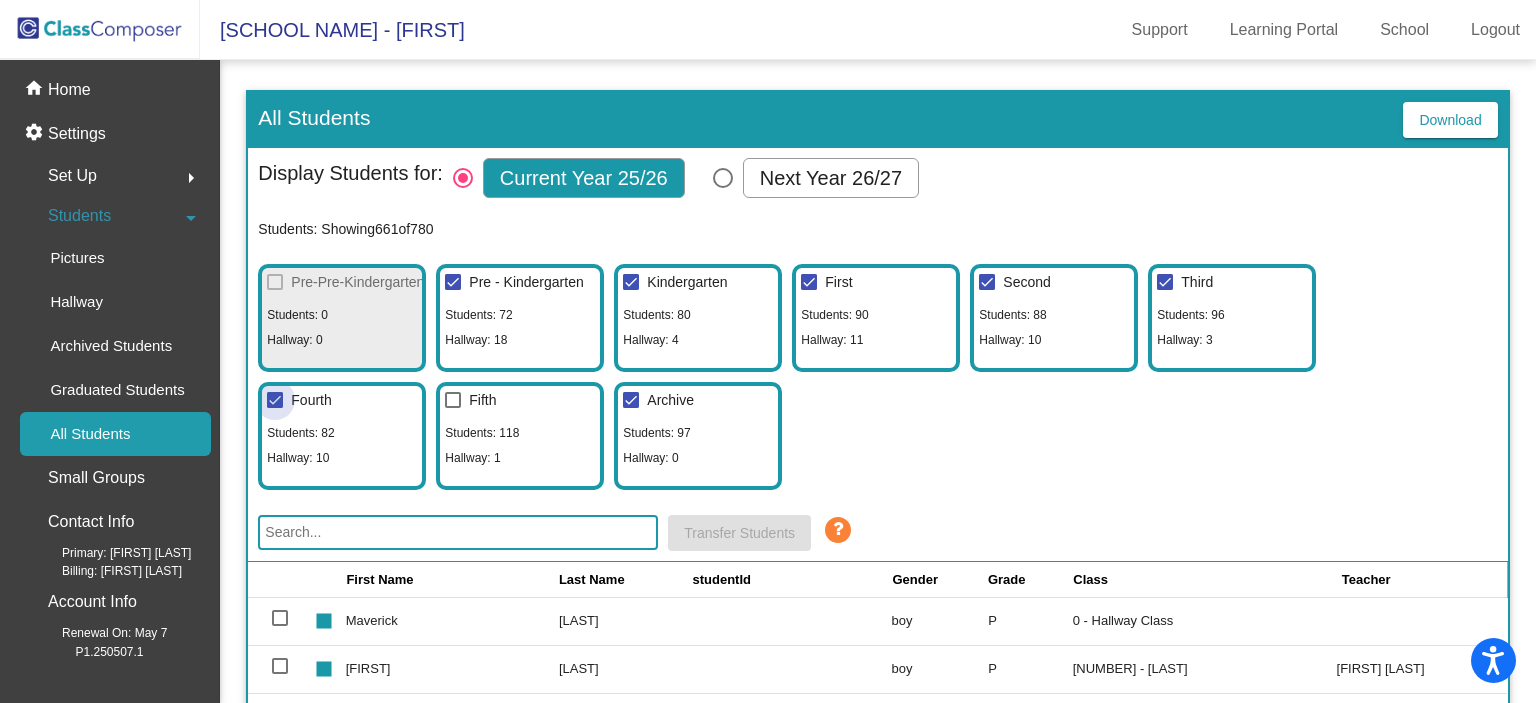 click at bounding box center [275, 400] 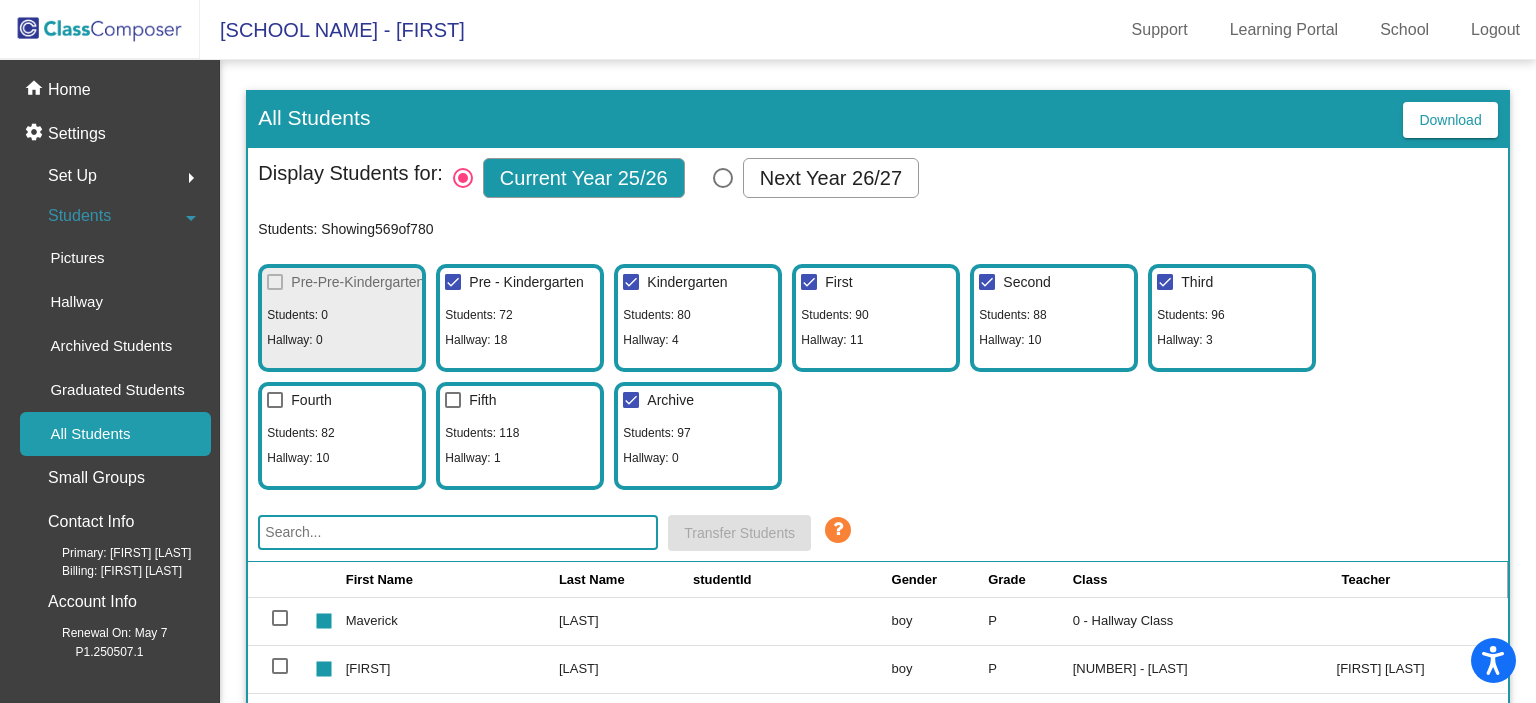 drag, startPoint x: 632, startPoint y: 279, endPoint x: 764, endPoint y: 280, distance: 132.00378 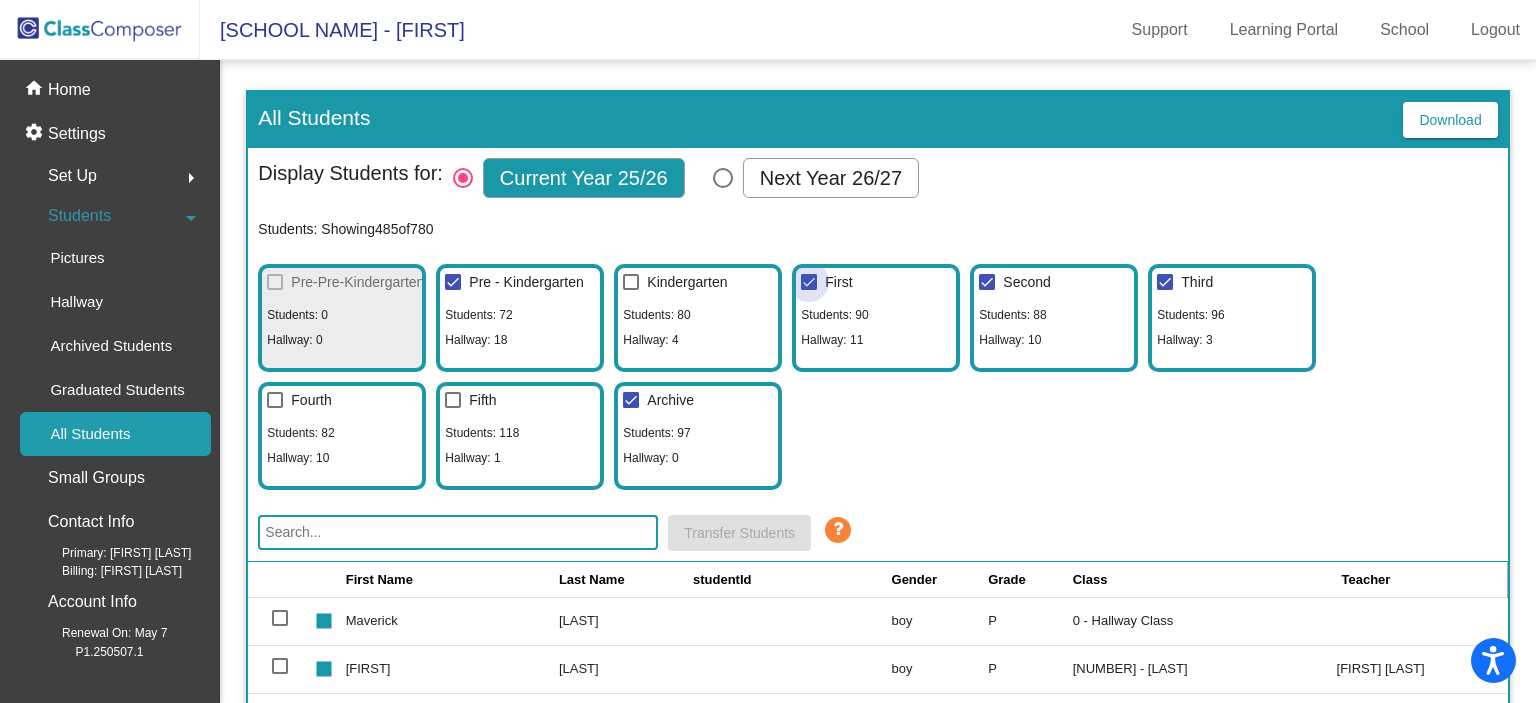 click at bounding box center [809, 282] 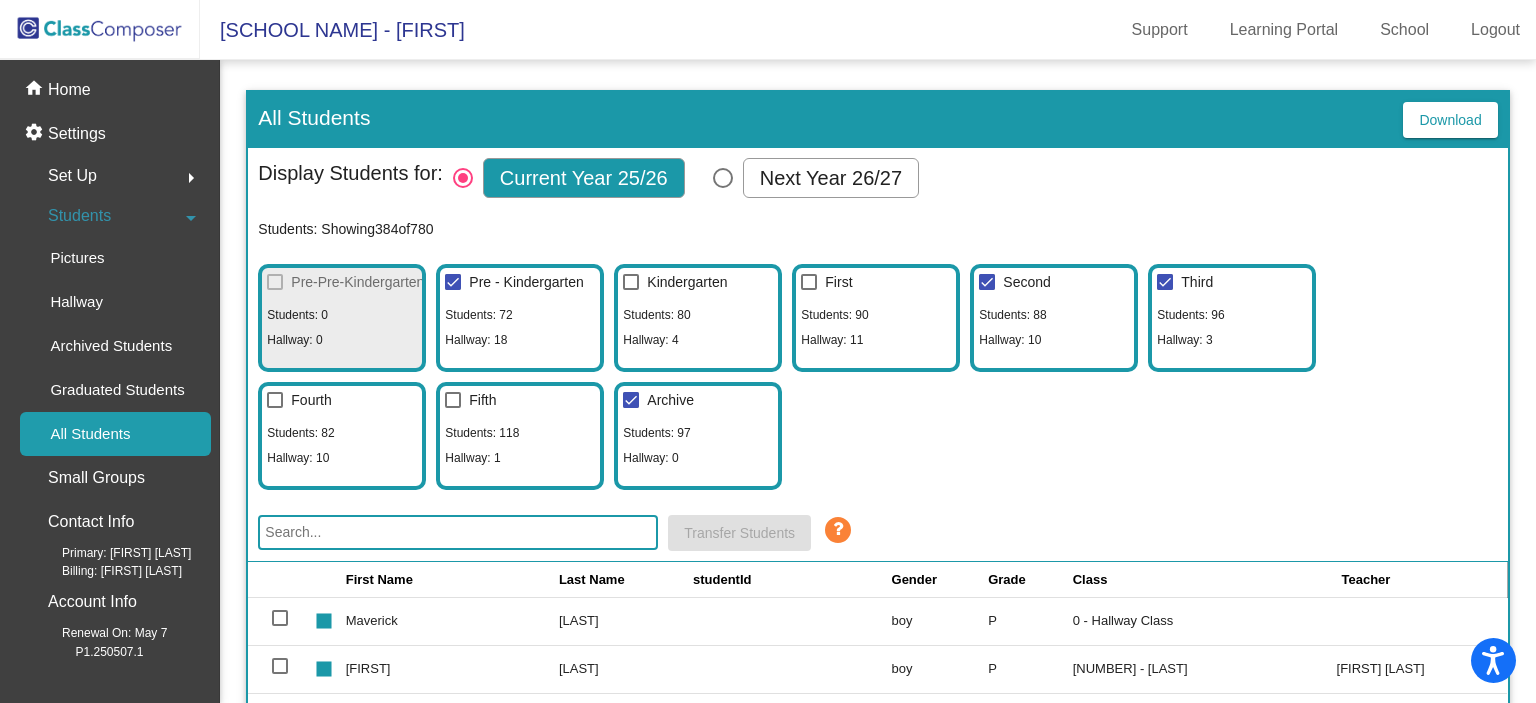 click at bounding box center (987, 282) 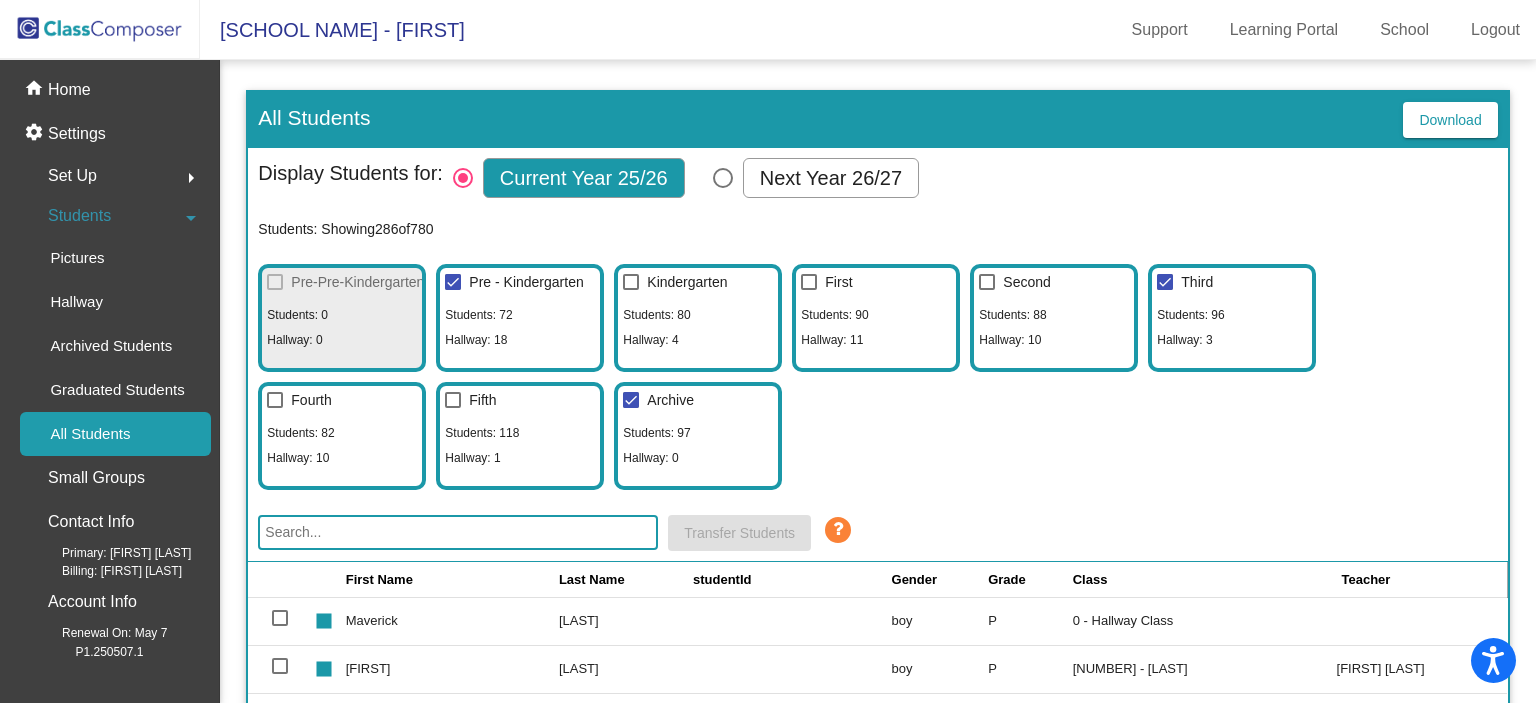click at bounding box center (1165, 282) 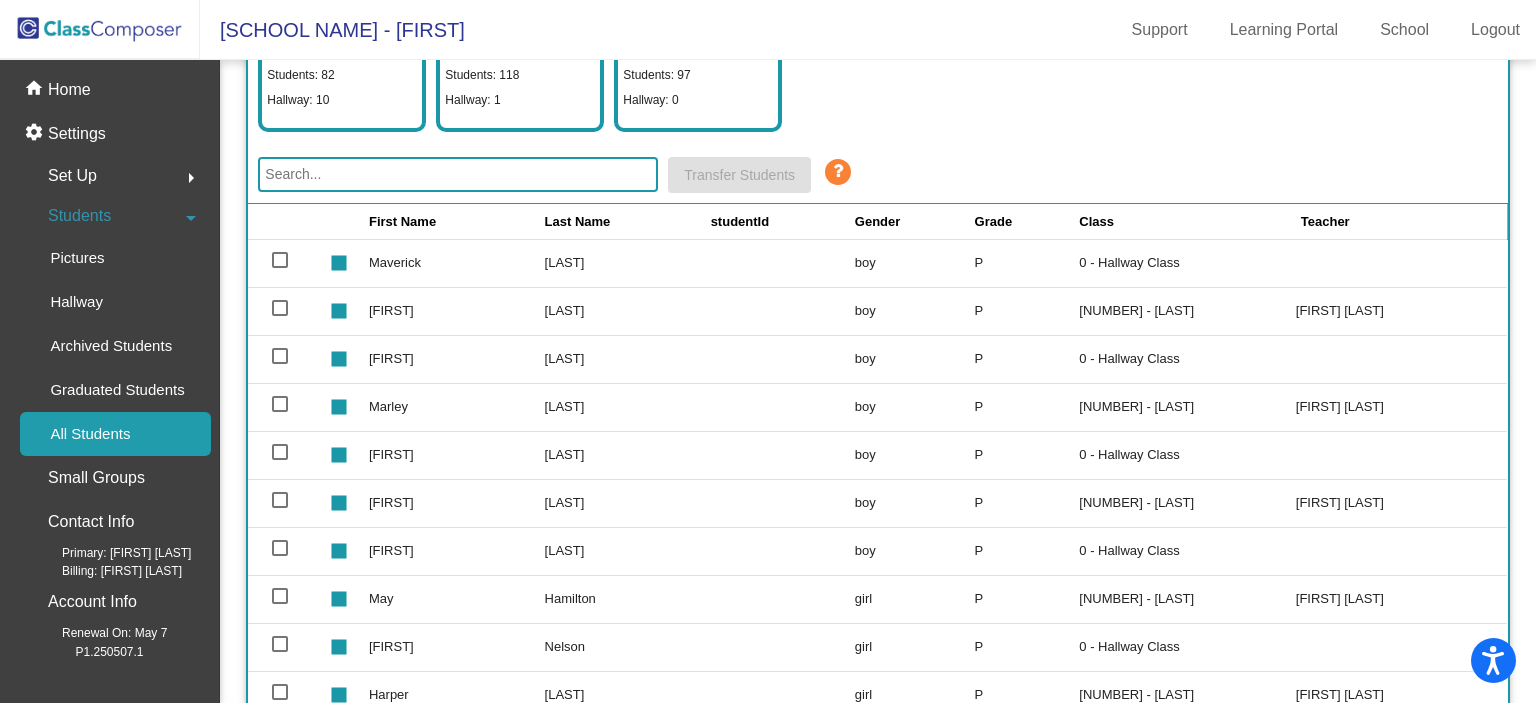 scroll, scrollTop: 359, scrollLeft: 0, axis: vertical 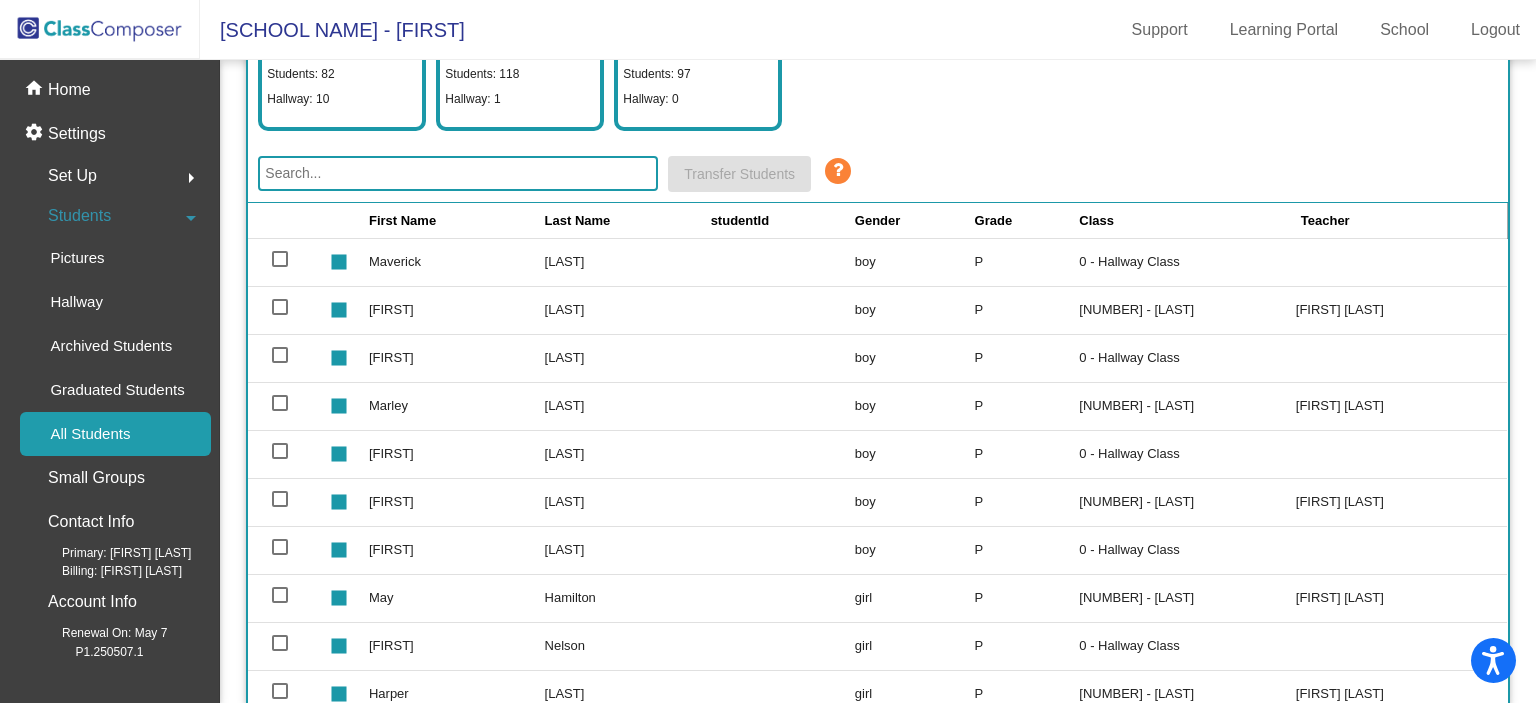 drag, startPoint x: 332, startPoint y: 167, endPoint x: 319, endPoint y: 185, distance: 22.203604 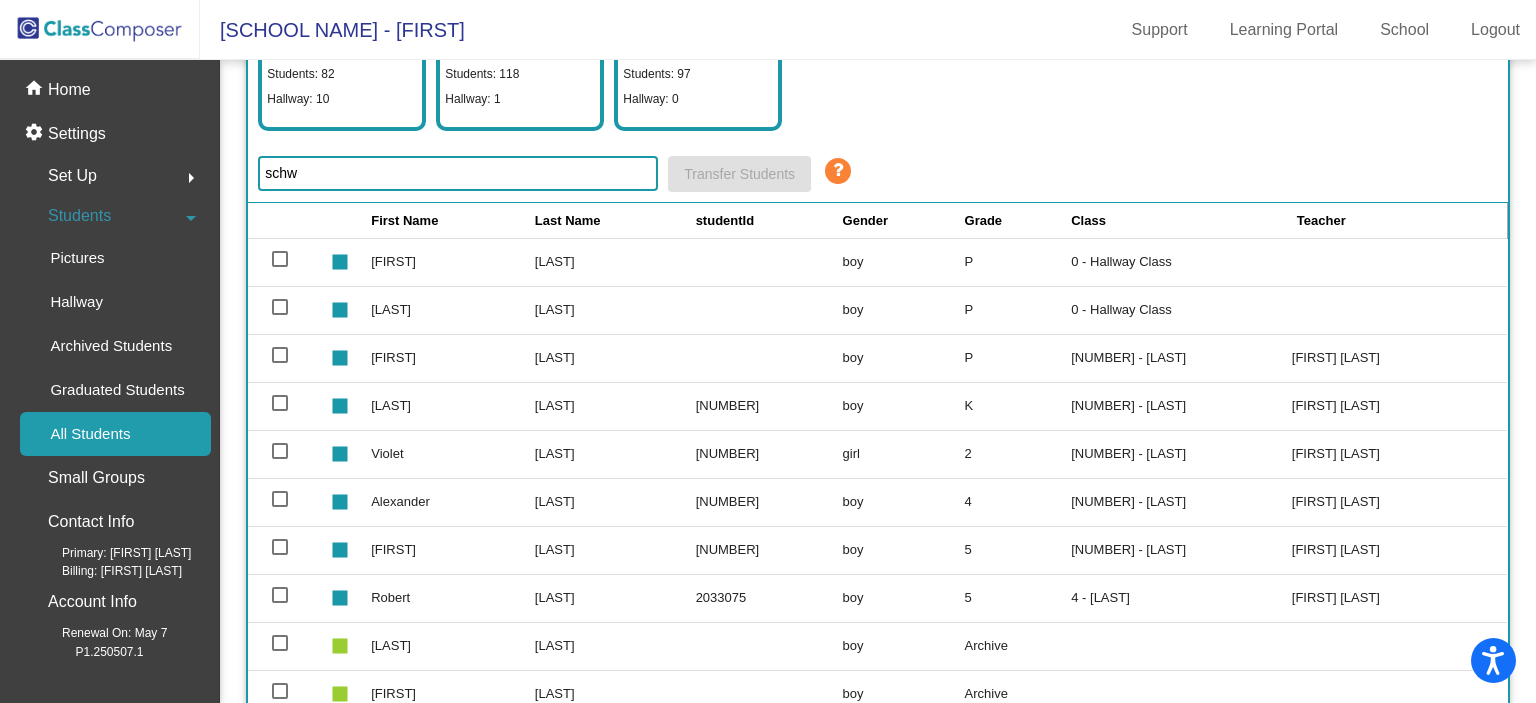 type on "schw" 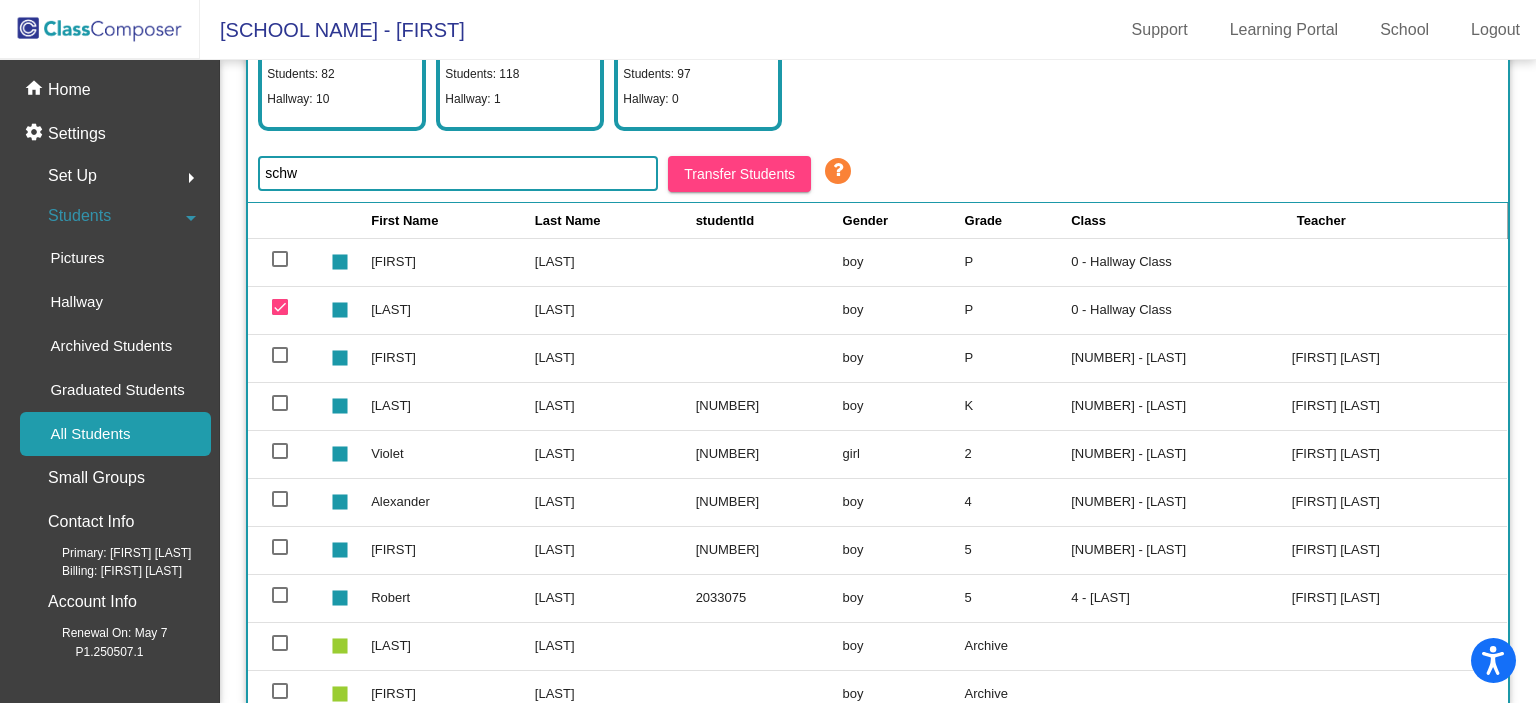click on "Transfer Students" 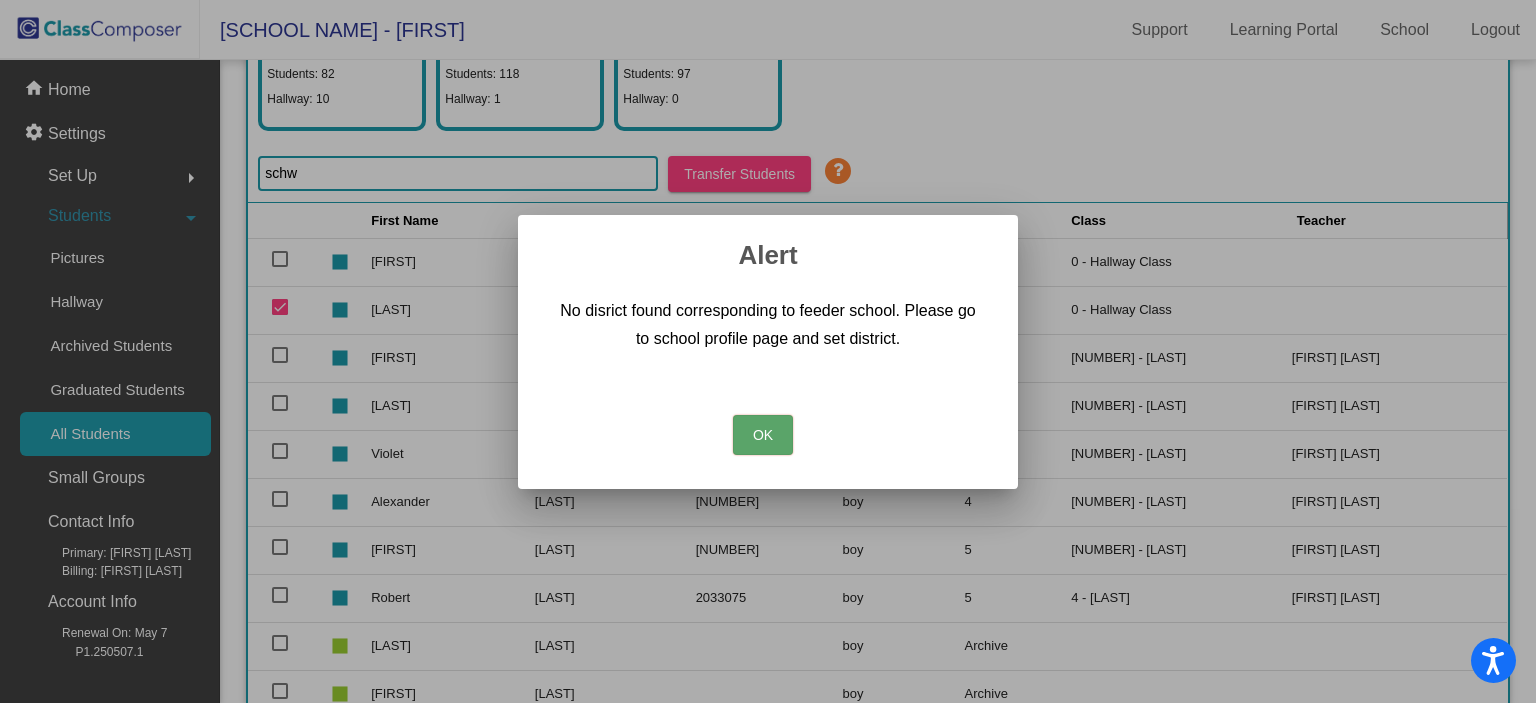 click on "OK" at bounding box center [763, 435] 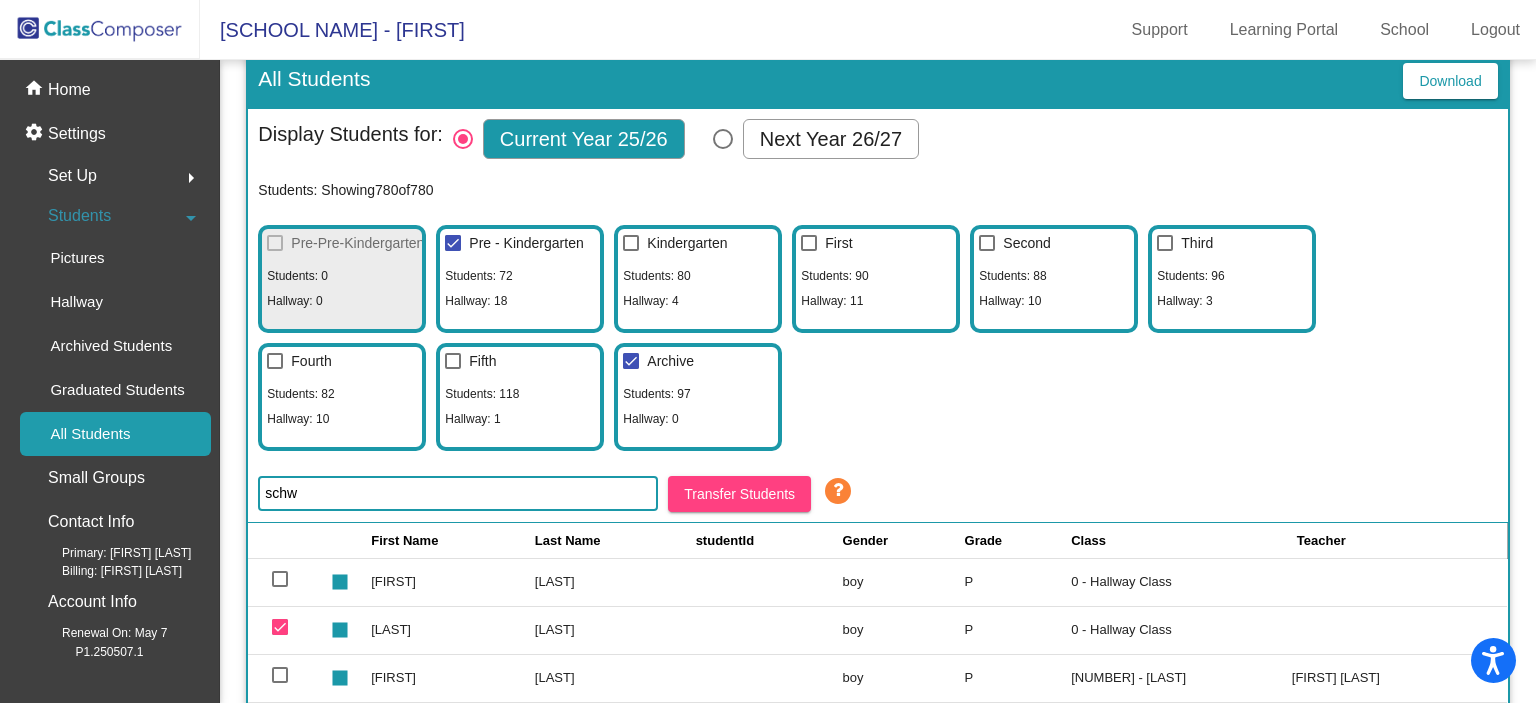scroll, scrollTop: 0, scrollLeft: 0, axis: both 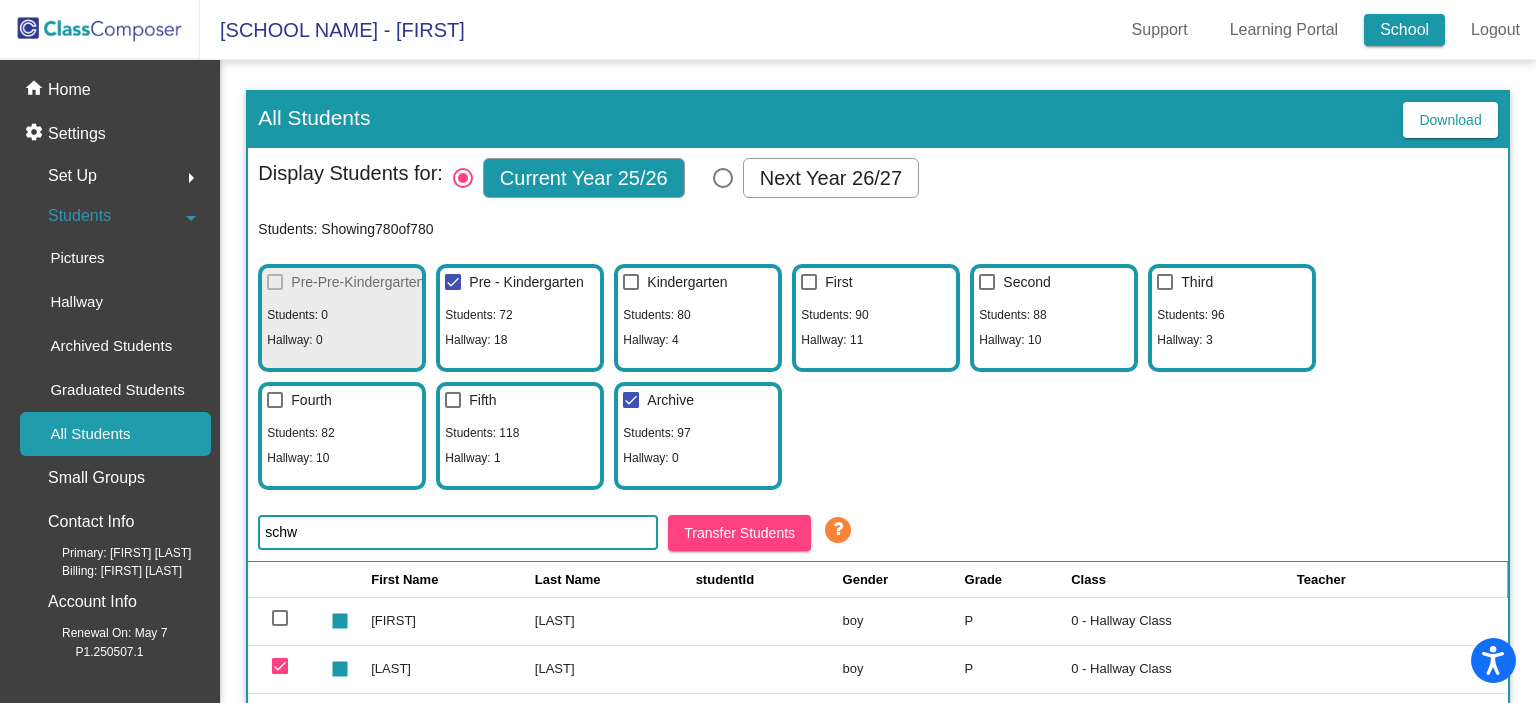 click on "School" 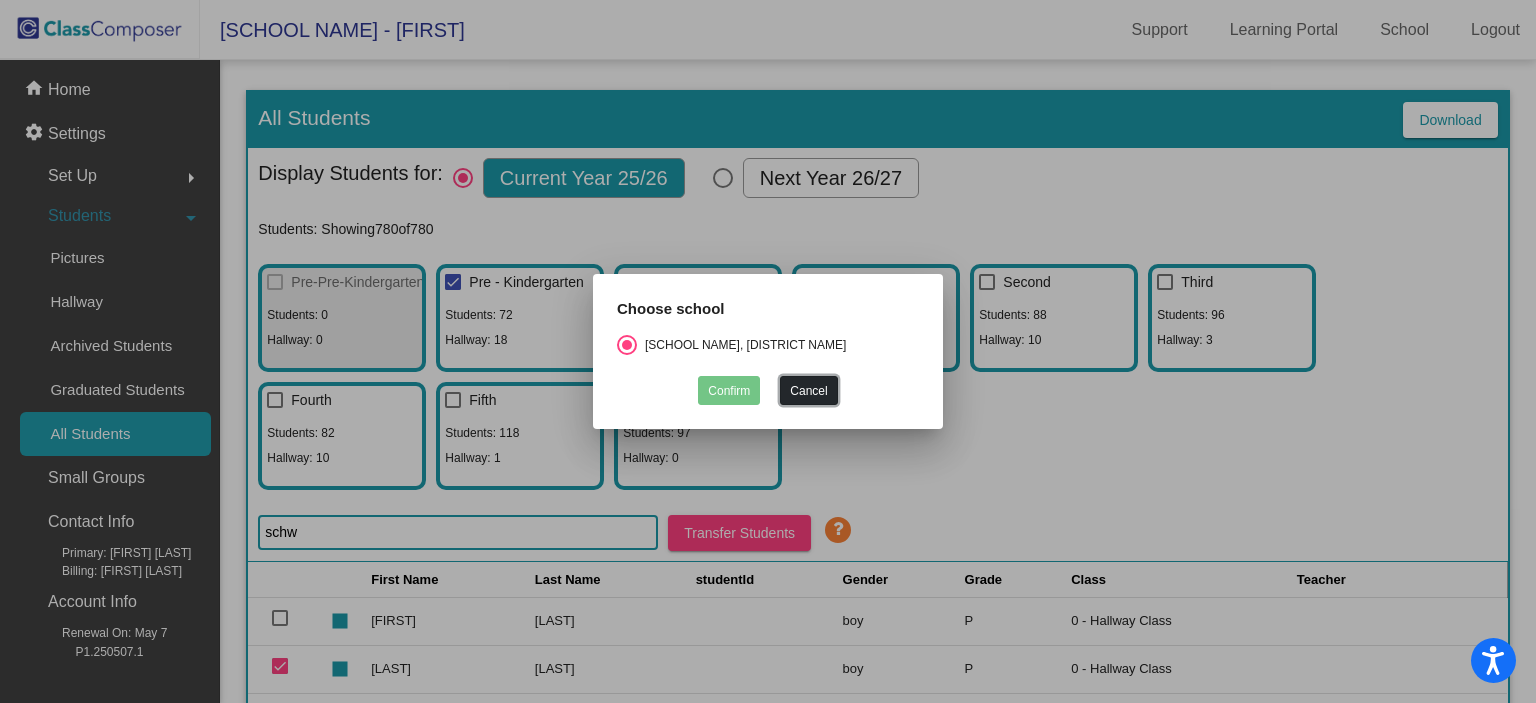 click on "Cancel" at bounding box center [808, 390] 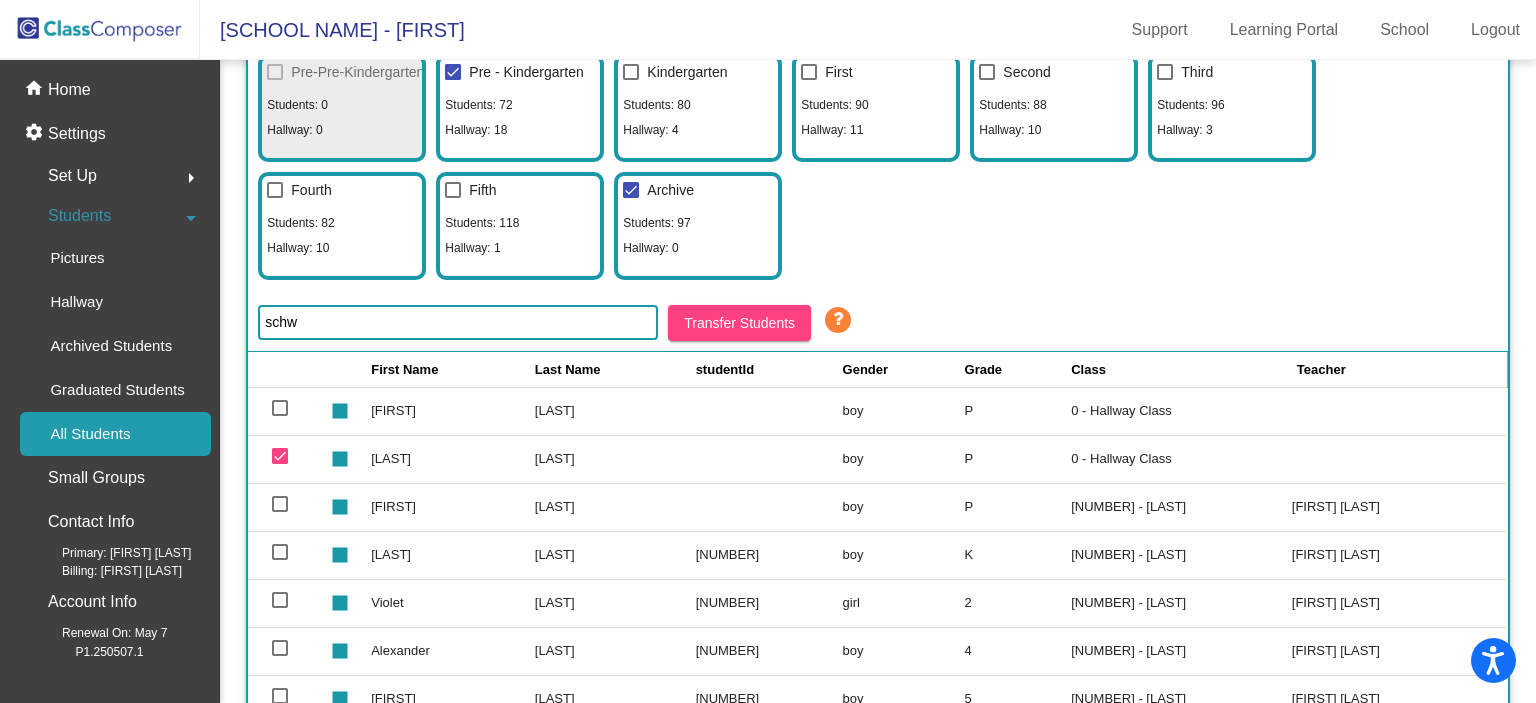 scroll, scrollTop: 211, scrollLeft: 0, axis: vertical 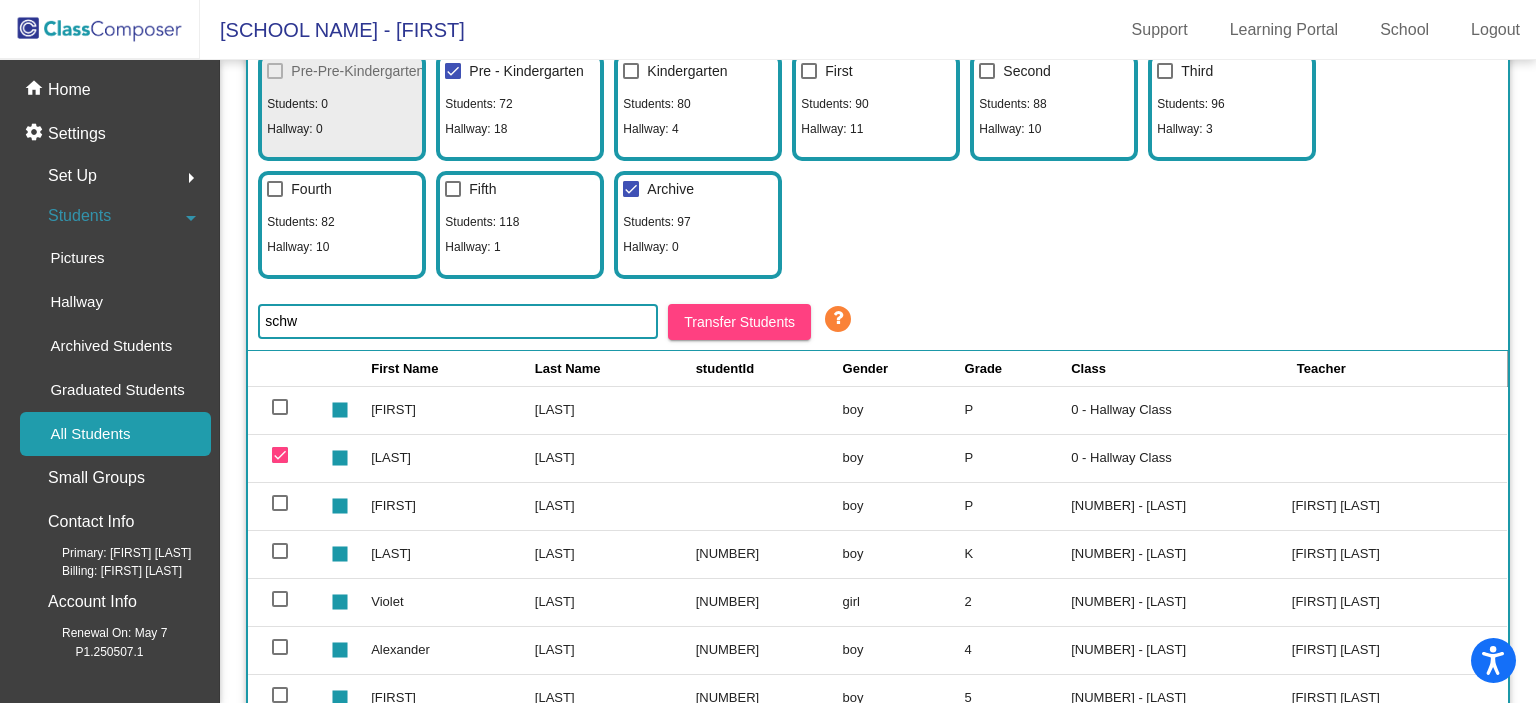 click at bounding box center (453, 71) 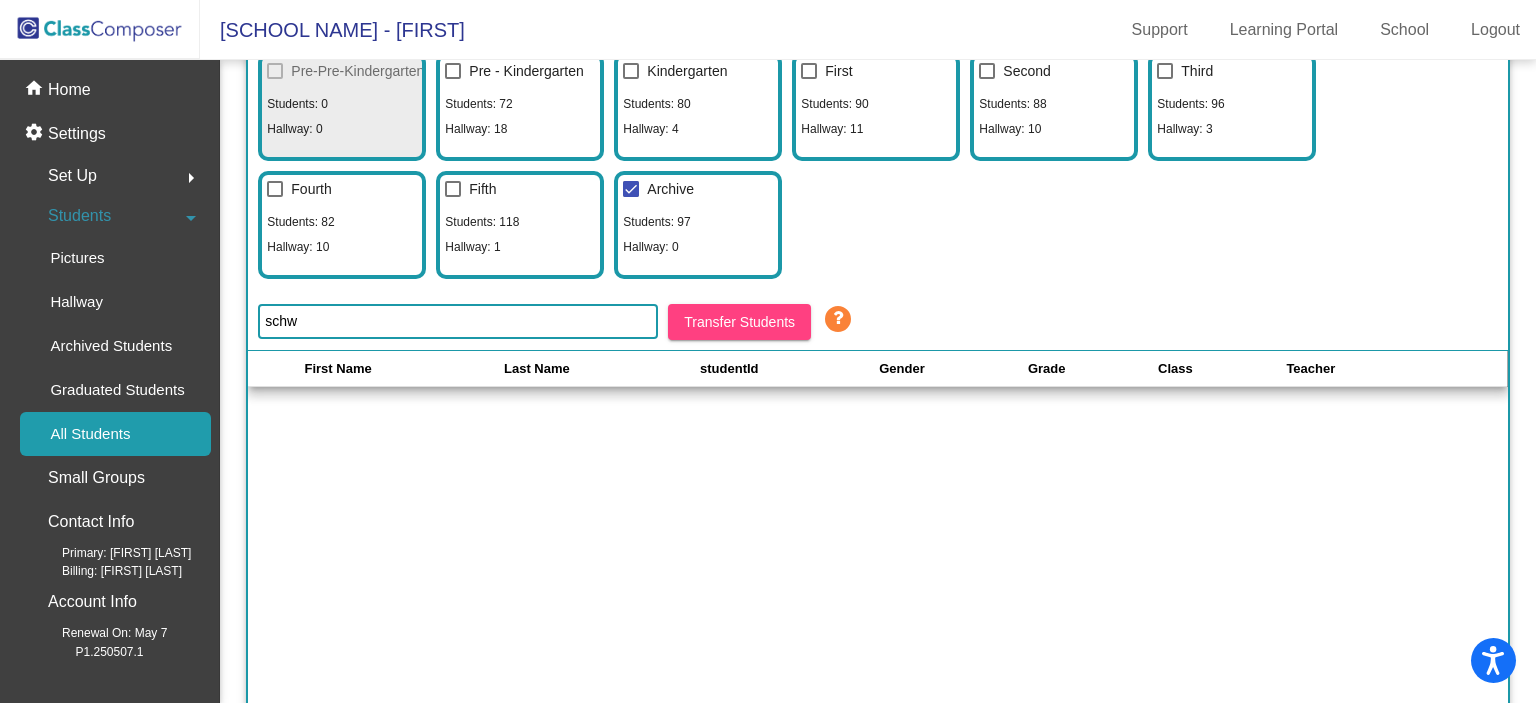 click on "schw" 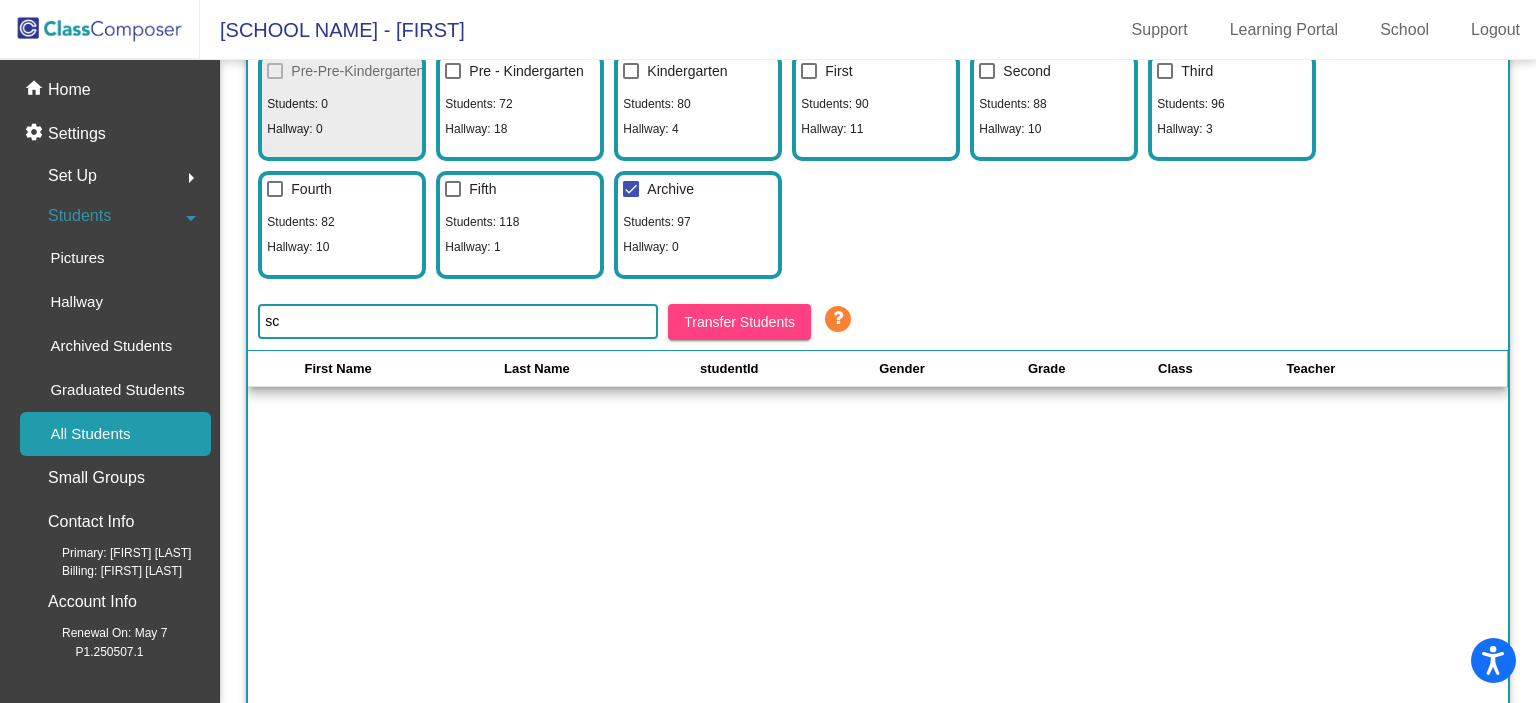 type on "s" 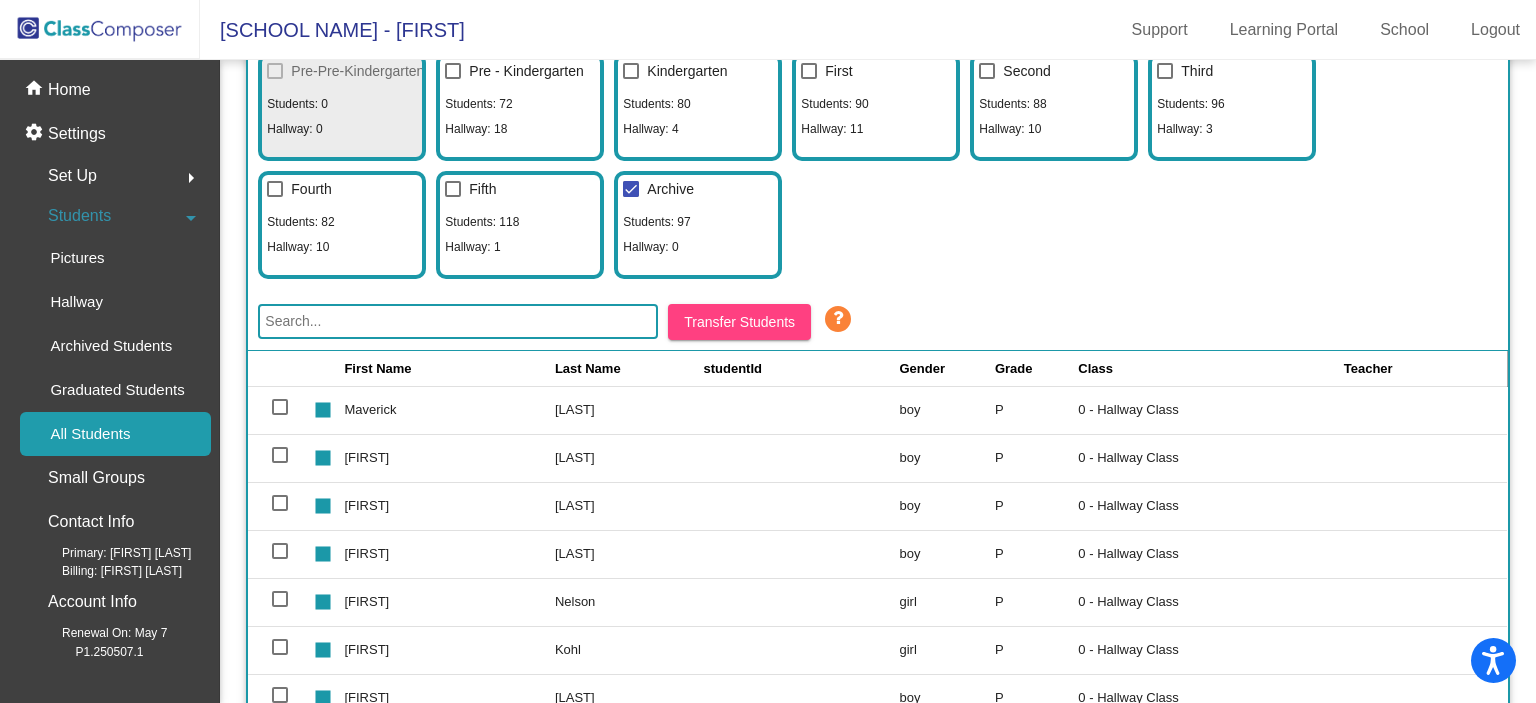 click 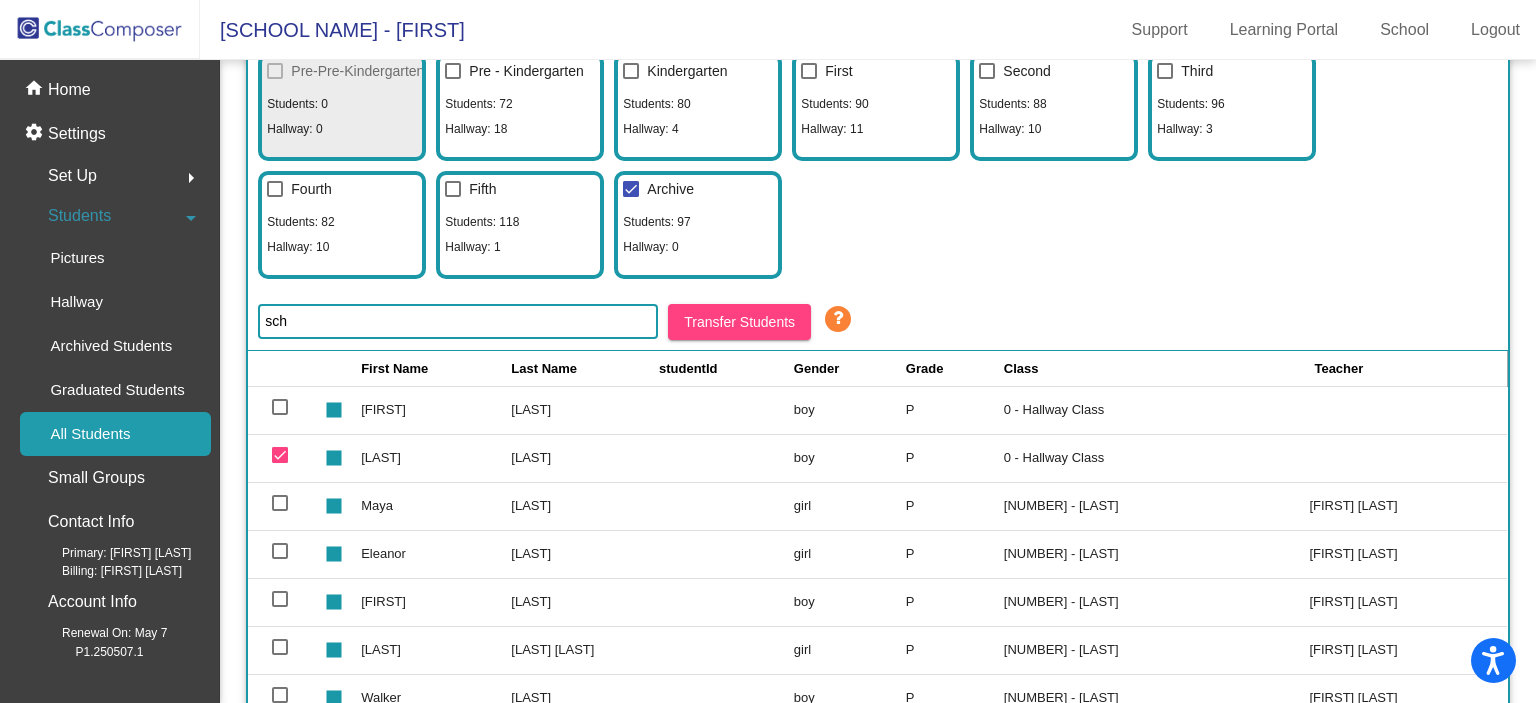type on "schw" 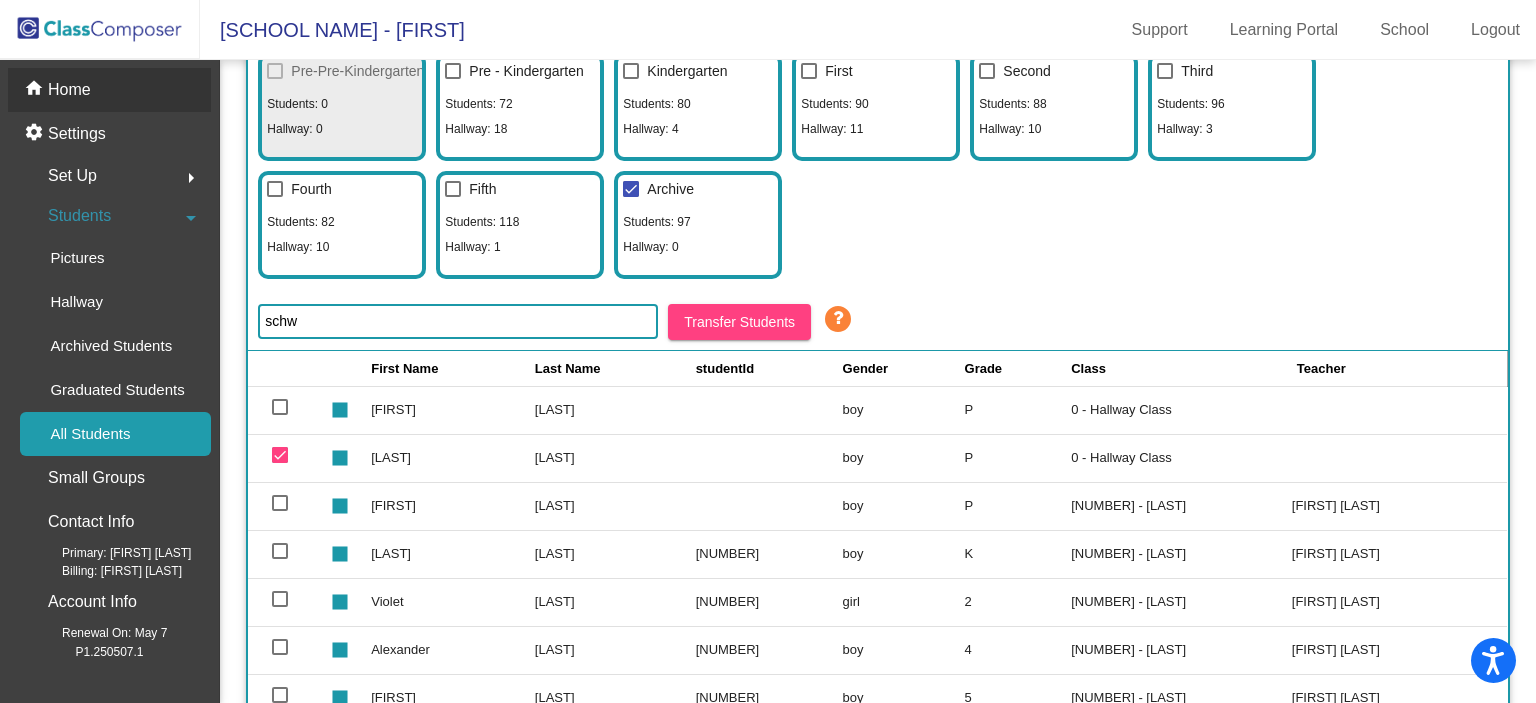 click on "home Home" 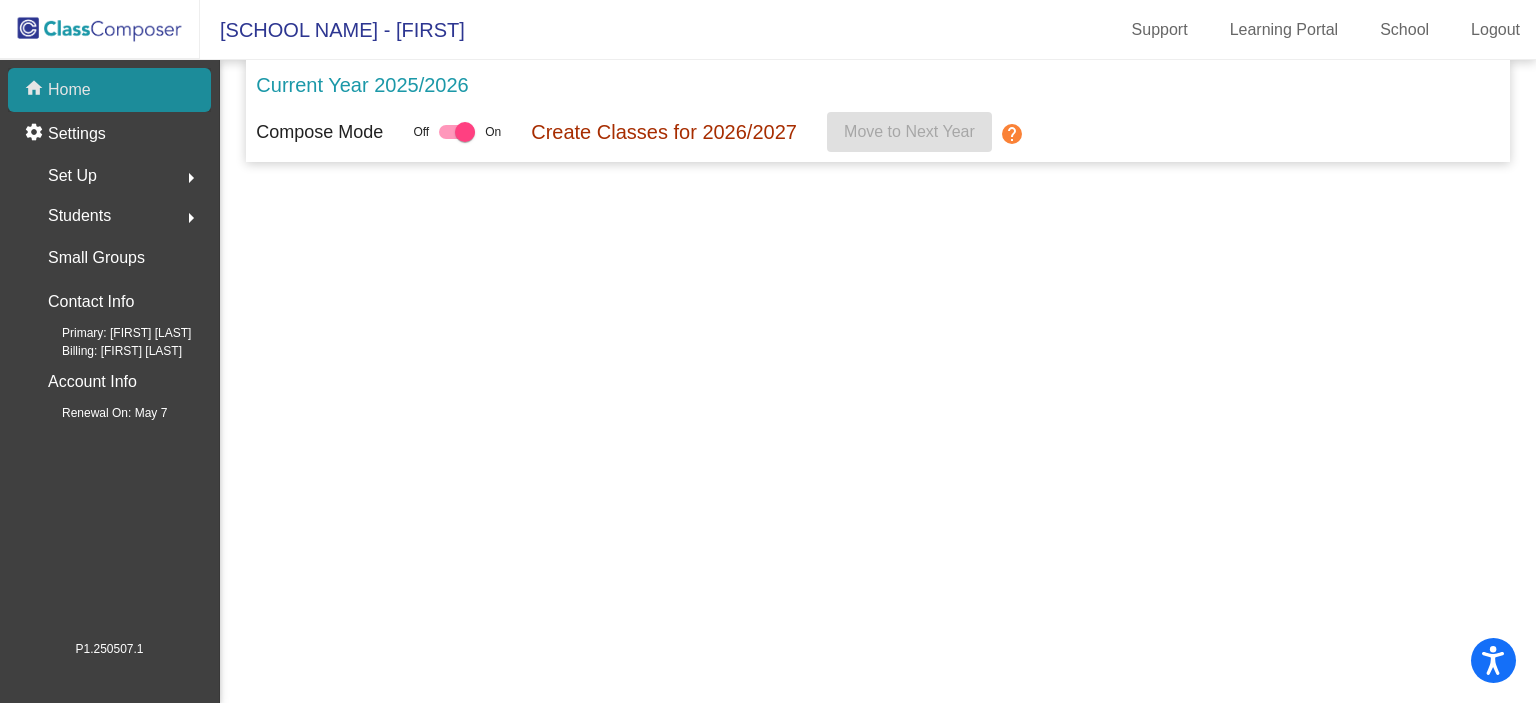 scroll, scrollTop: 0, scrollLeft: 0, axis: both 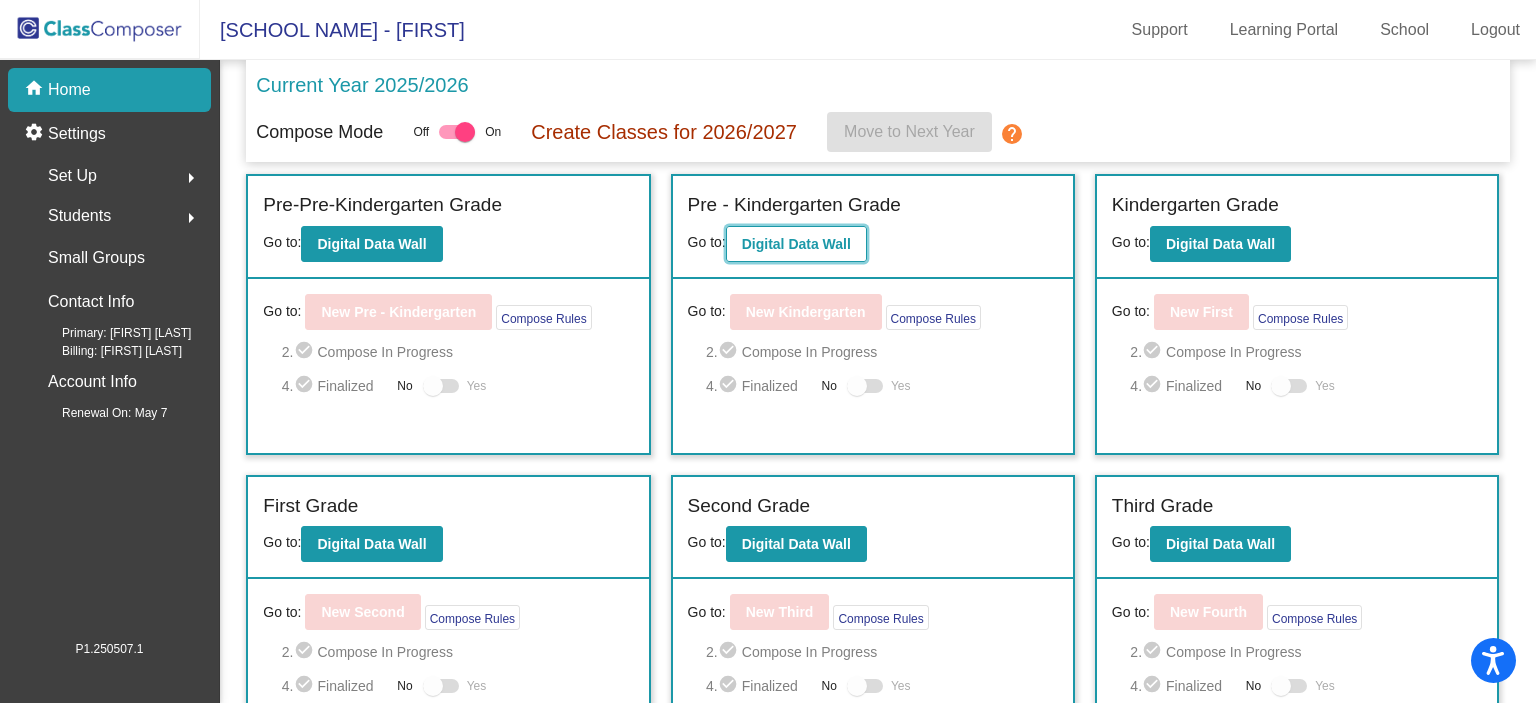 click on "Digital Data Wall" 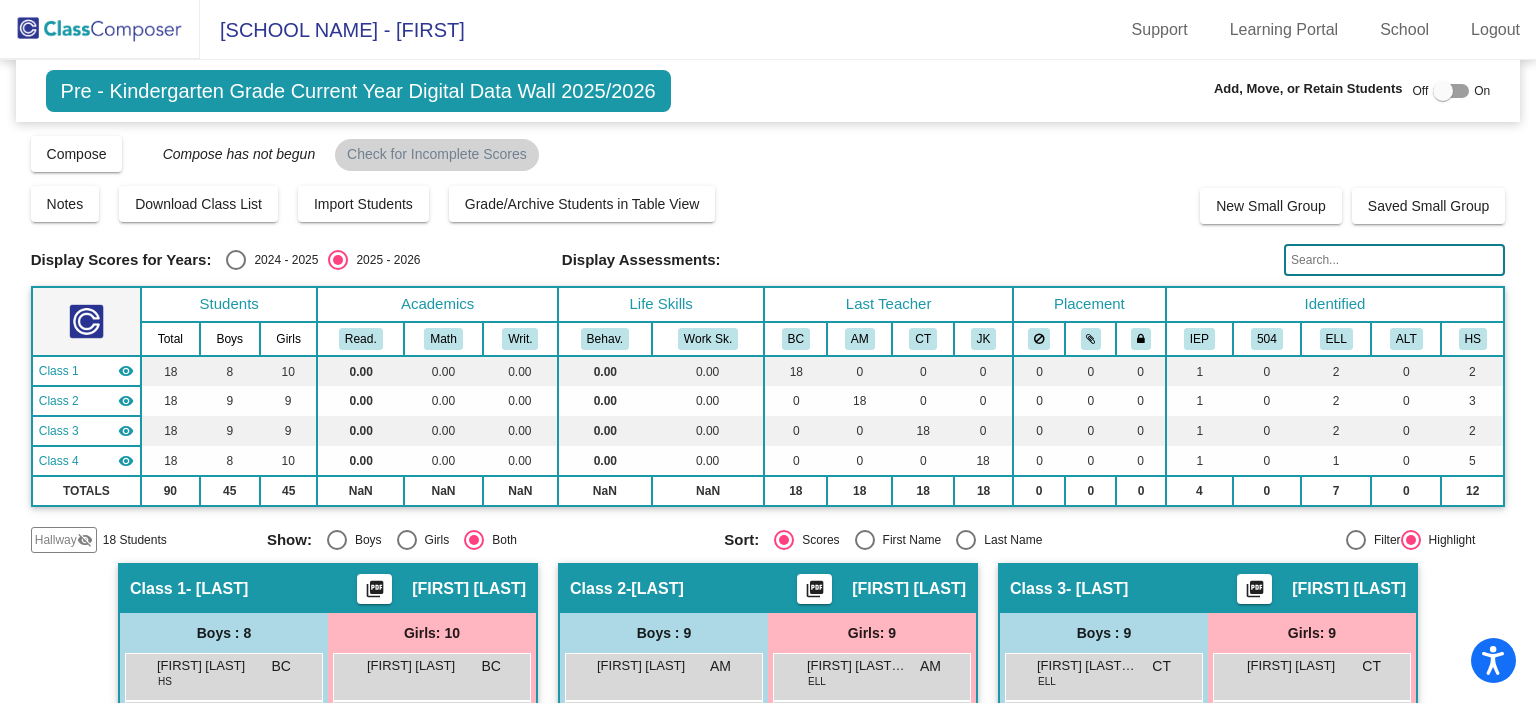 click on "visibility_off" 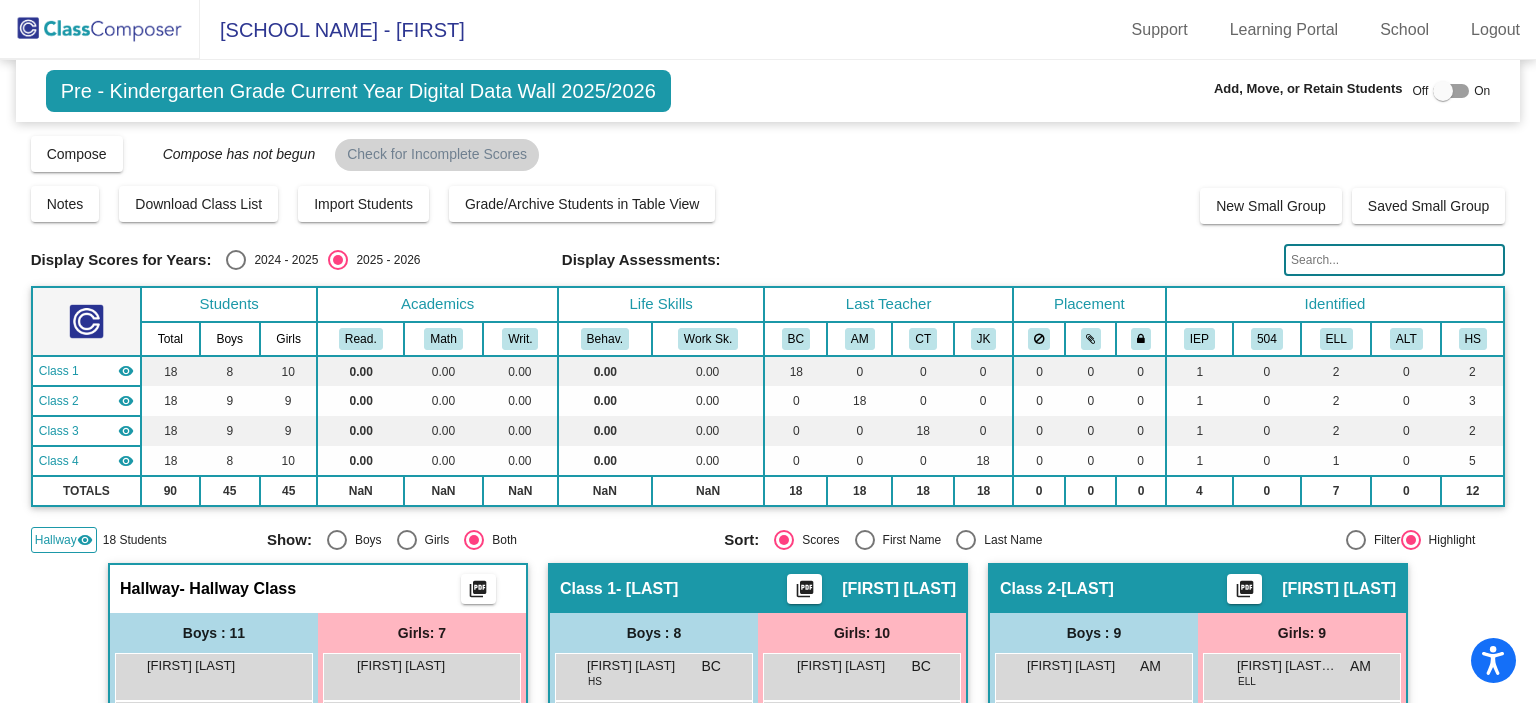 drag, startPoint x: 1522, startPoint y: 86, endPoint x: 1528, endPoint y: 211, distance: 125.14392 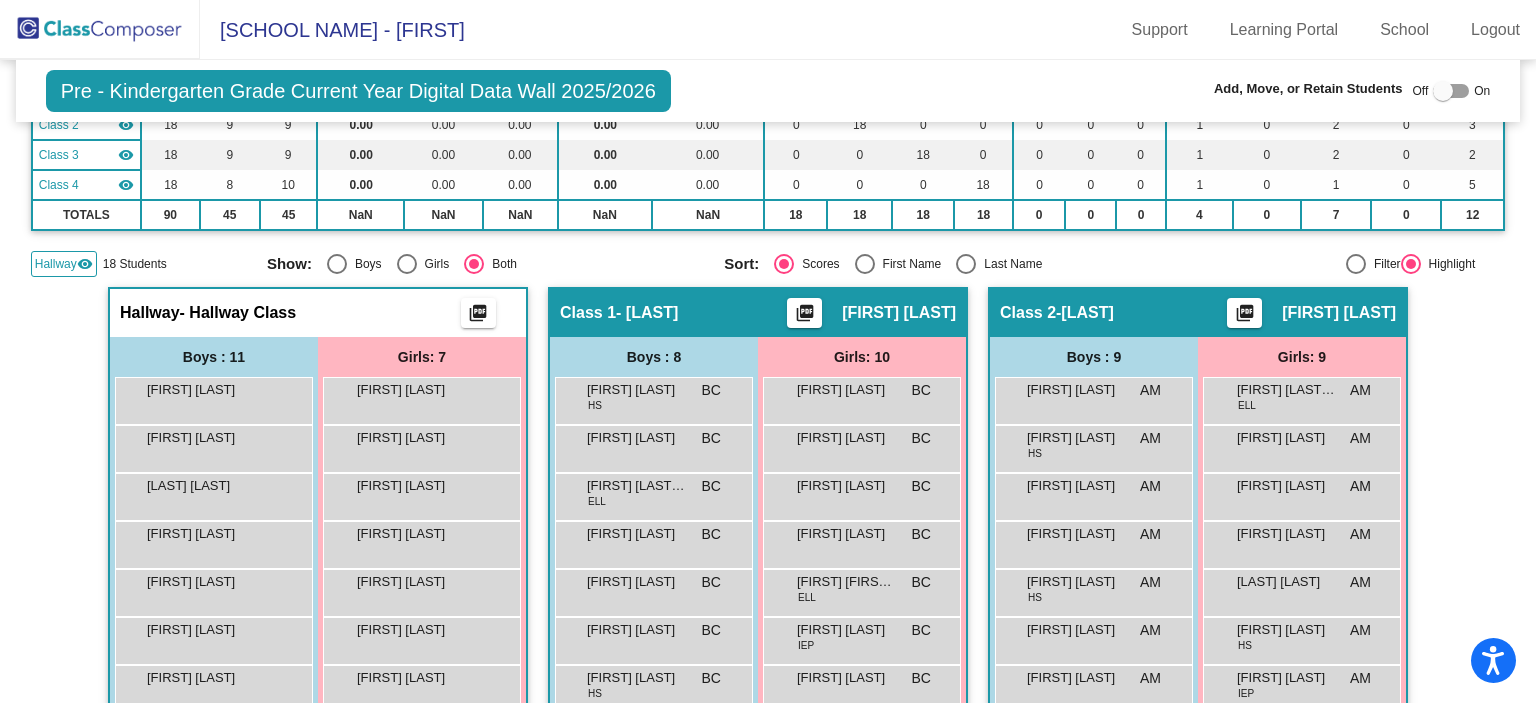 scroll, scrollTop: 398, scrollLeft: 0, axis: vertical 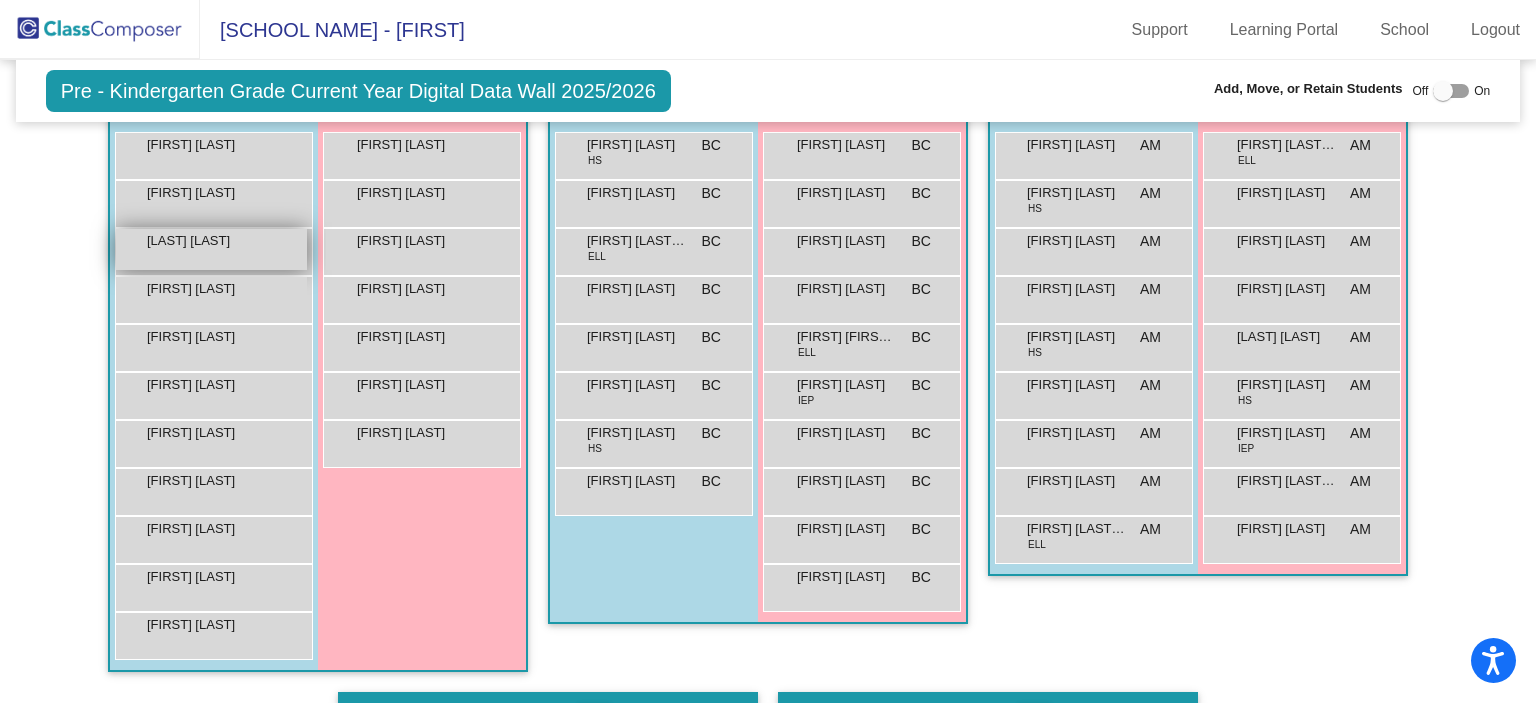 click on "[FIRST] [LAST] lock do_not_disturb_alt" at bounding box center (211, 249) 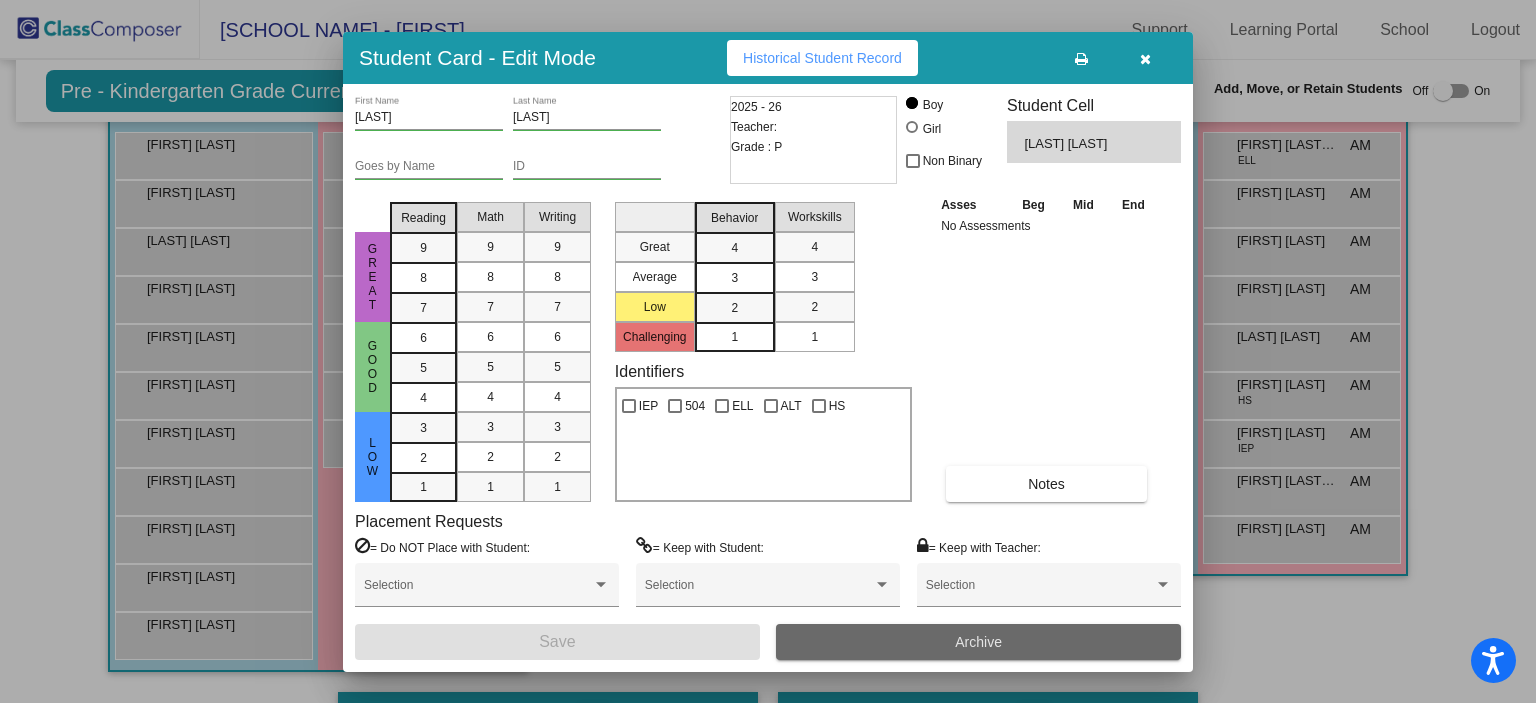 click on "Archive" at bounding box center [978, 642] 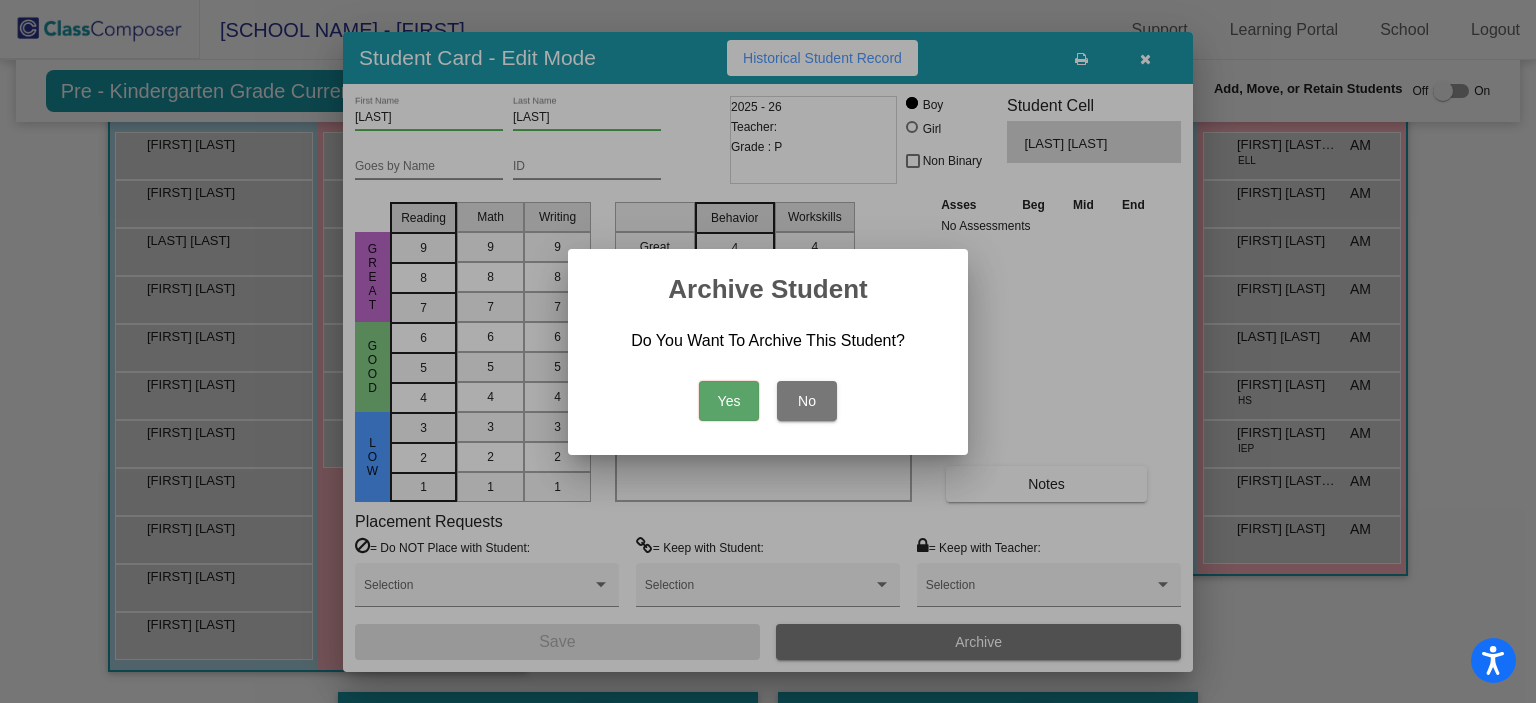 drag, startPoint x: 800, startPoint y: 392, endPoint x: 814, endPoint y: 394, distance: 14.142136 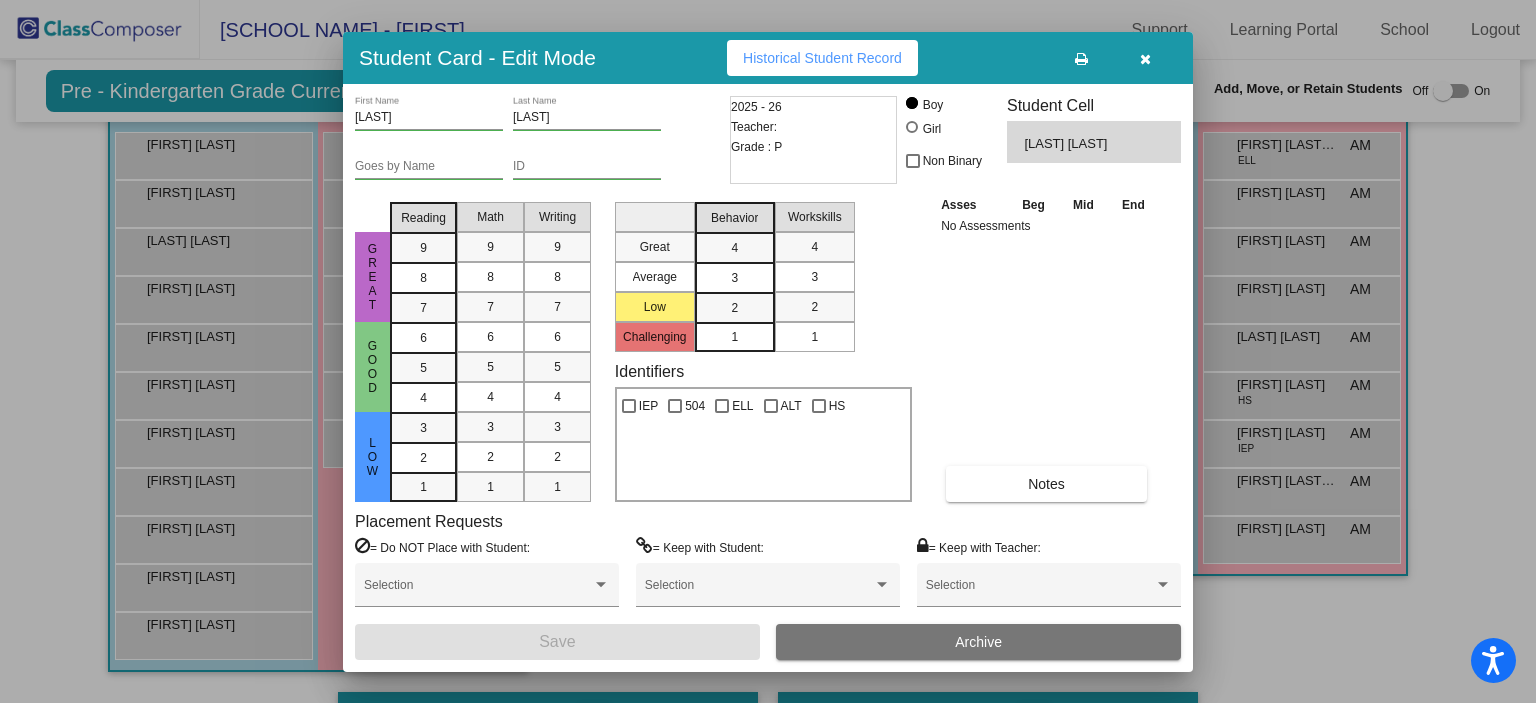 click at bounding box center (1145, 58) 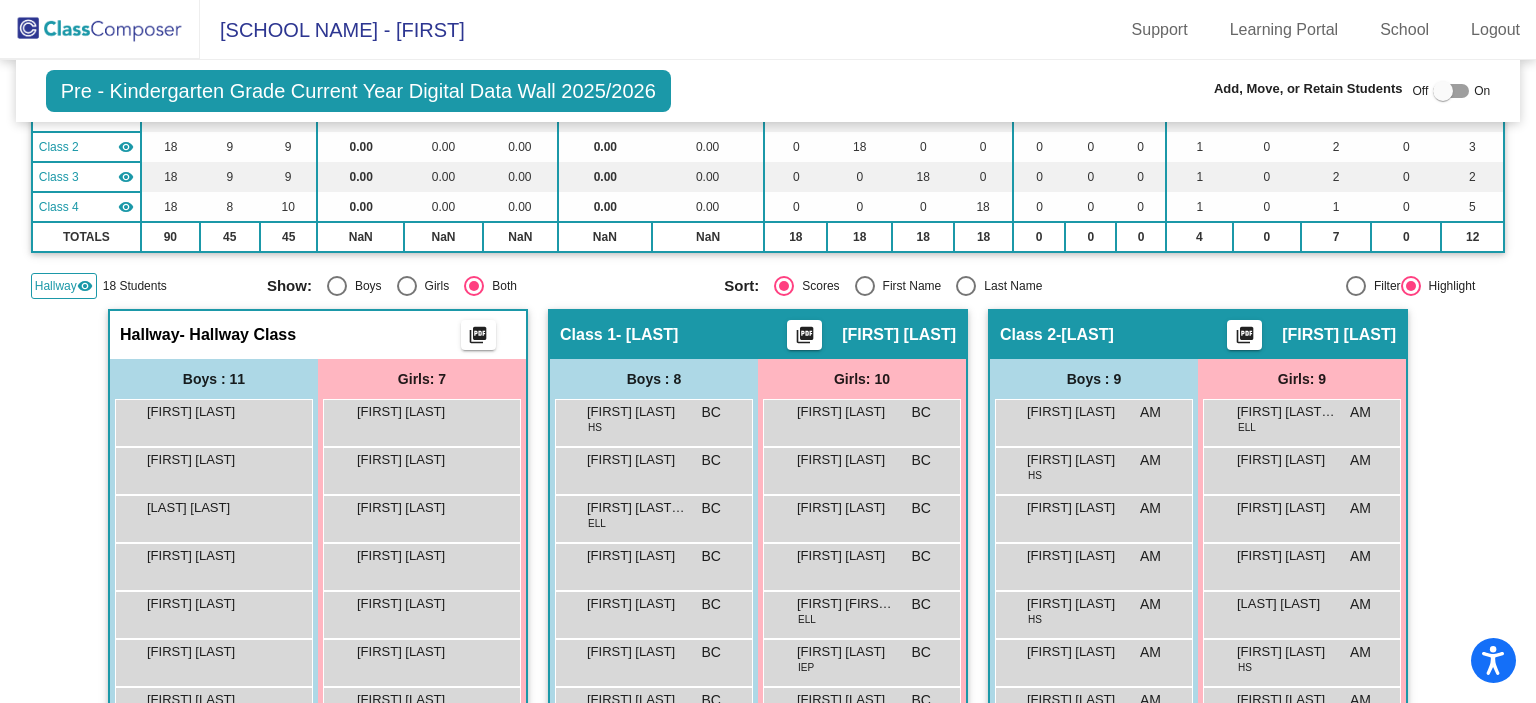 scroll, scrollTop: 259, scrollLeft: 0, axis: vertical 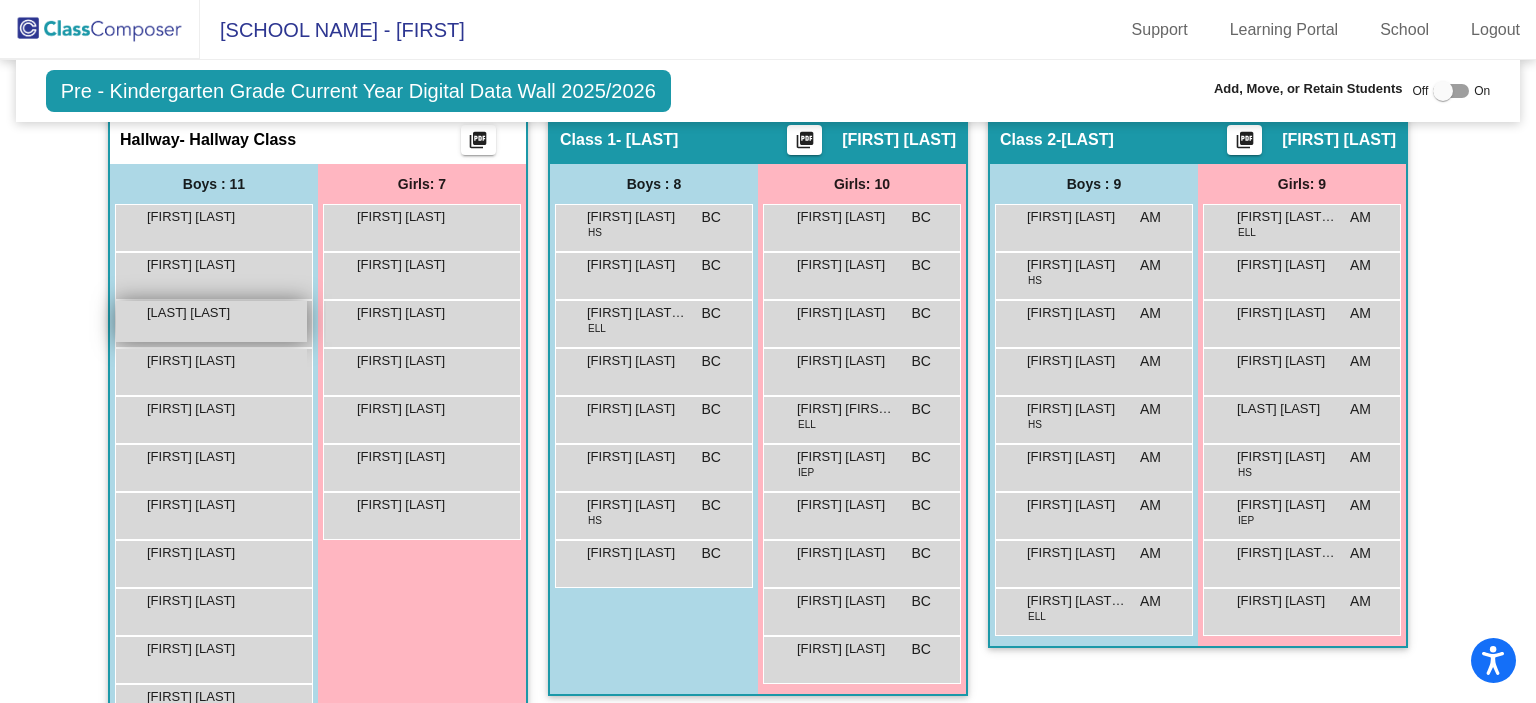 click on "[FIRST] [LAST] lock do_not_disturb_alt" at bounding box center [211, 321] 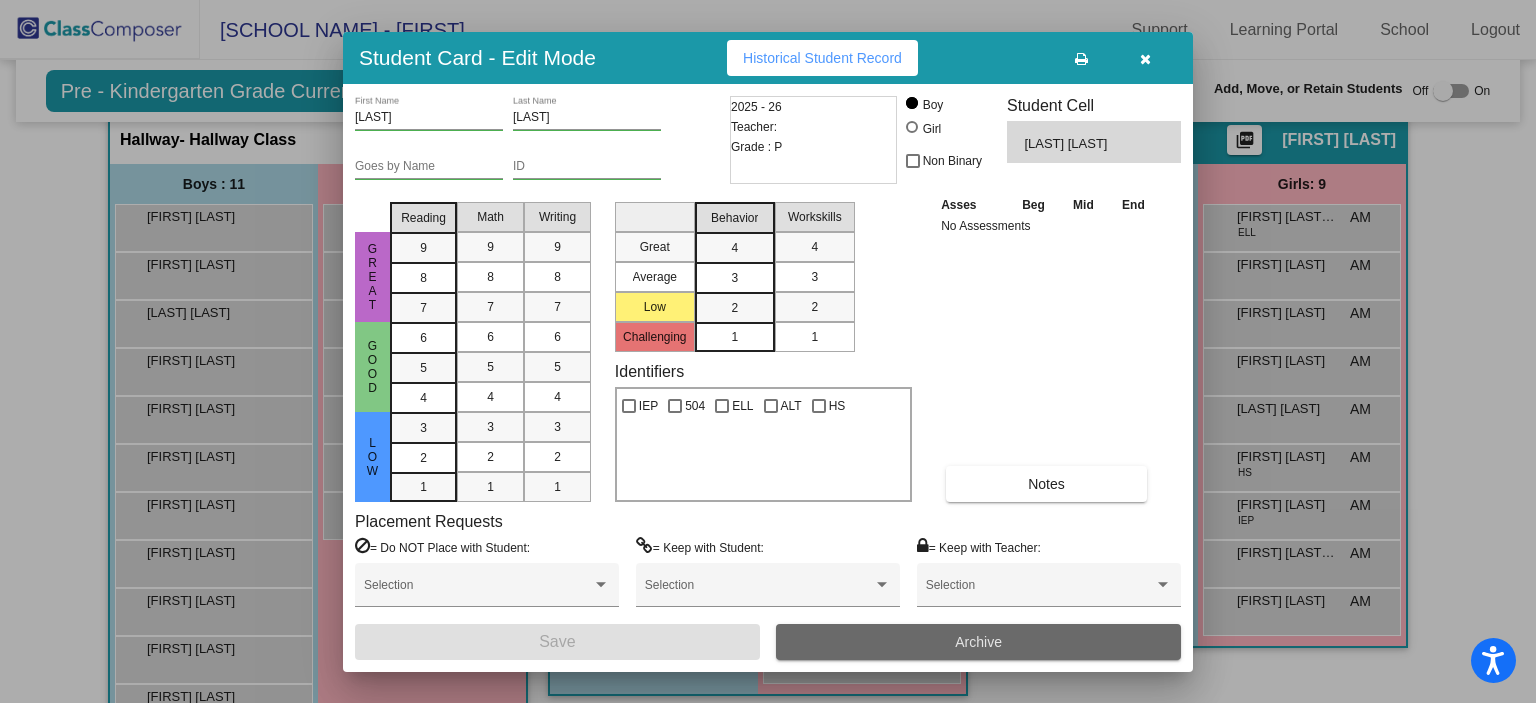 click on "Archive" at bounding box center (978, 642) 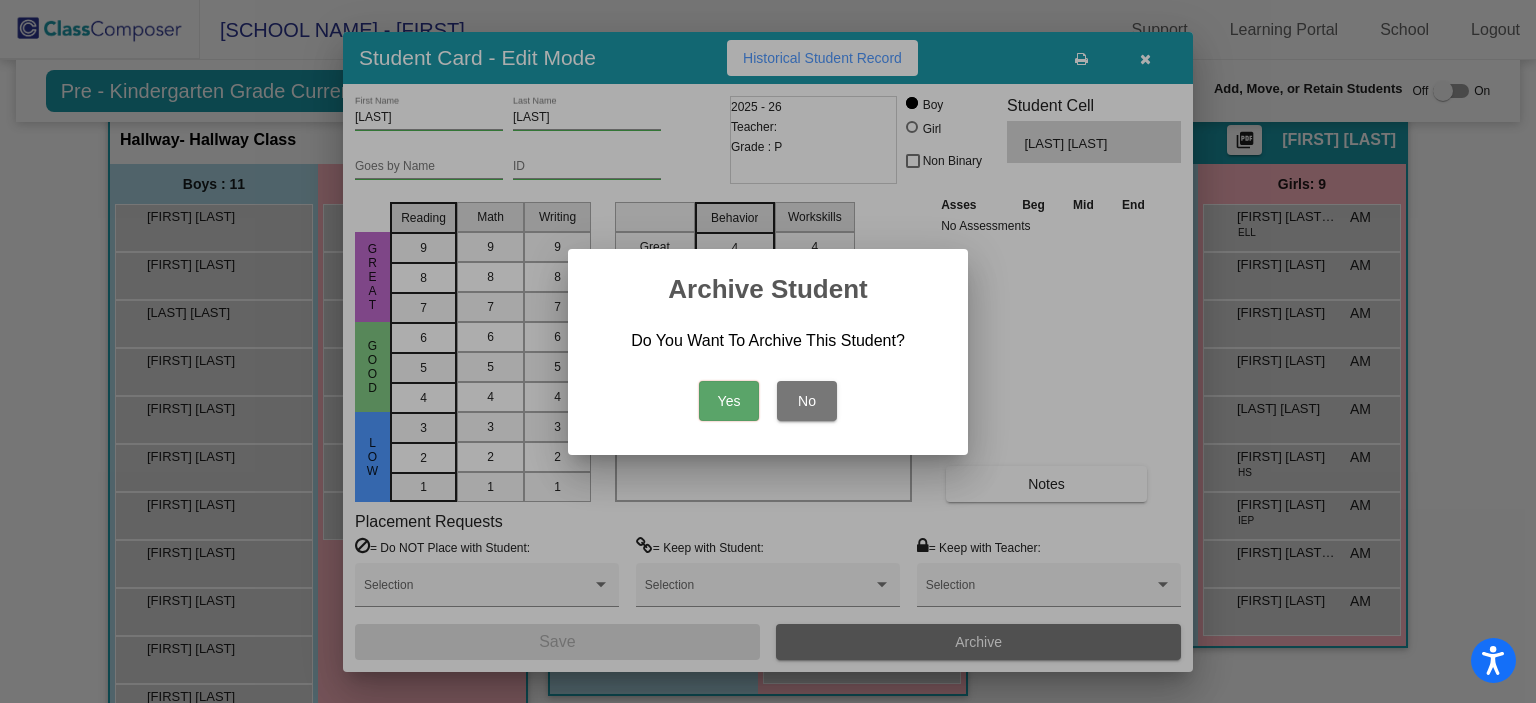 click on "Yes" at bounding box center [729, 401] 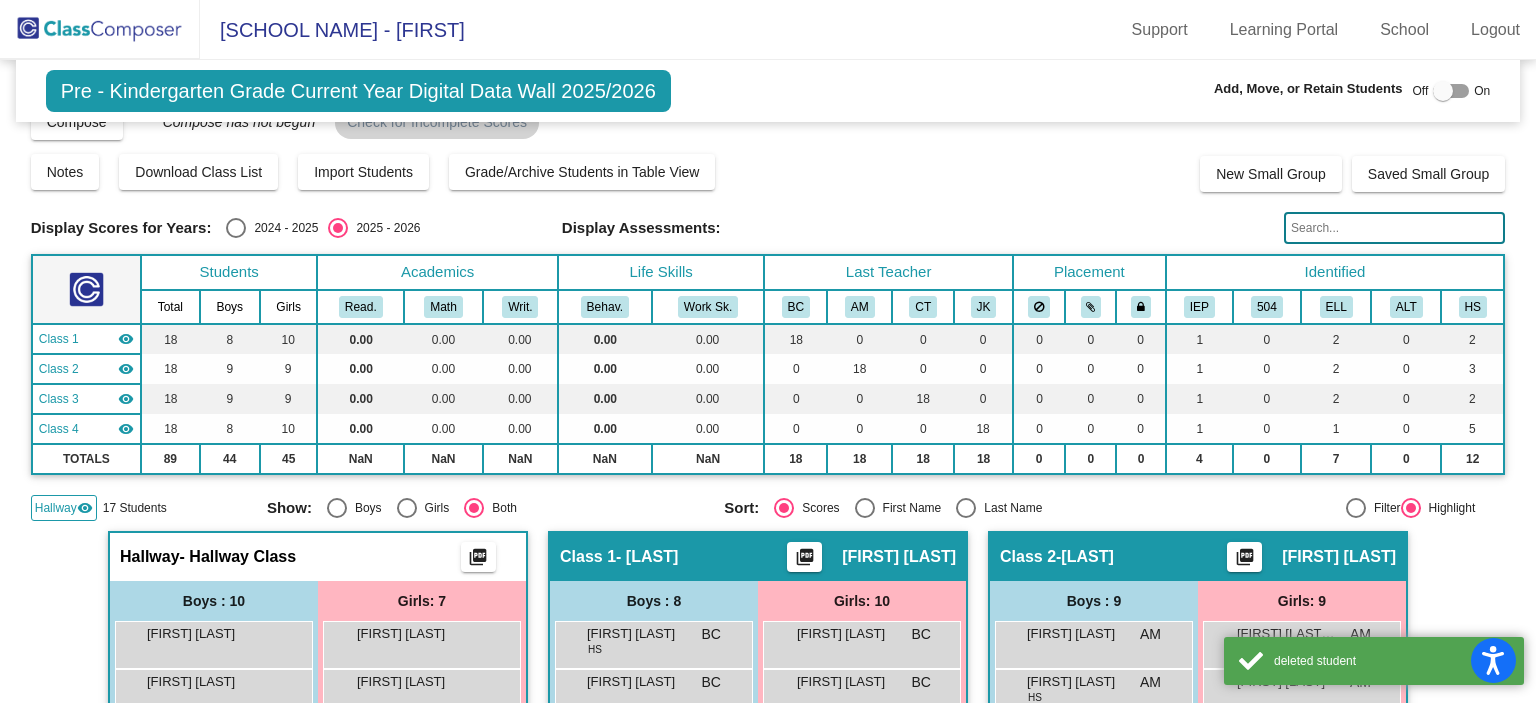 scroll, scrollTop: 0, scrollLeft: 0, axis: both 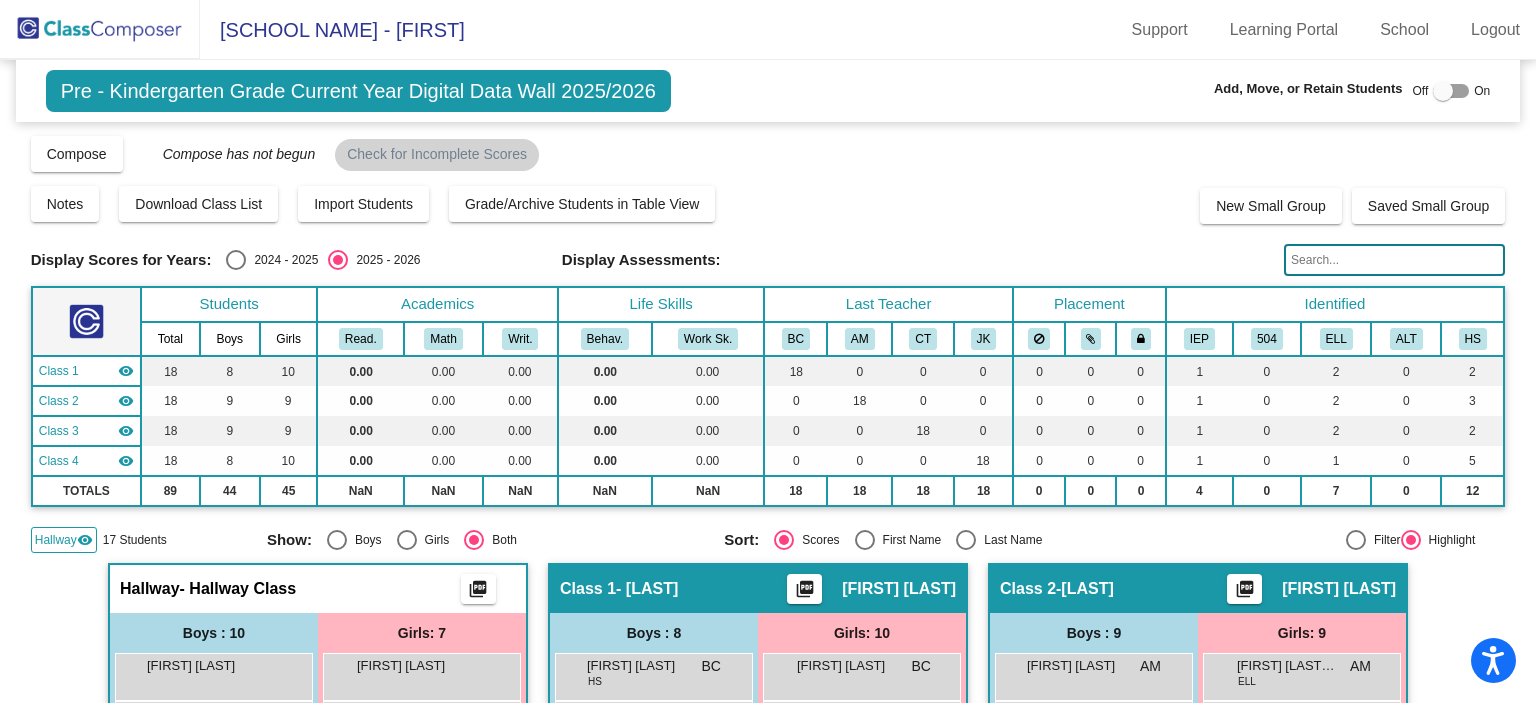 click 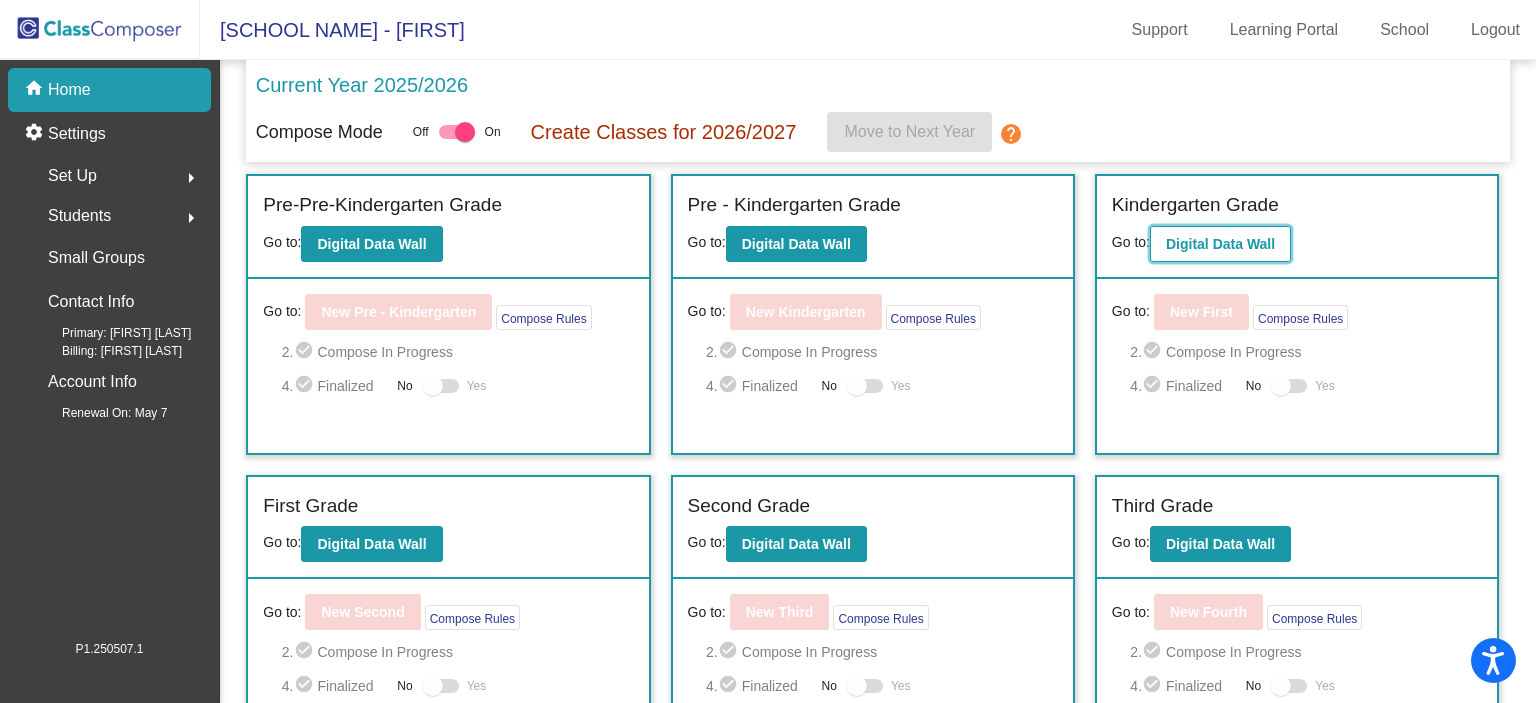 click on "Digital Data Wall" 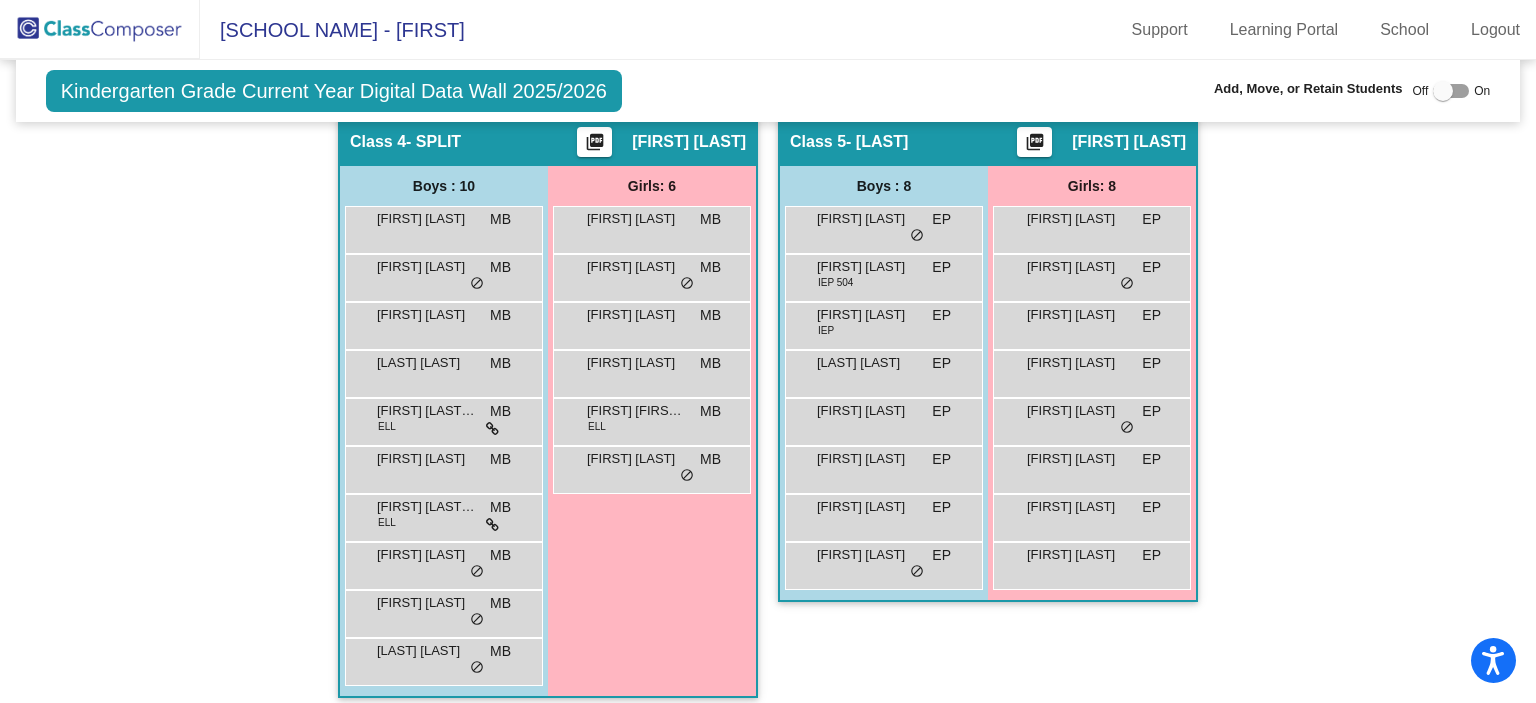scroll, scrollTop: 1041, scrollLeft: 0, axis: vertical 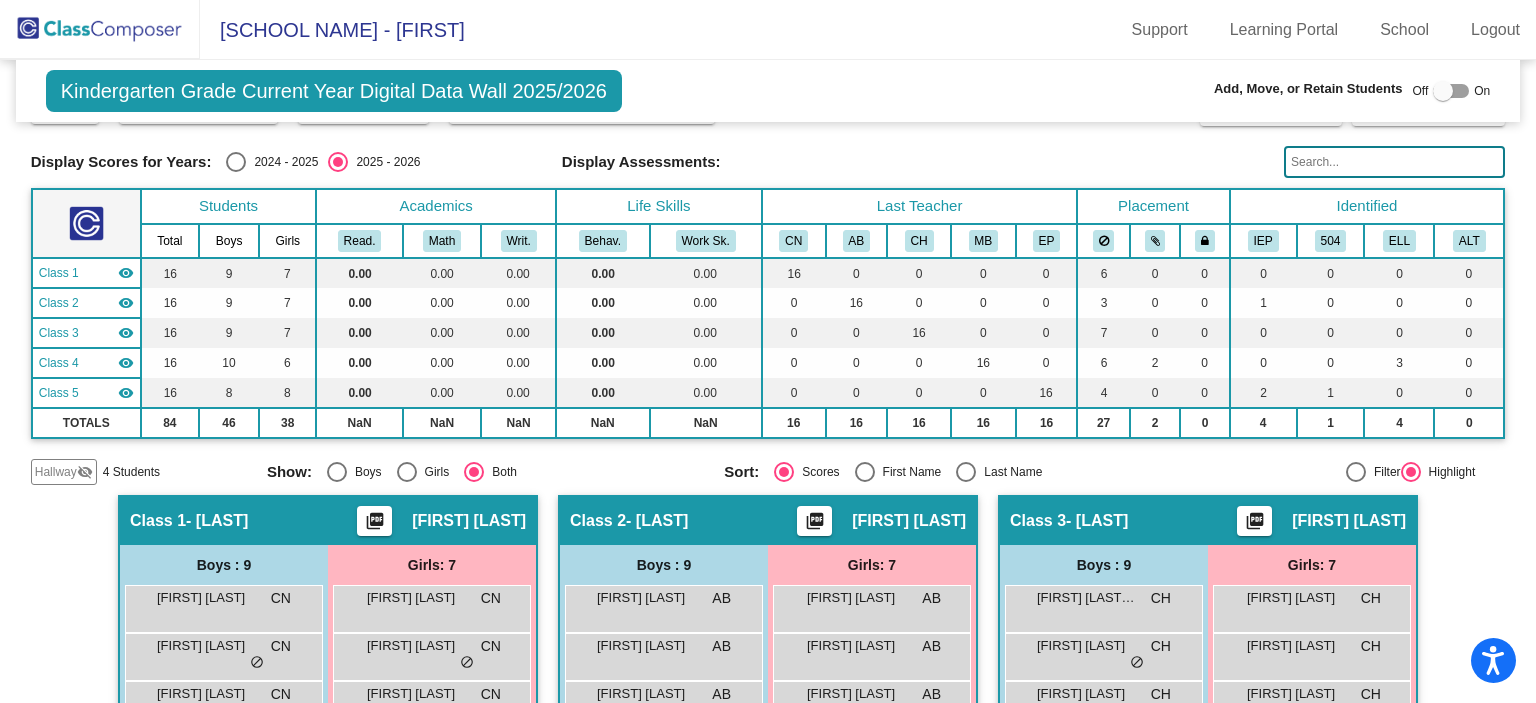 click 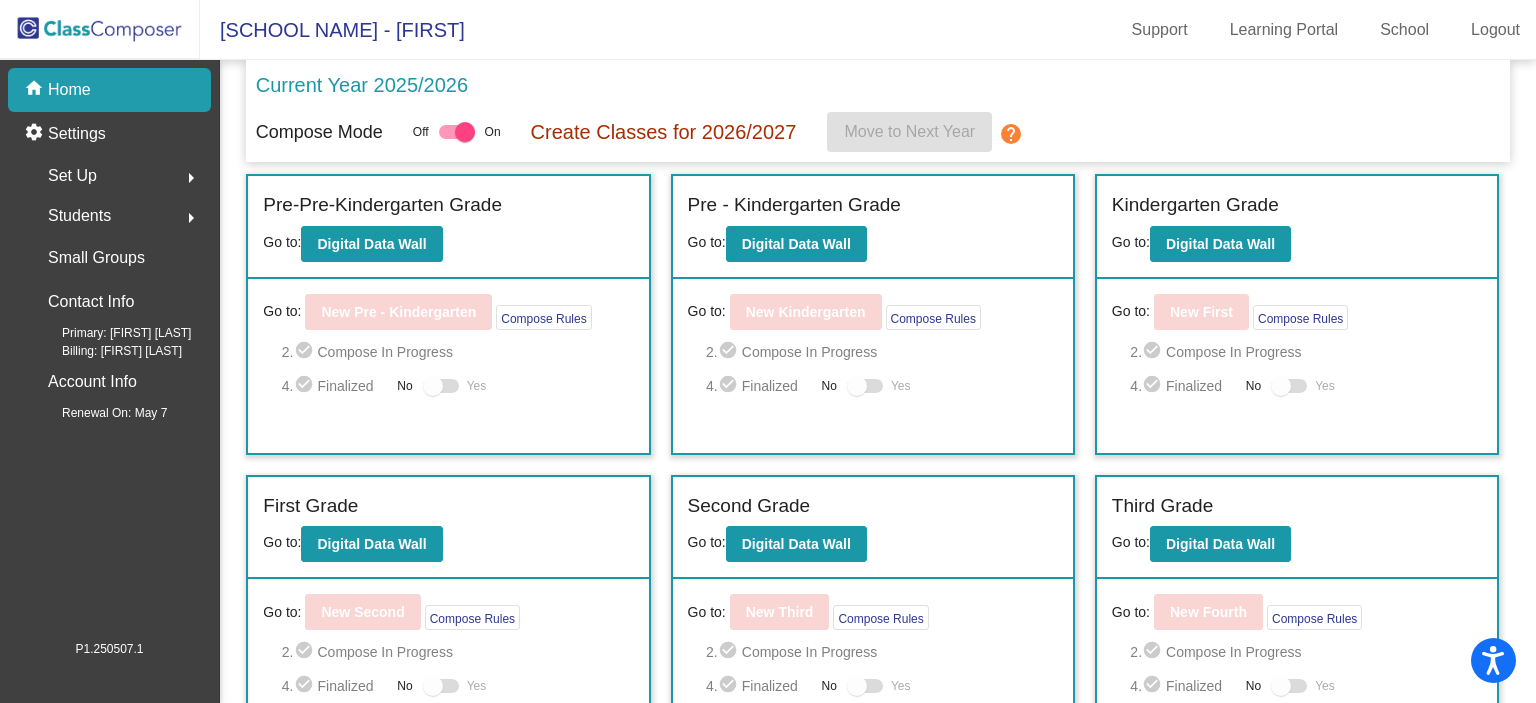 click on "Students" 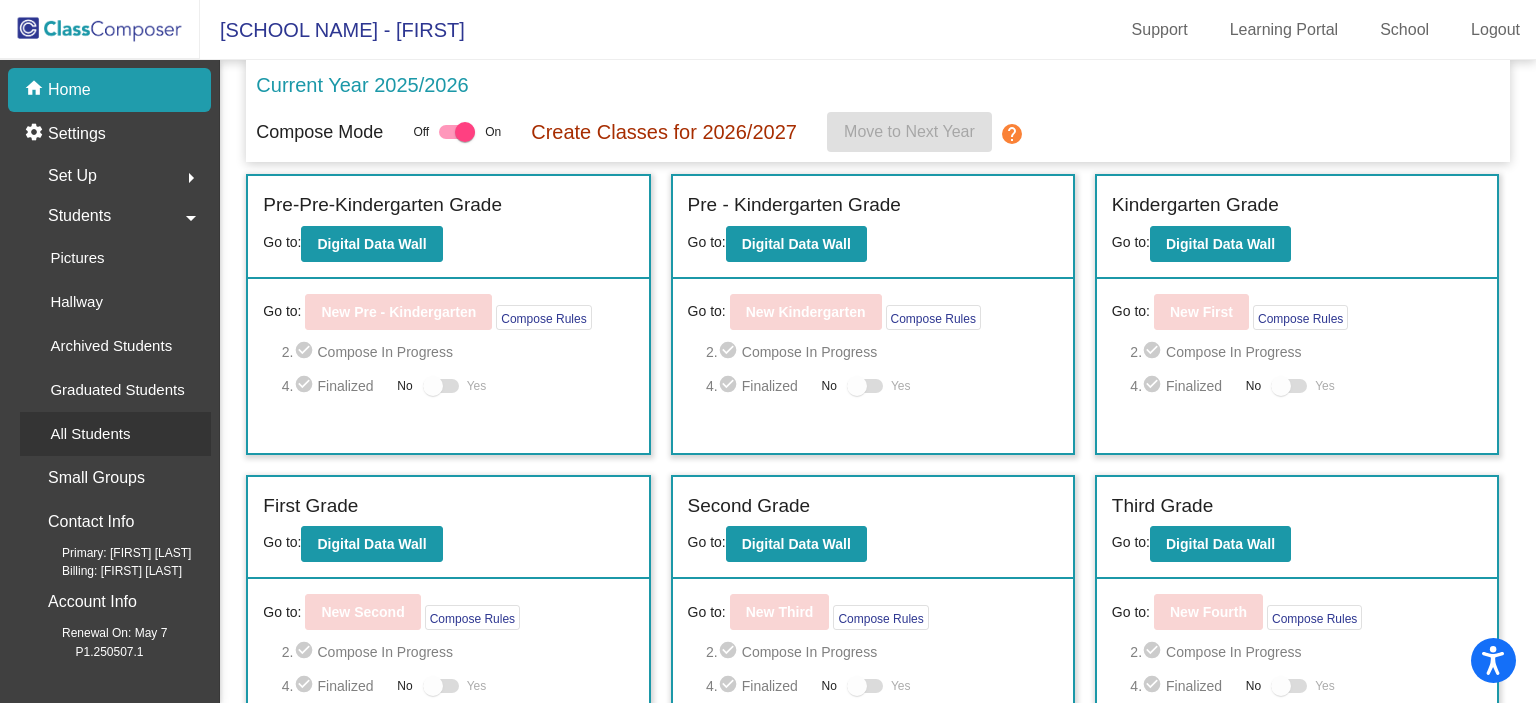 click on "All Students" 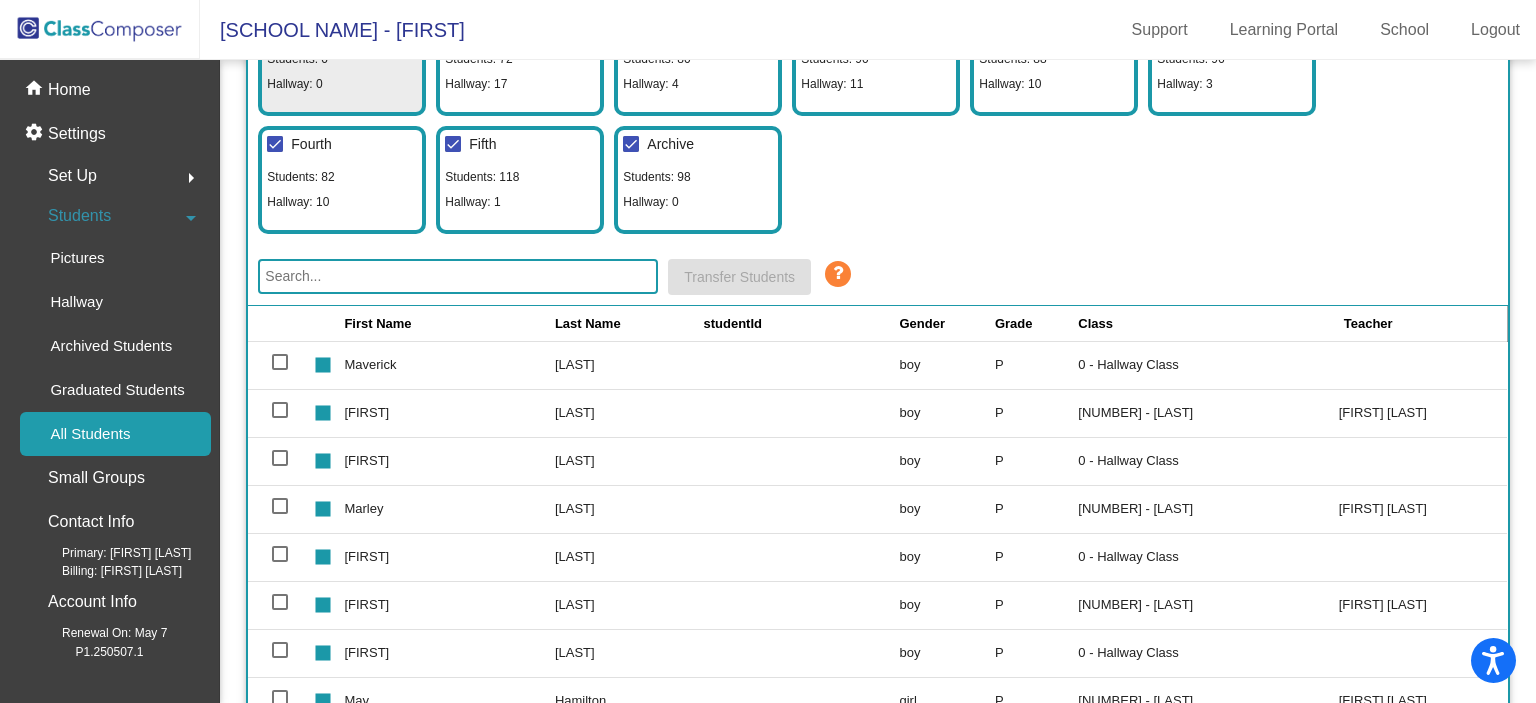 scroll, scrollTop: 254, scrollLeft: 0, axis: vertical 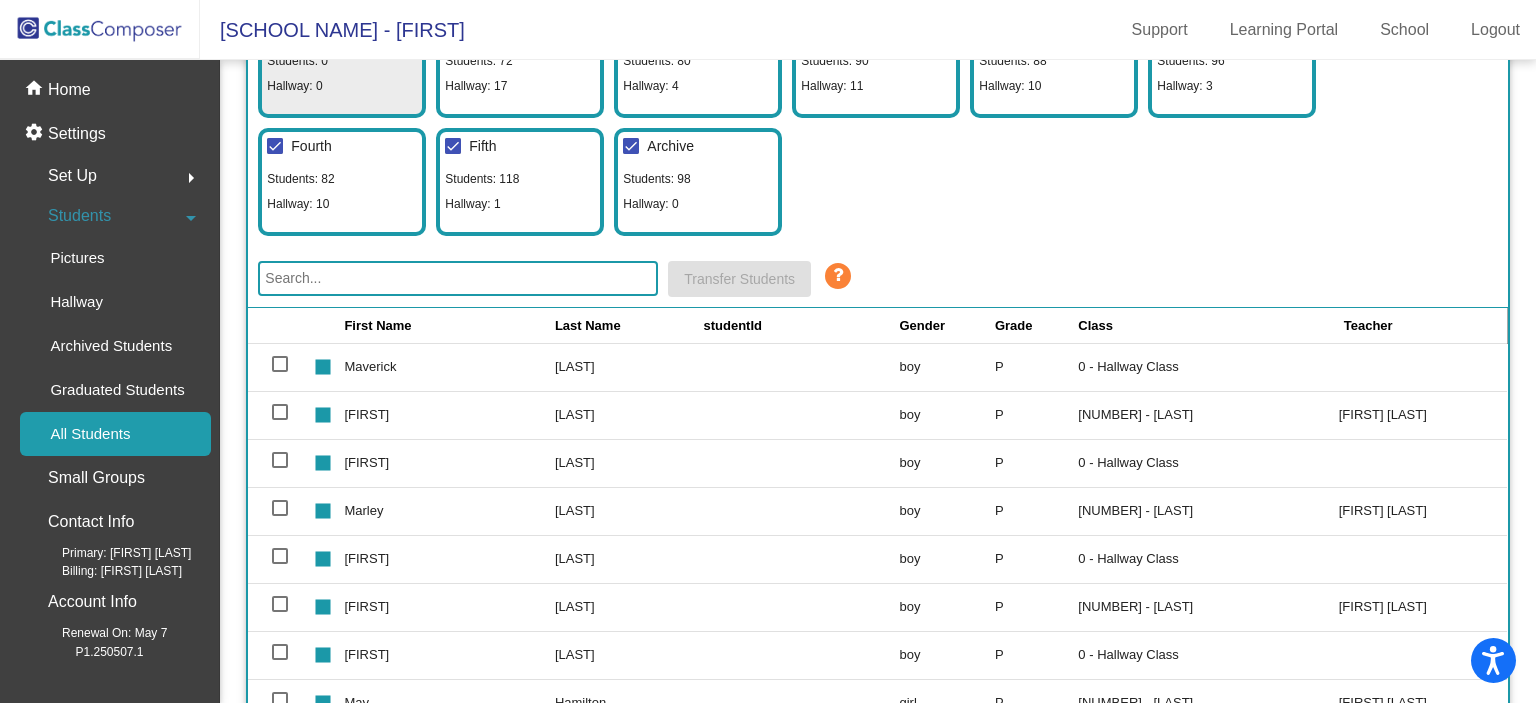 click 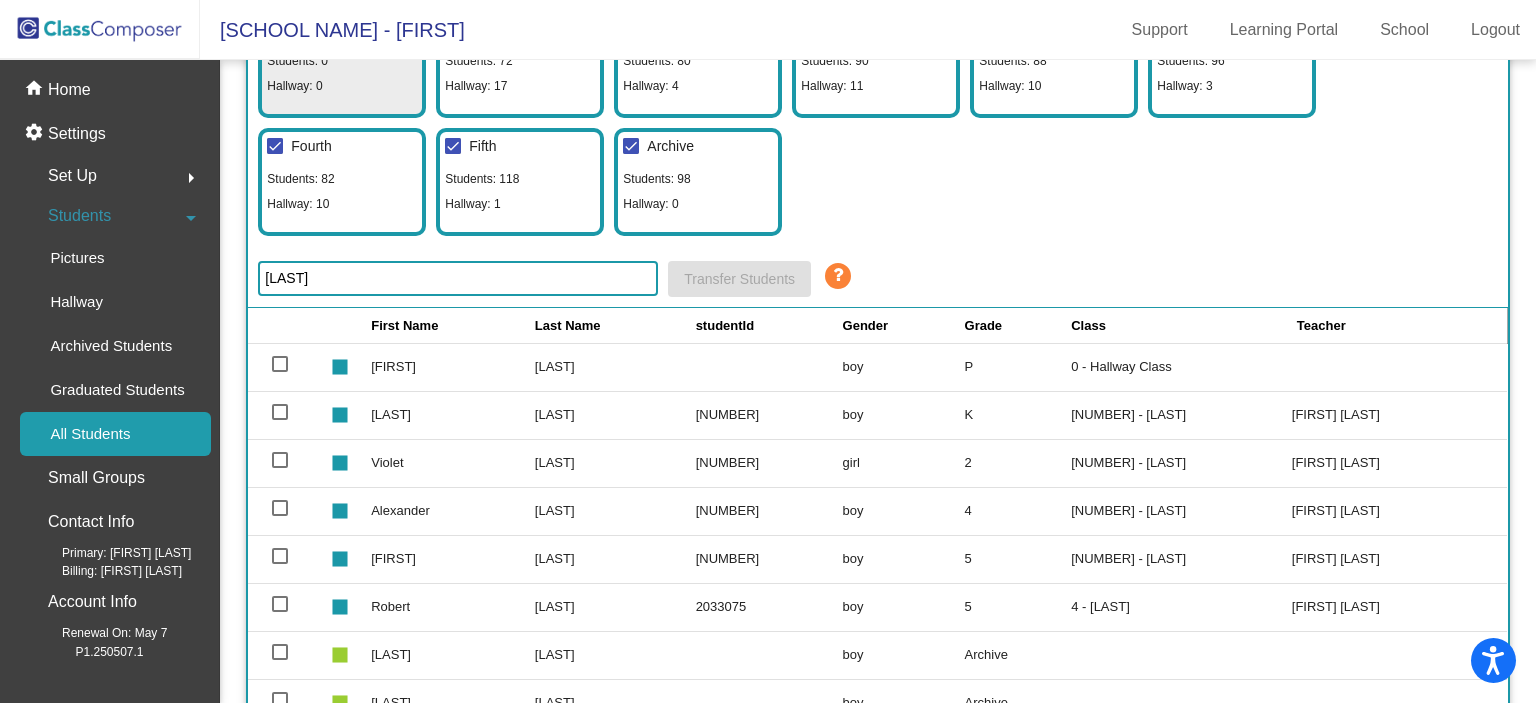 type on "[LAST]" 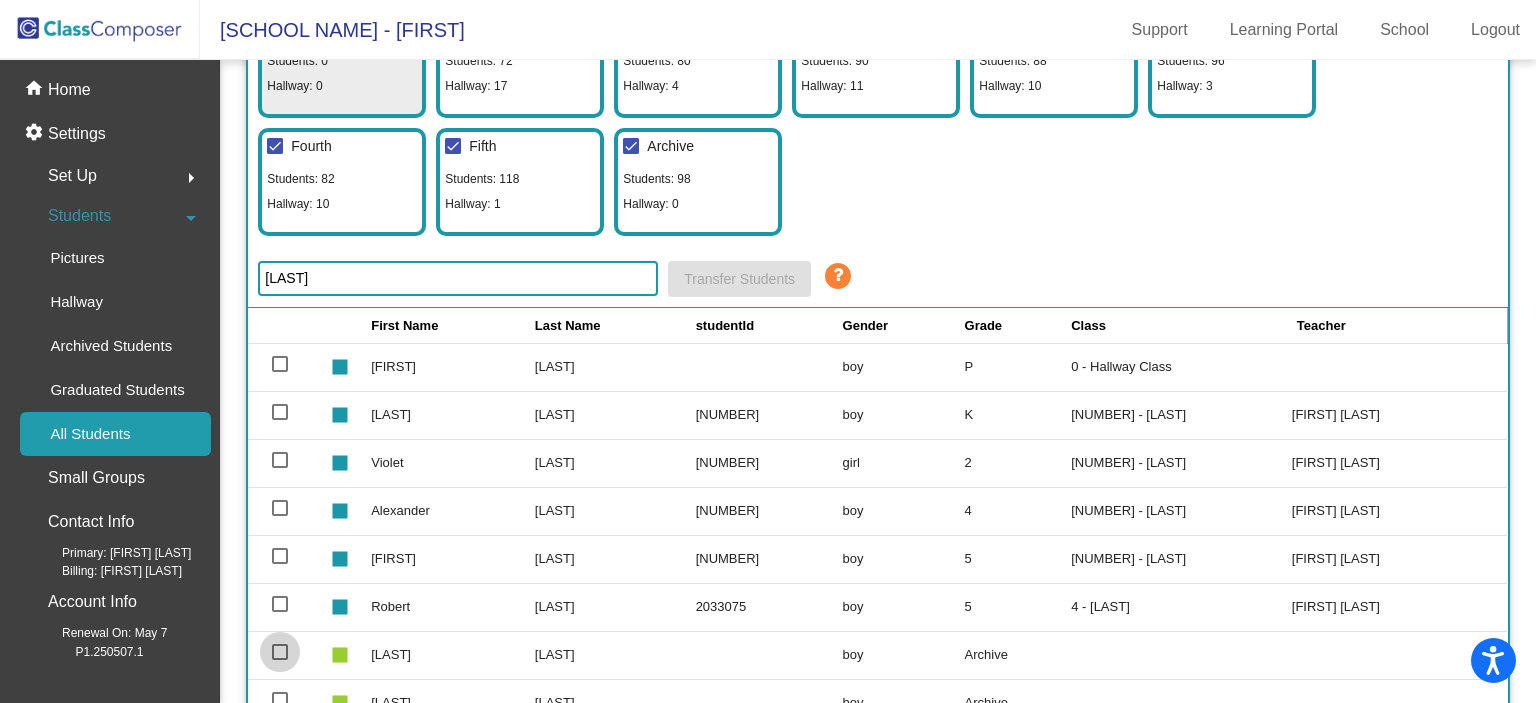 click at bounding box center (280, 652) 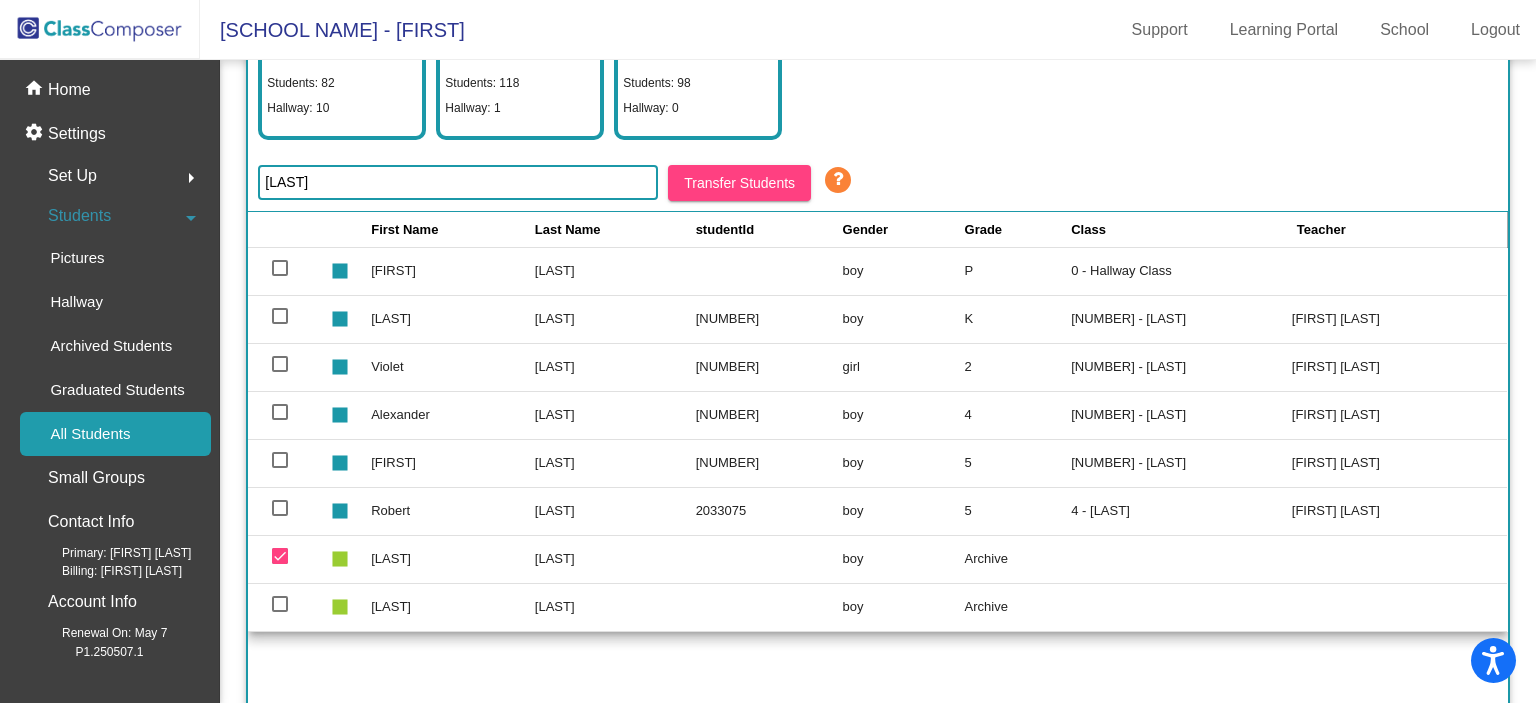 scroll, scrollTop: 359, scrollLeft: 0, axis: vertical 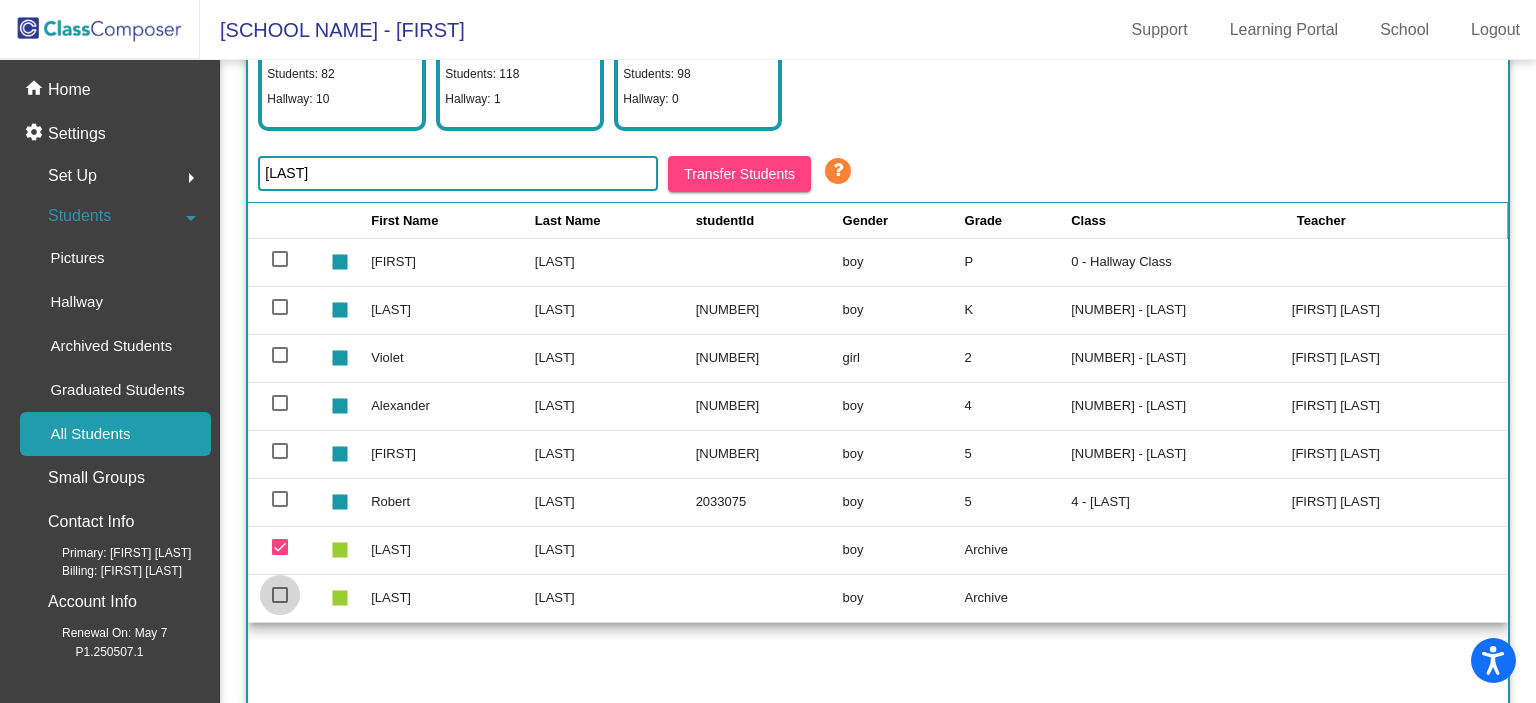 click at bounding box center [280, 595] 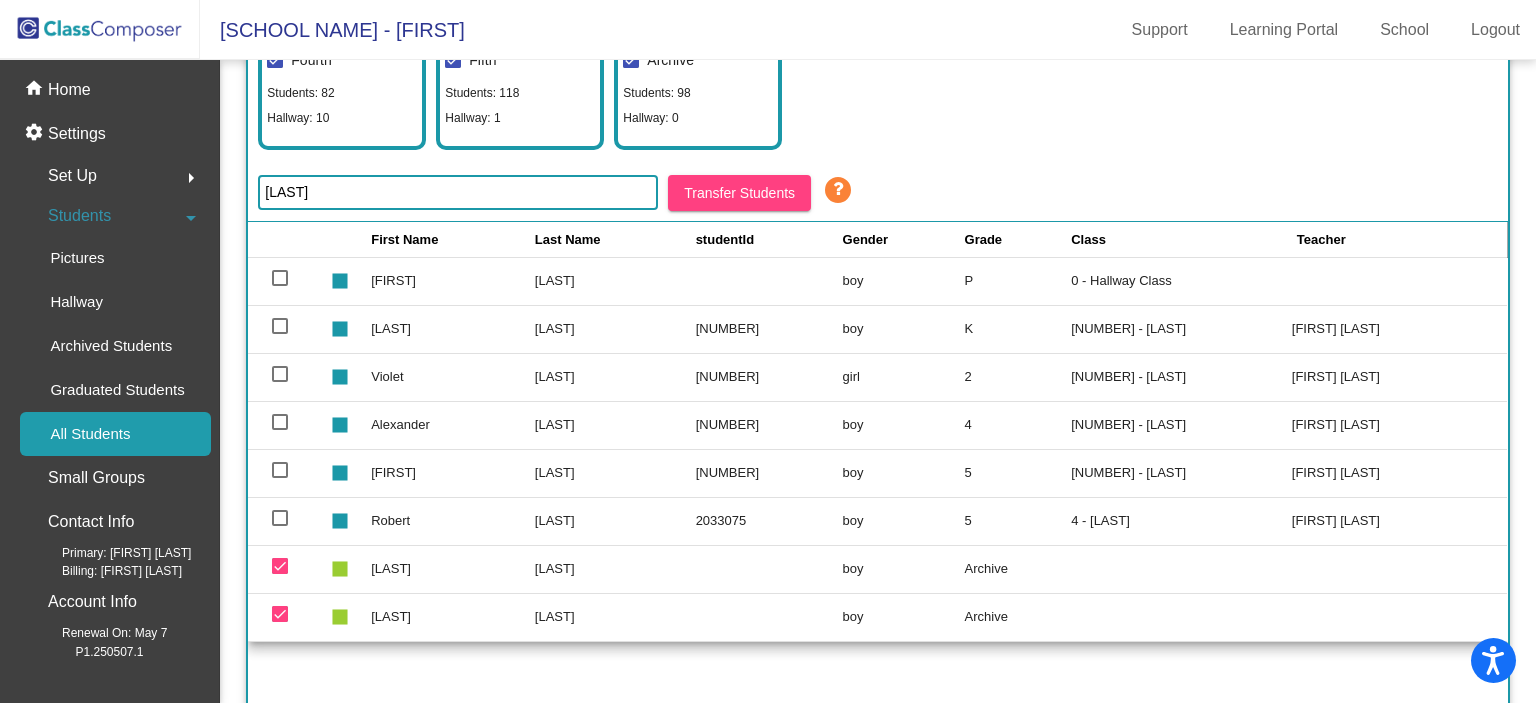 scroll, scrollTop: 359, scrollLeft: 0, axis: vertical 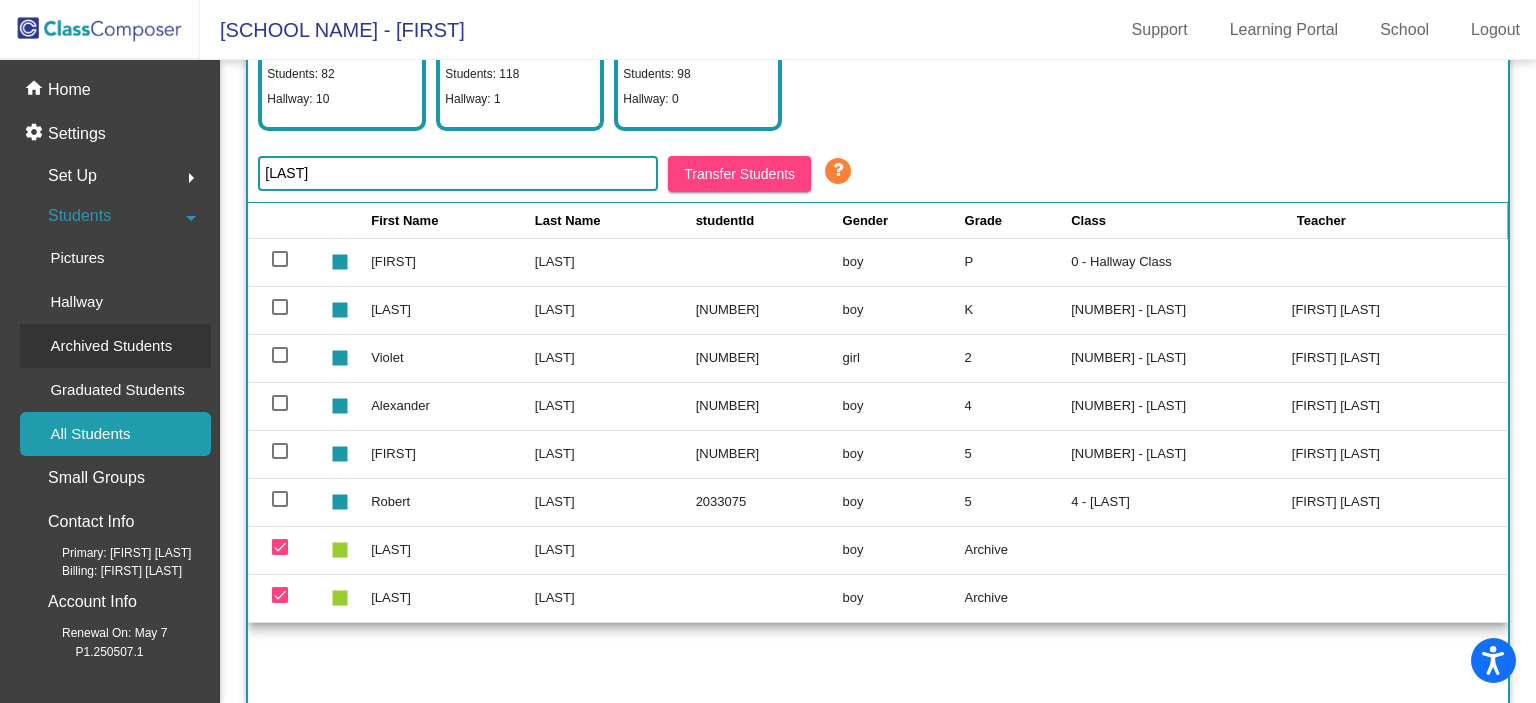 click on "Archived Students" 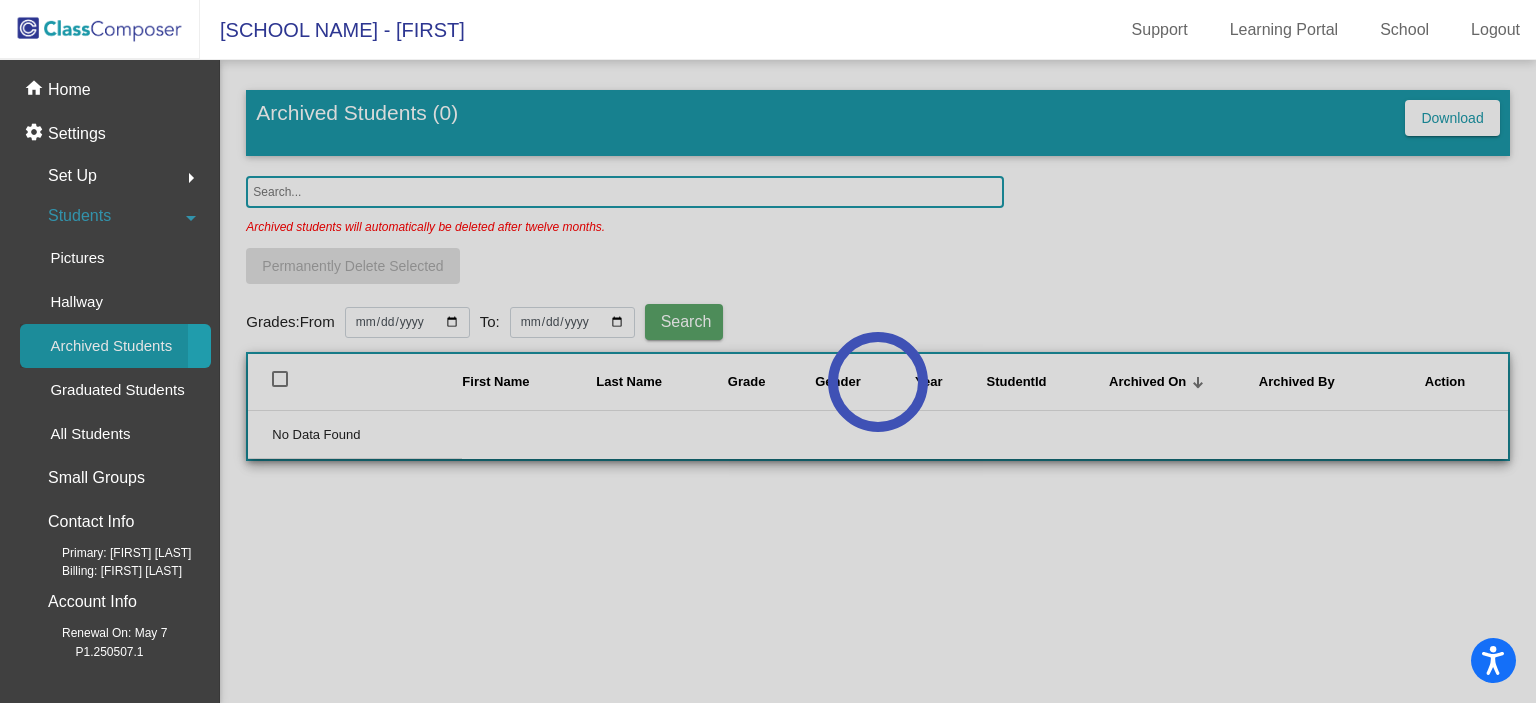 scroll, scrollTop: 0, scrollLeft: 0, axis: both 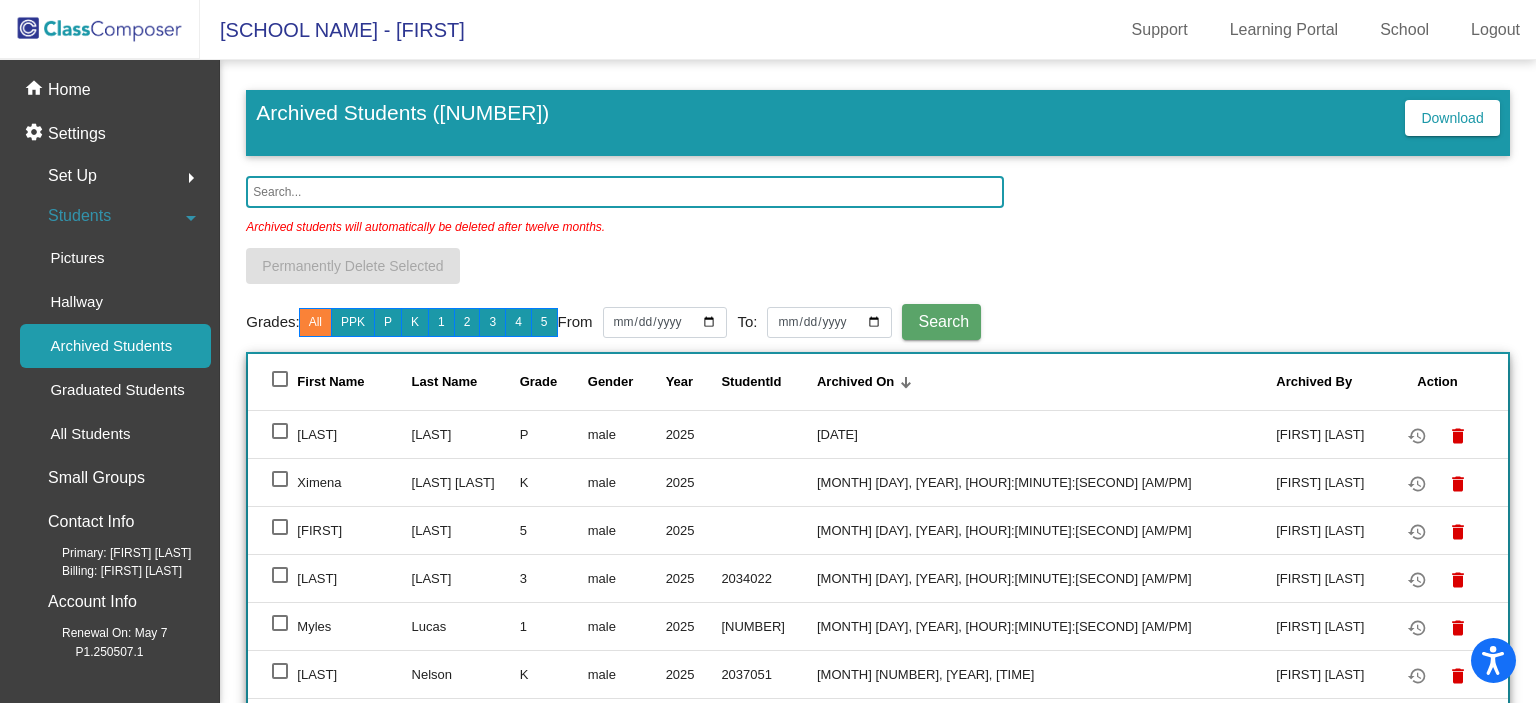 click 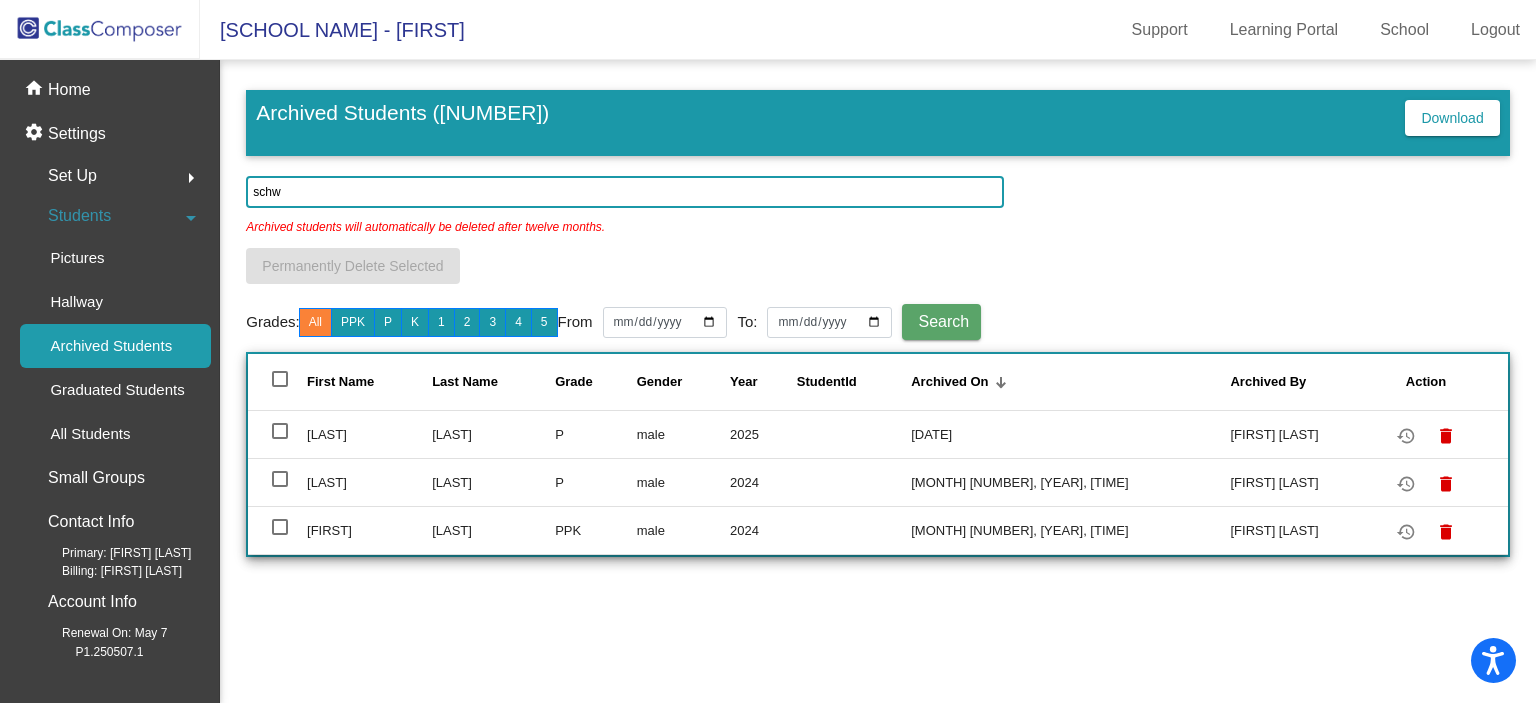 type on "schw" 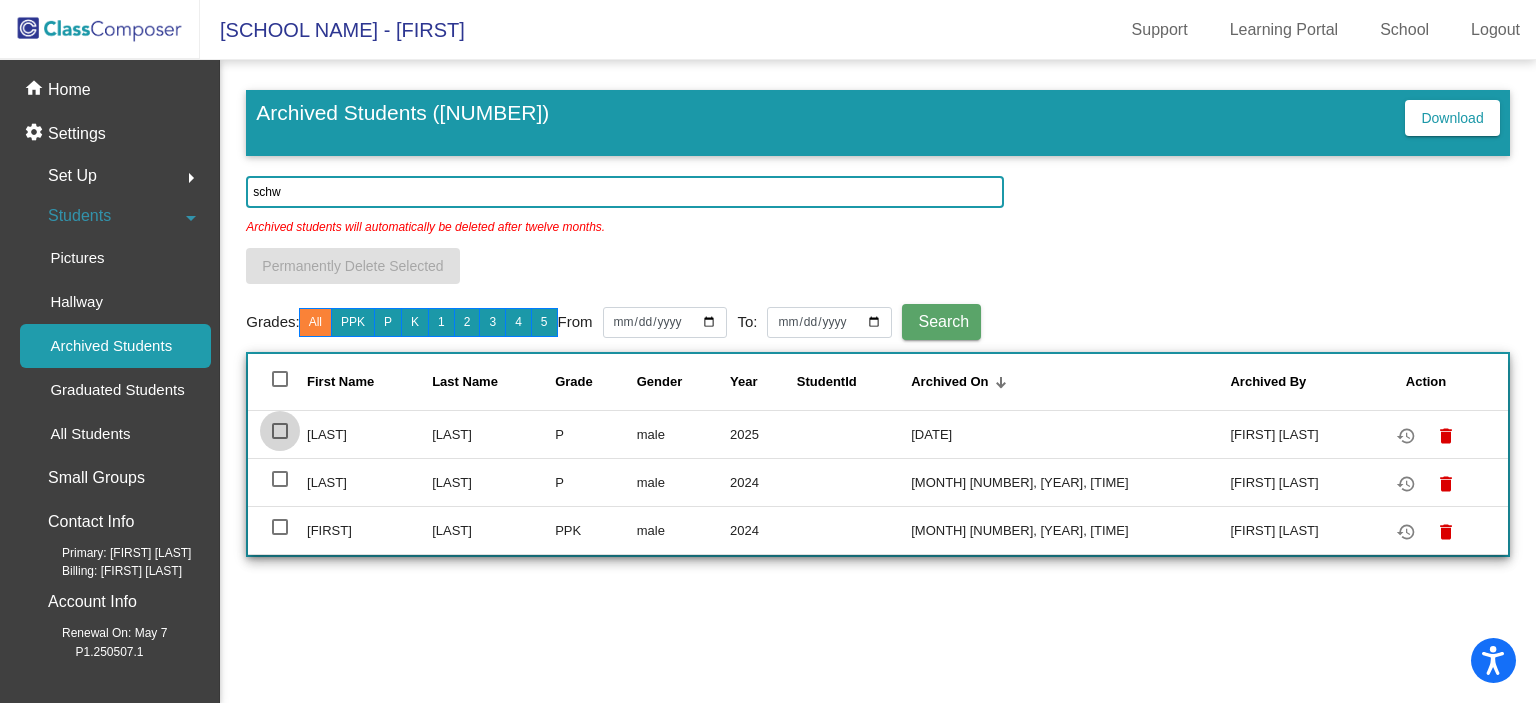 drag, startPoint x: 280, startPoint y: 424, endPoint x: 280, endPoint y: 441, distance: 17 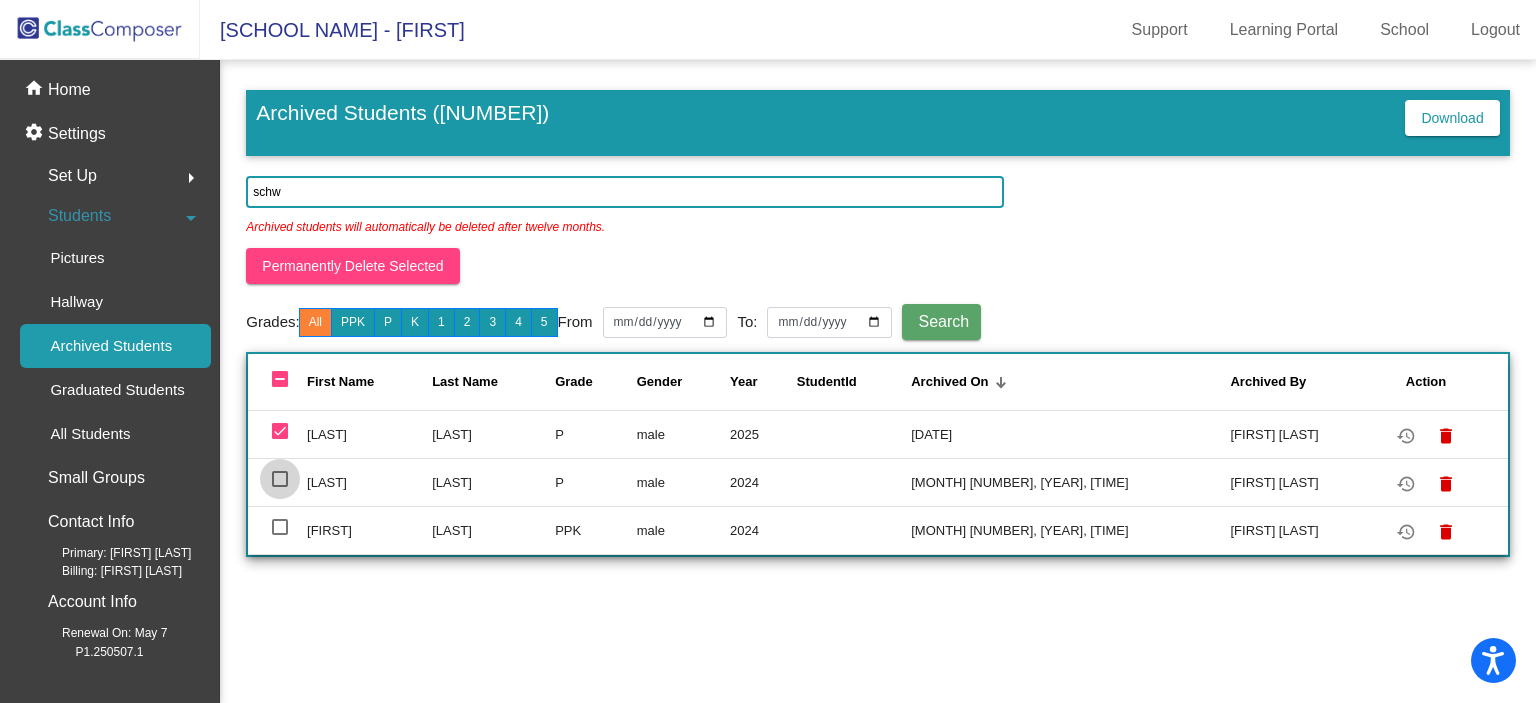 click at bounding box center [280, 479] 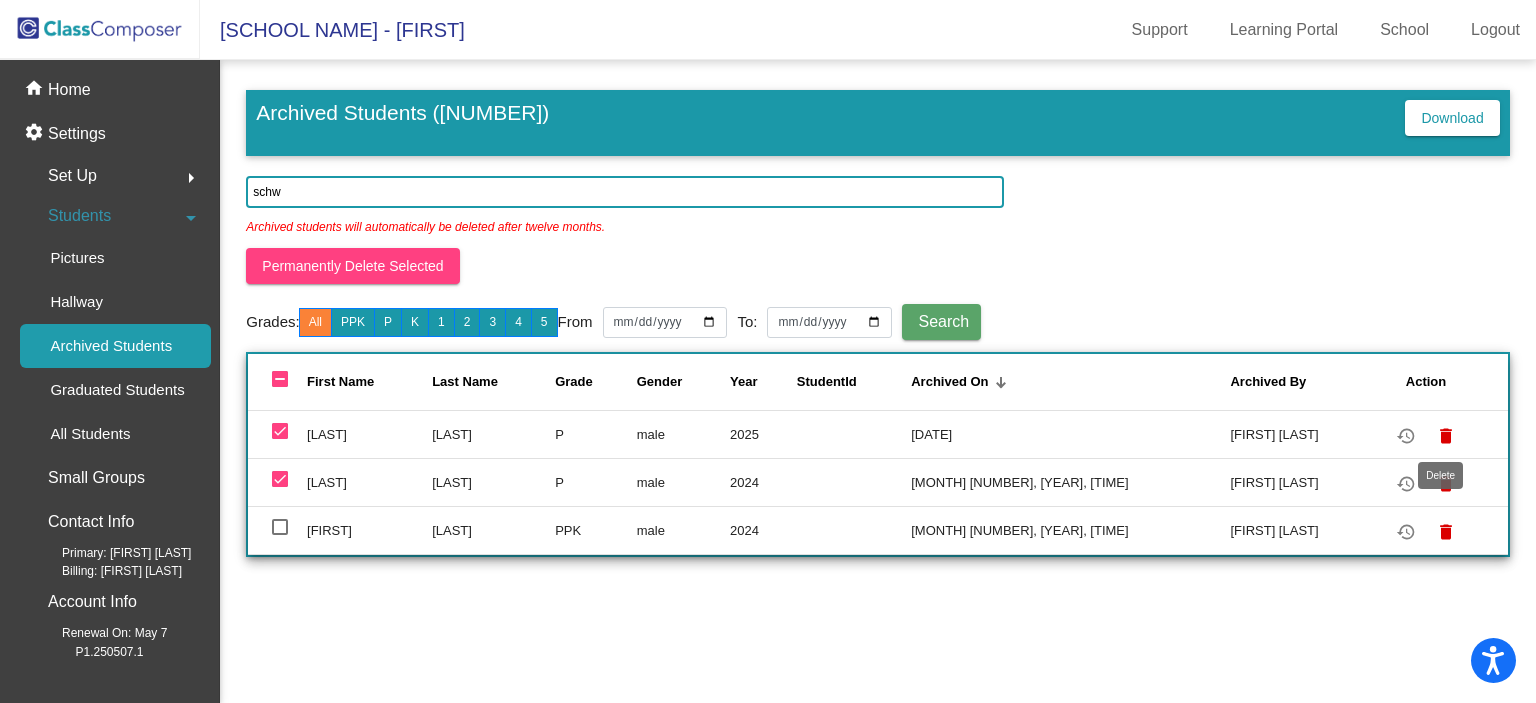 click on "delete" 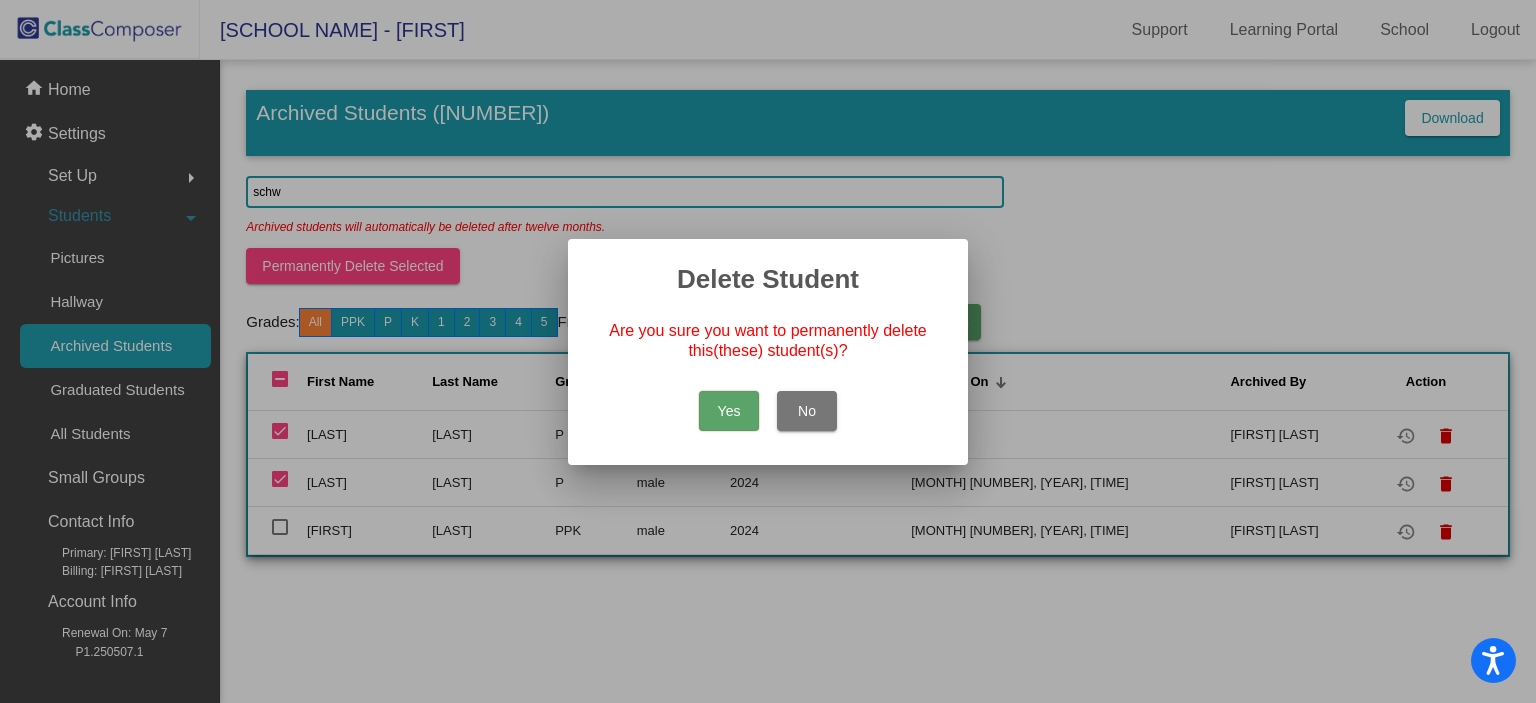 click on "Yes" at bounding box center (729, 411) 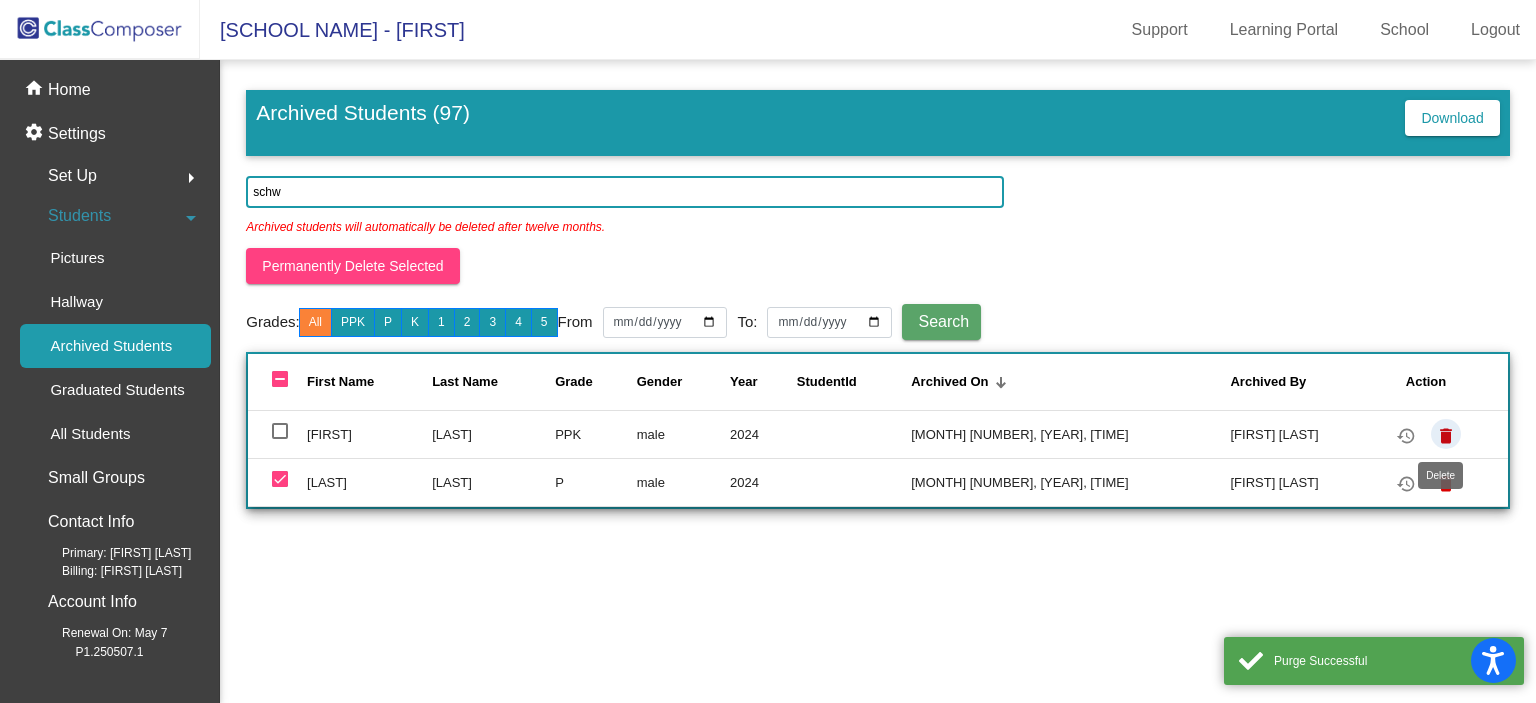 click on "delete" 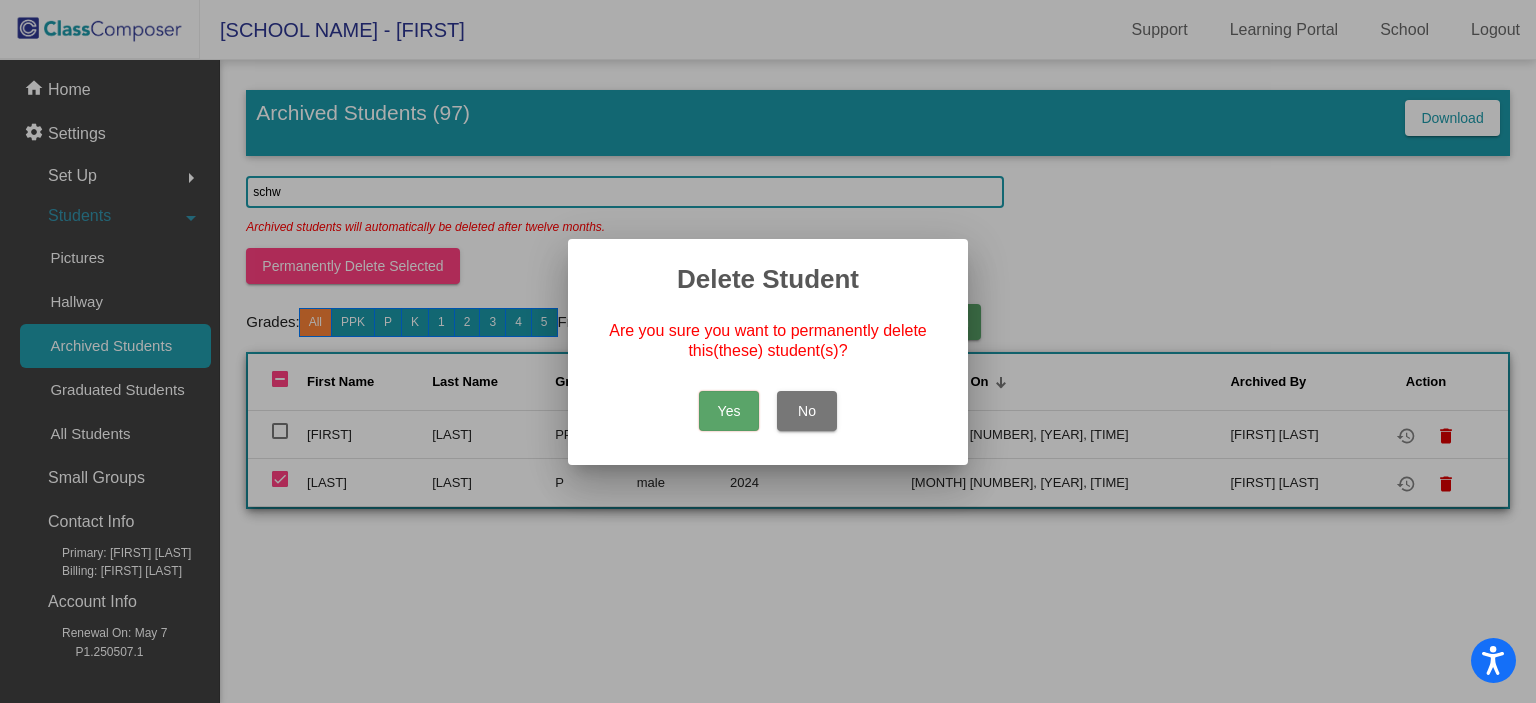 click on "No" at bounding box center [807, 411] 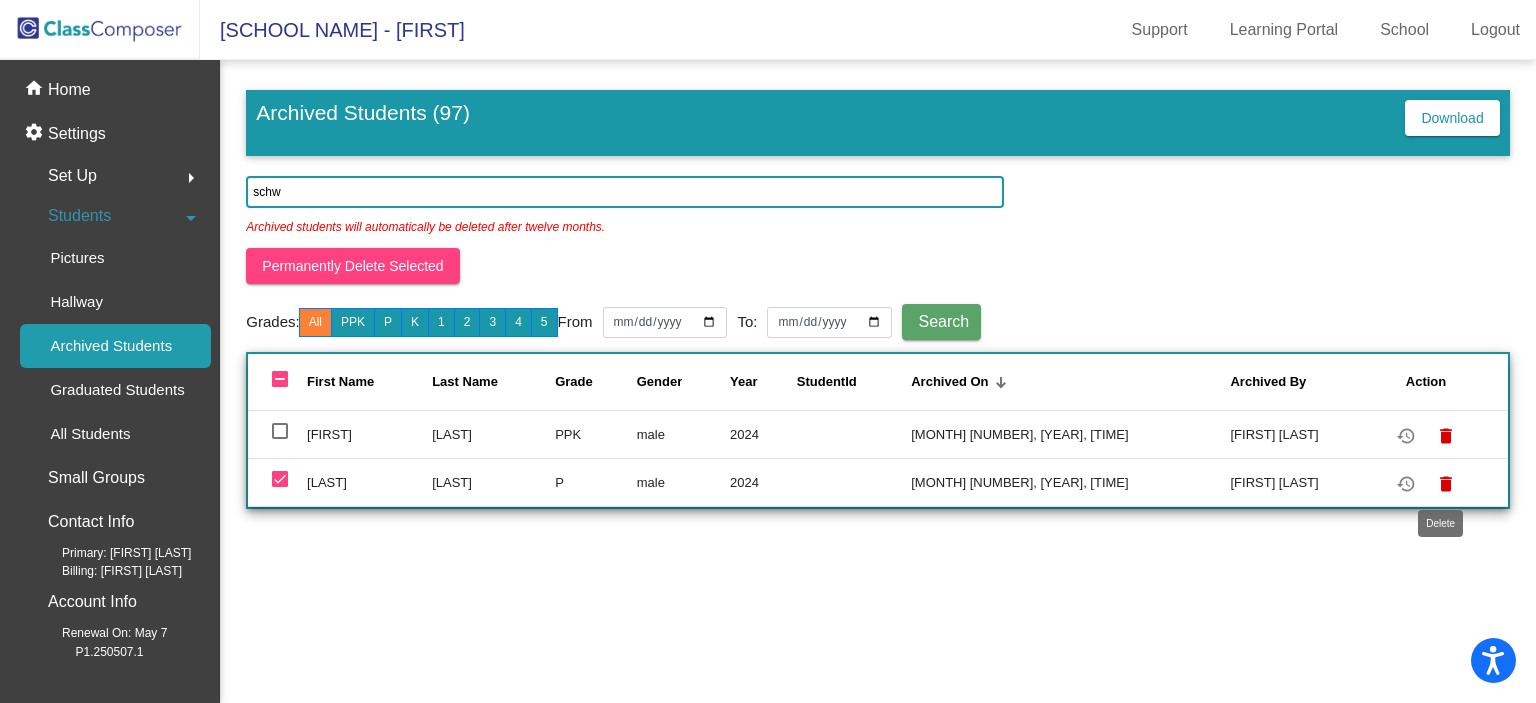 click on "delete" 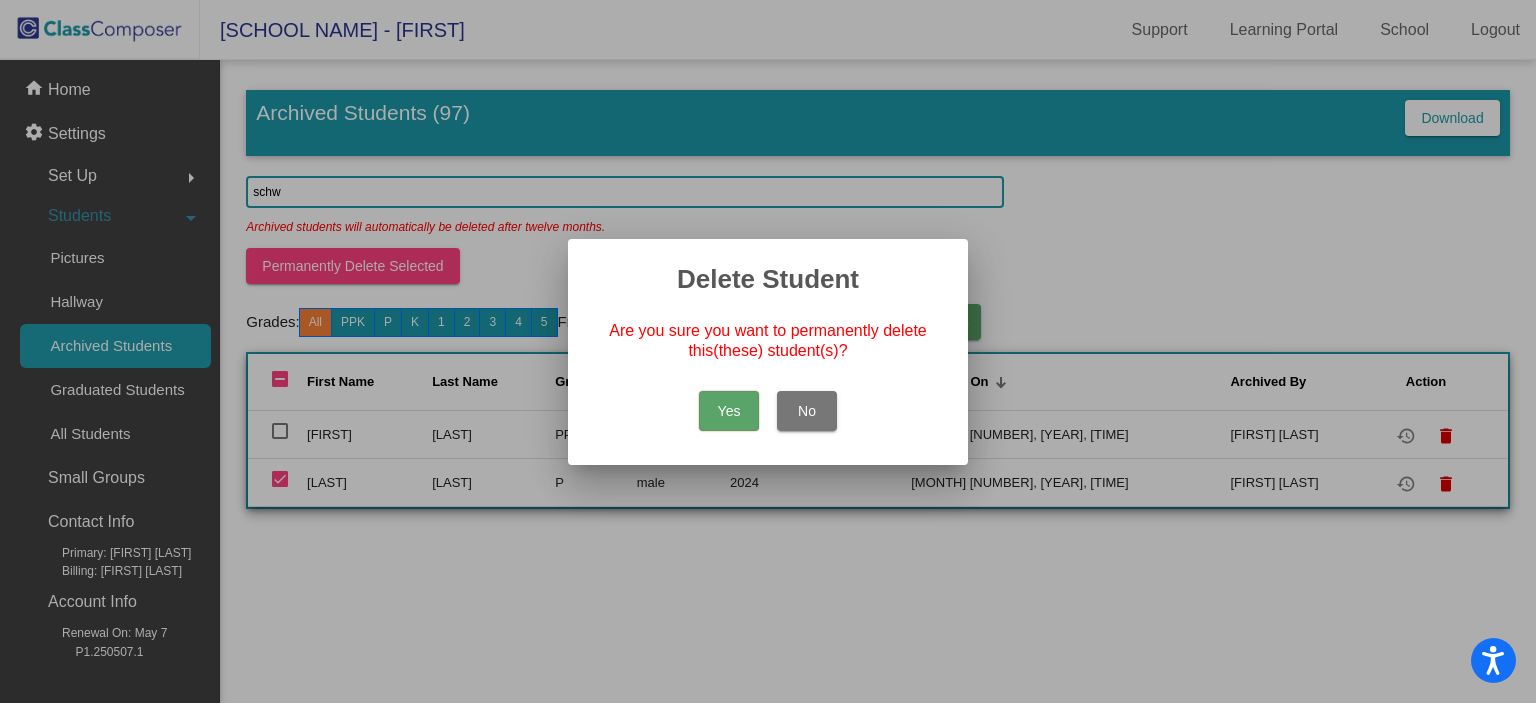 click on "Yes" at bounding box center (729, 411) 